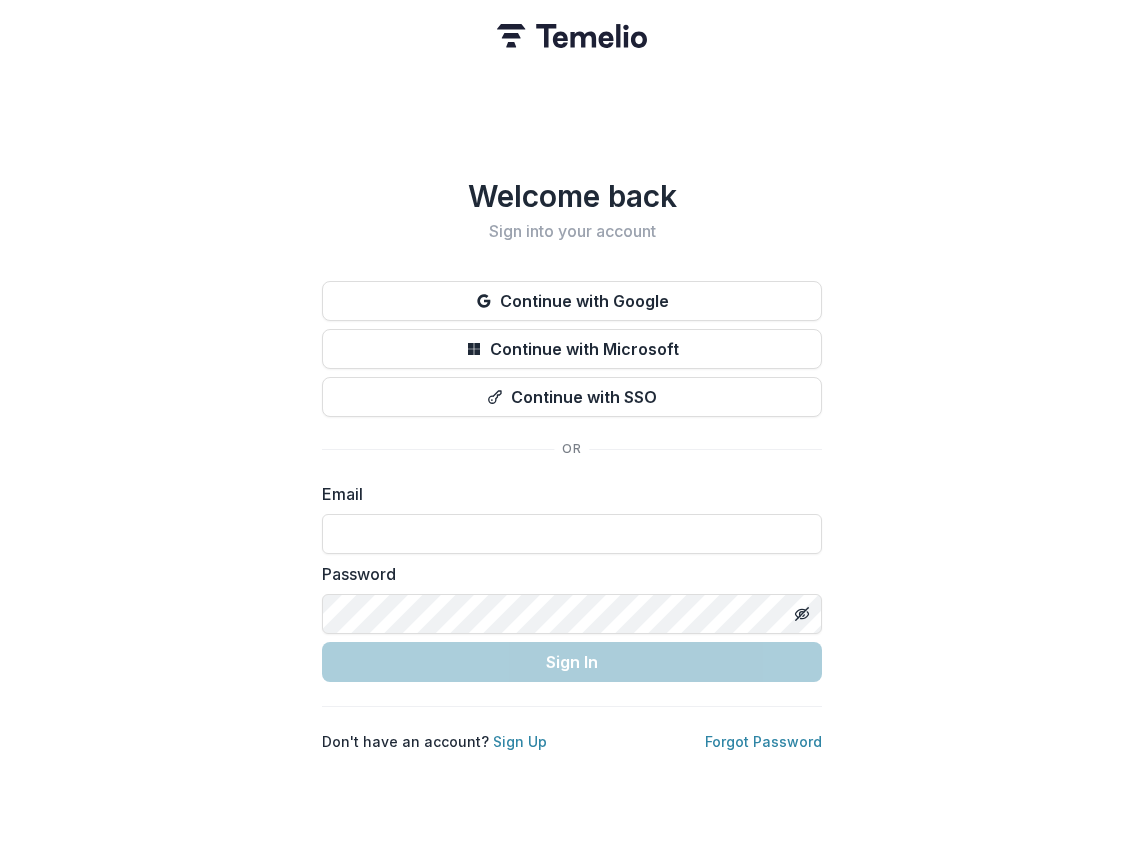 scroll, scrollTop: 0, scrollLeft: 0, axis: both 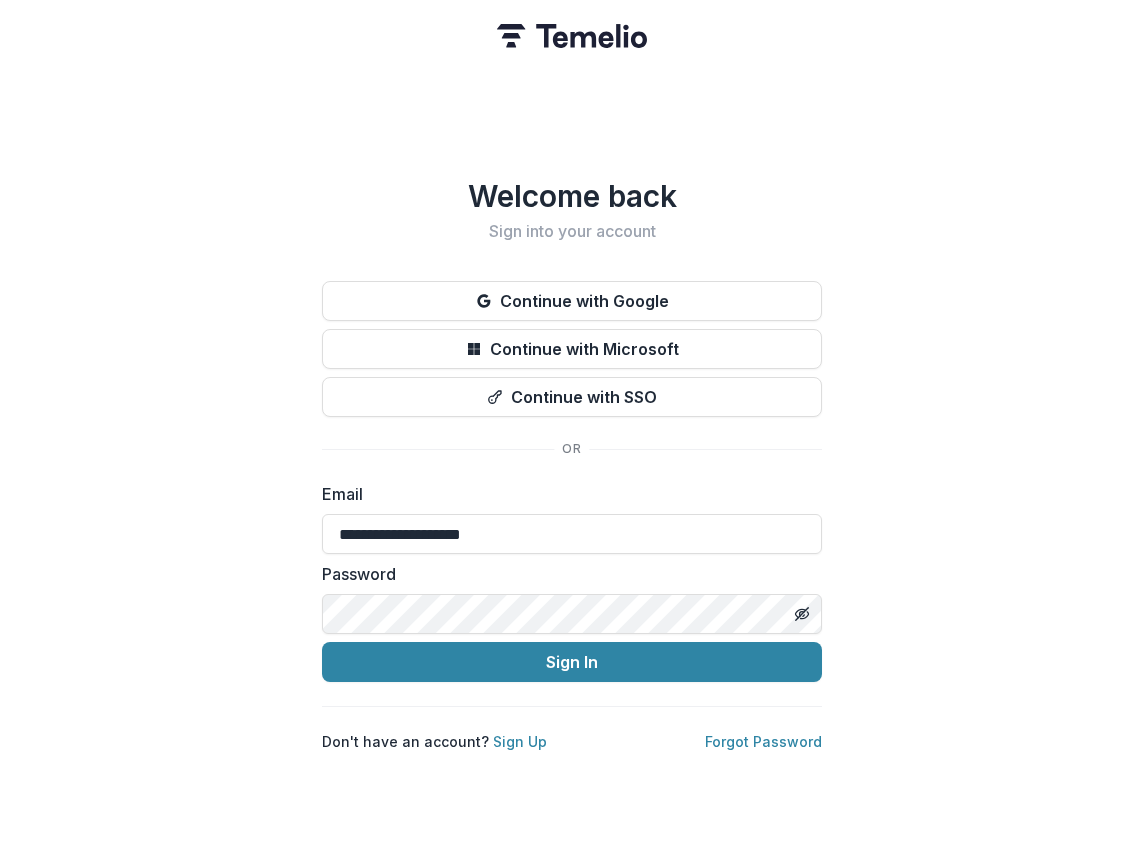 type on "**********" 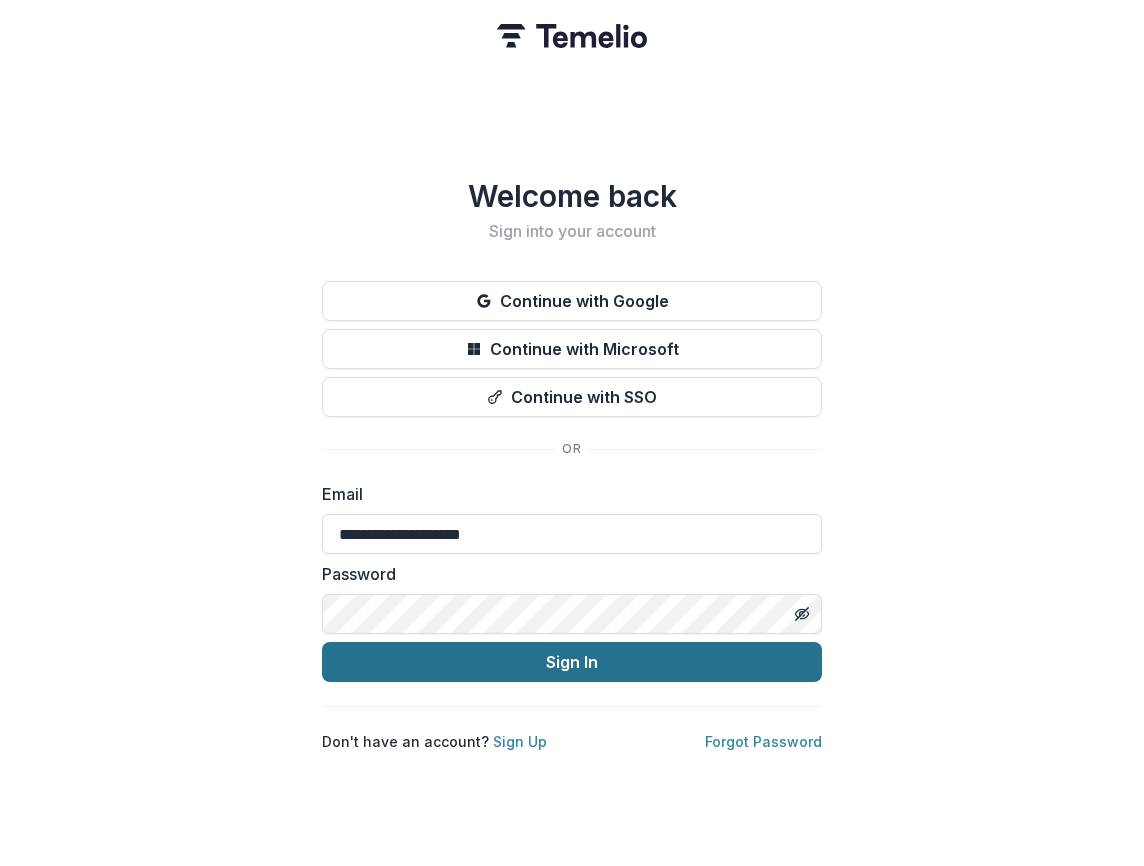 click on "Sign In" at bounding box center [572, 662] 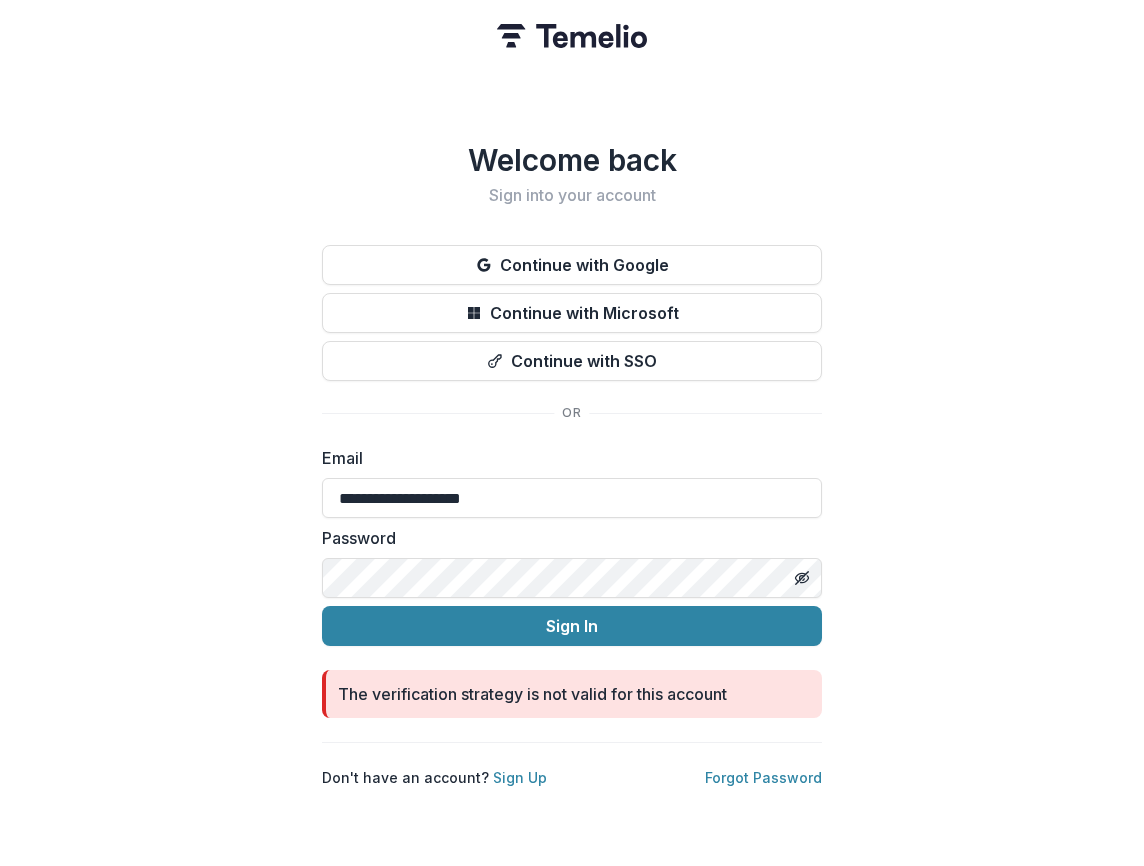 click on "**********" at bounding box center (572, 433) 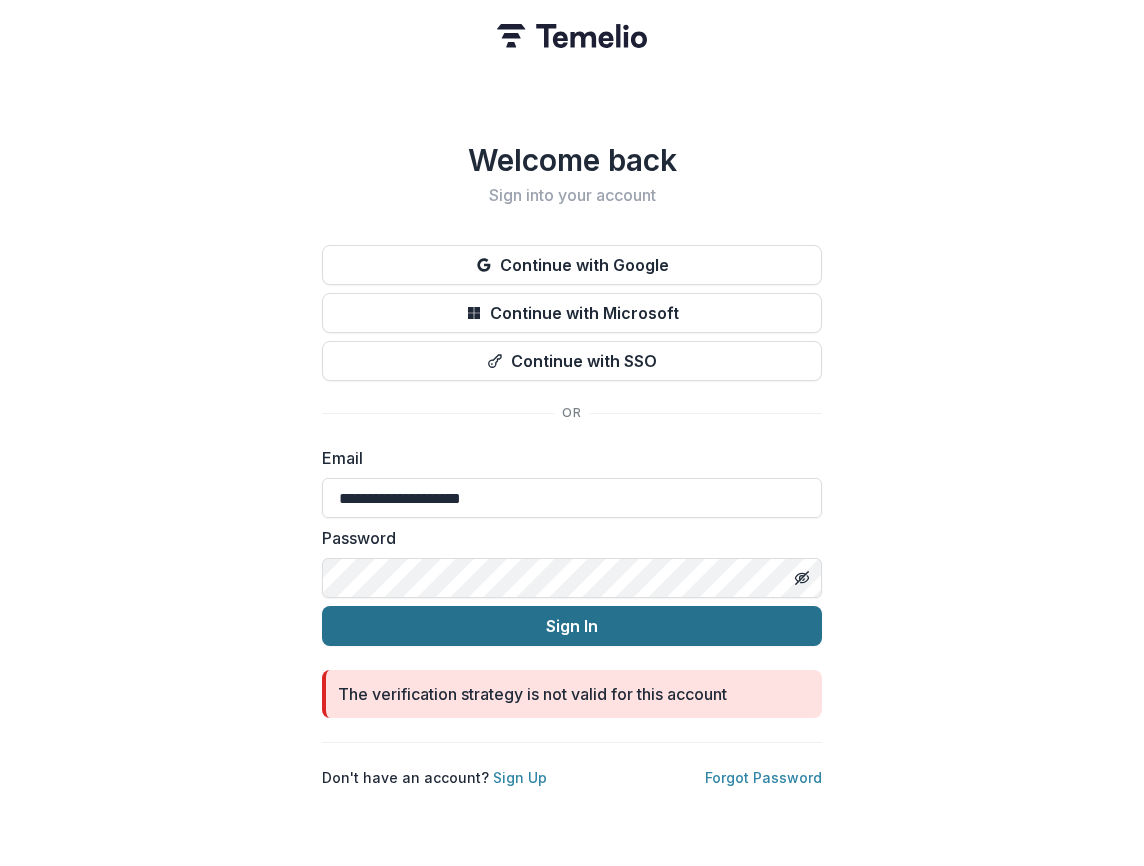 click on "Sign In" at bounding box center (572, 626) 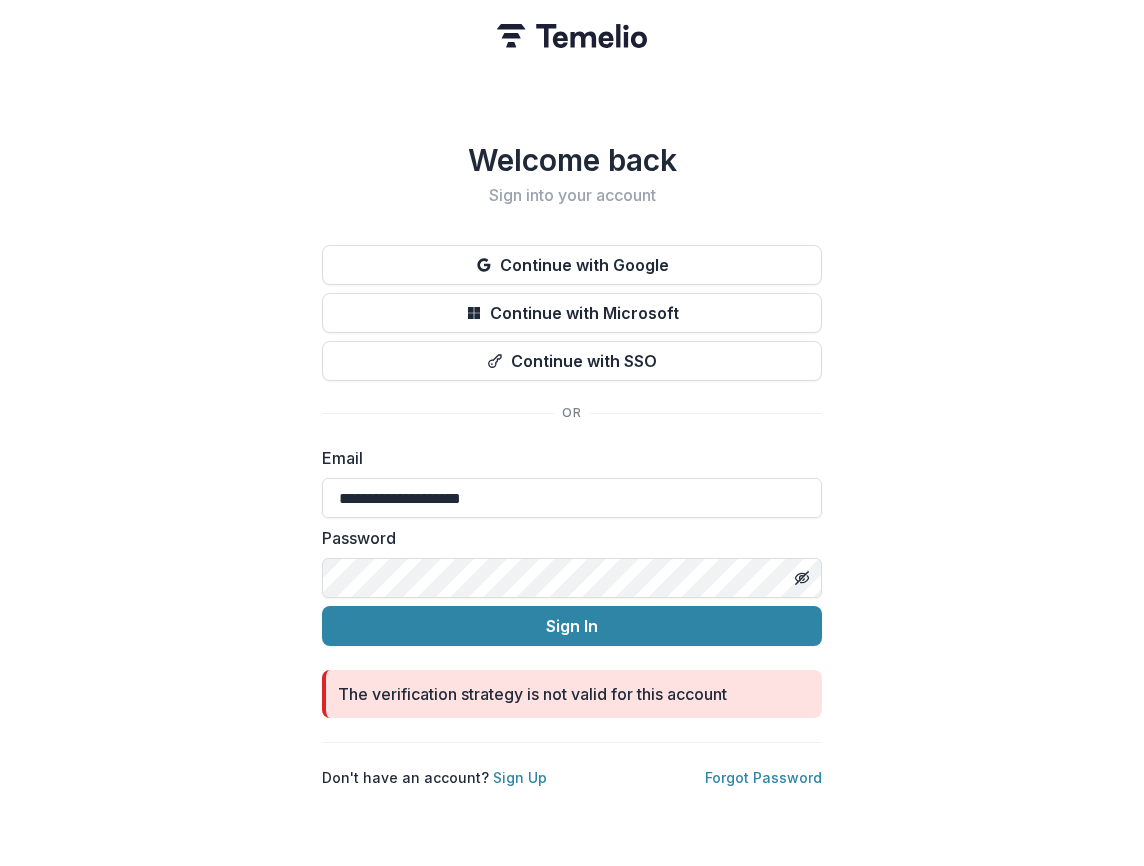 click on "**********" at bounding box center (572, 433) 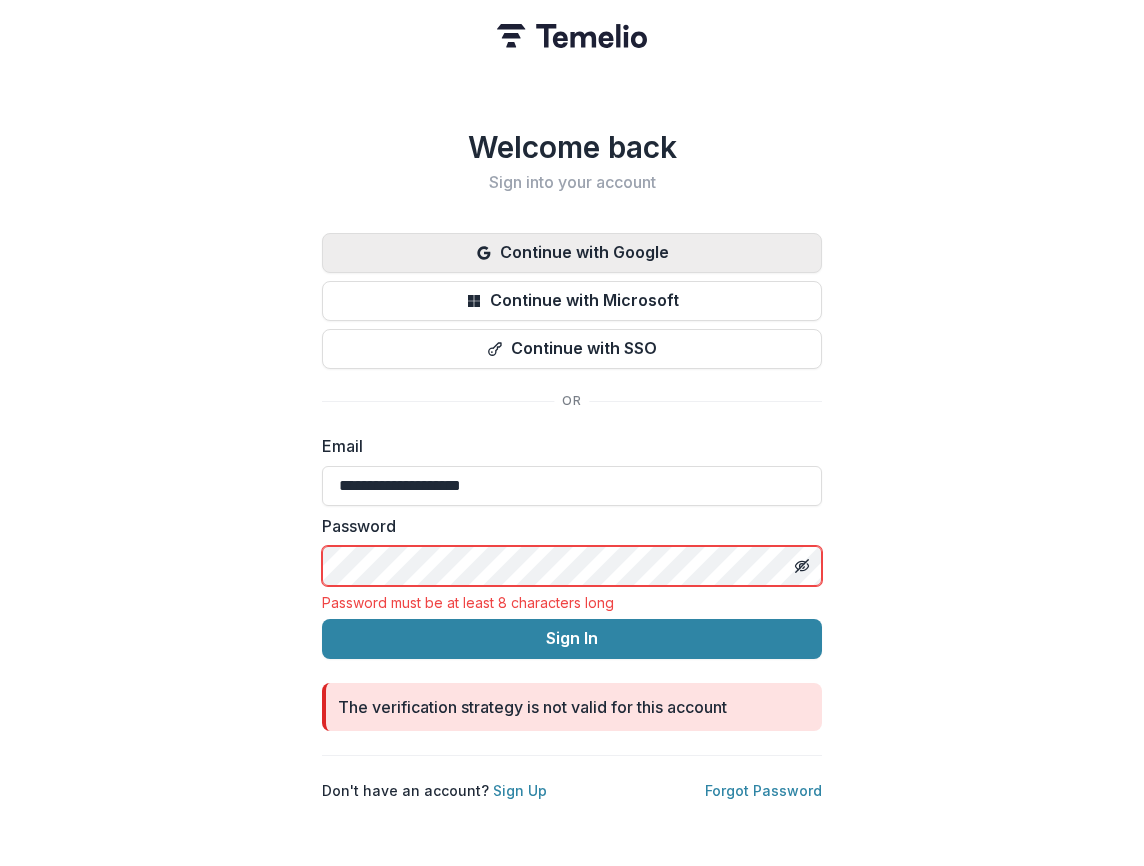 click on "Continue with Google" at bounding box center (572, 253) 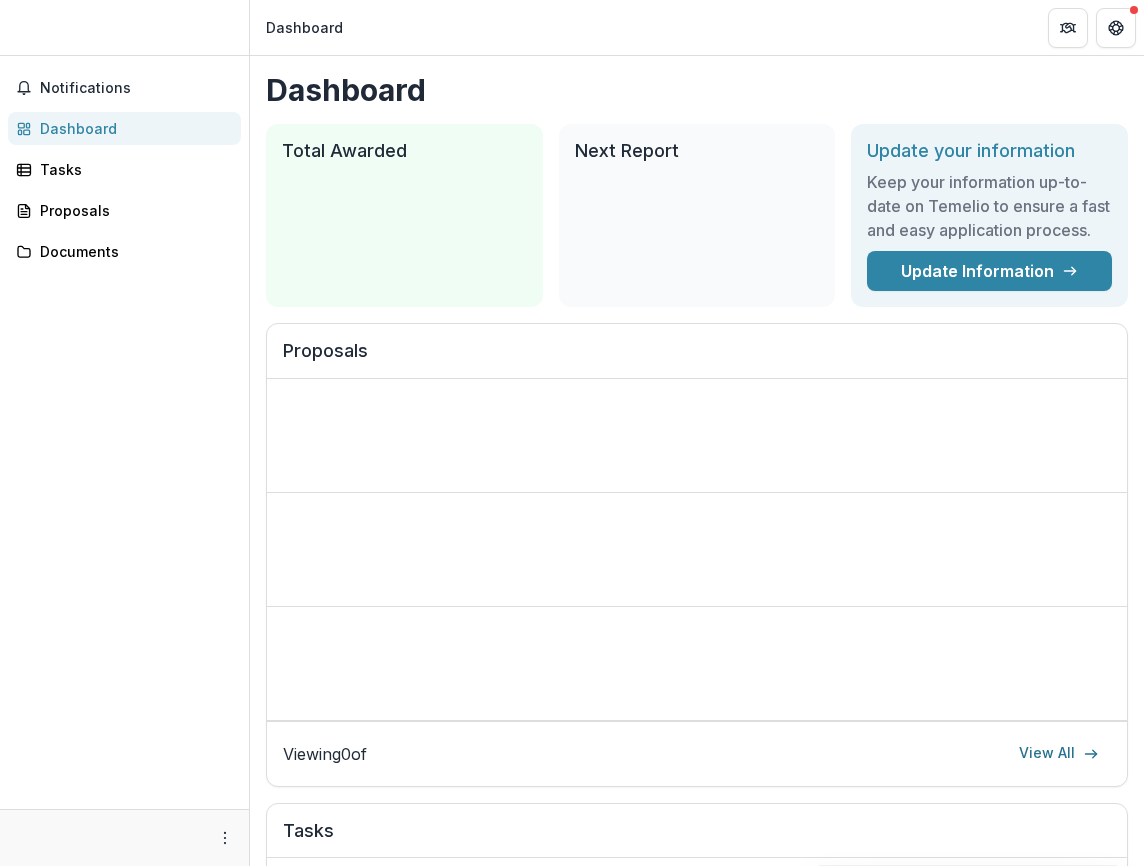 scroll, scrollTop: 0, scrollLeft: 0, axis: both 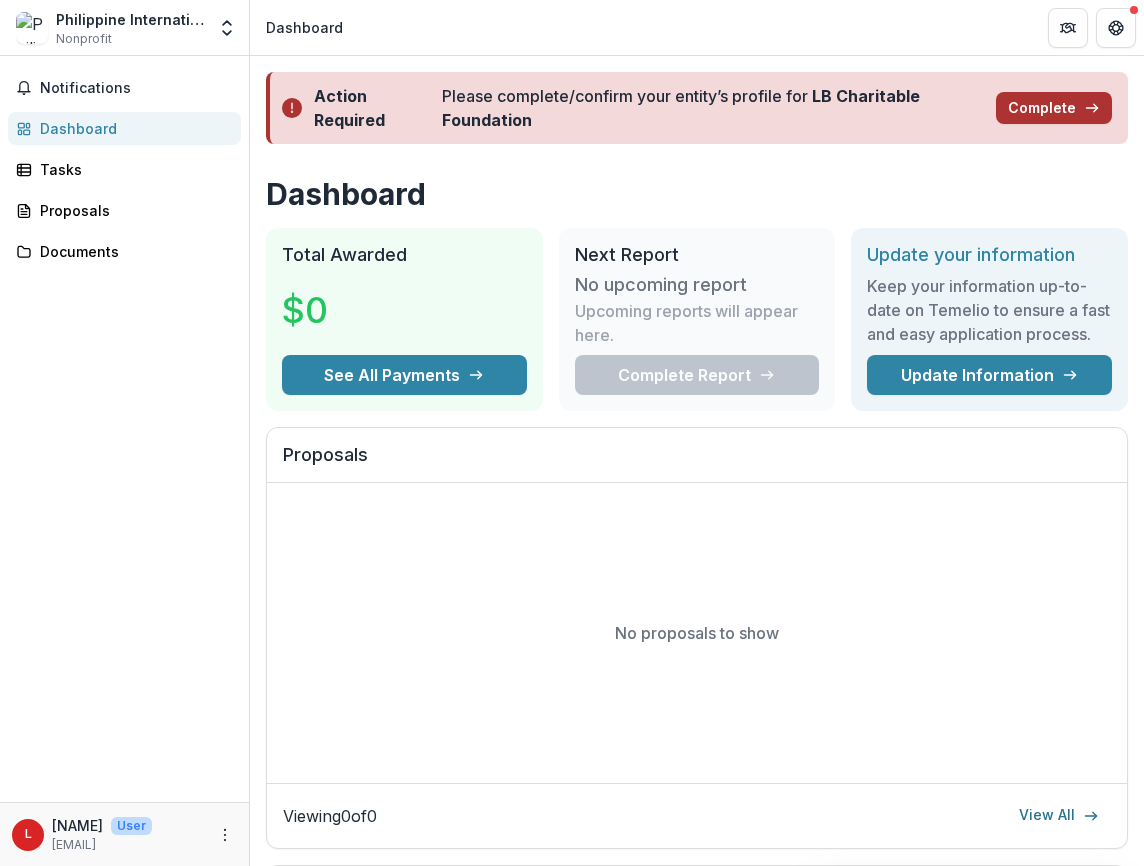 click on "Complete" at bounding box center (1054, 108) 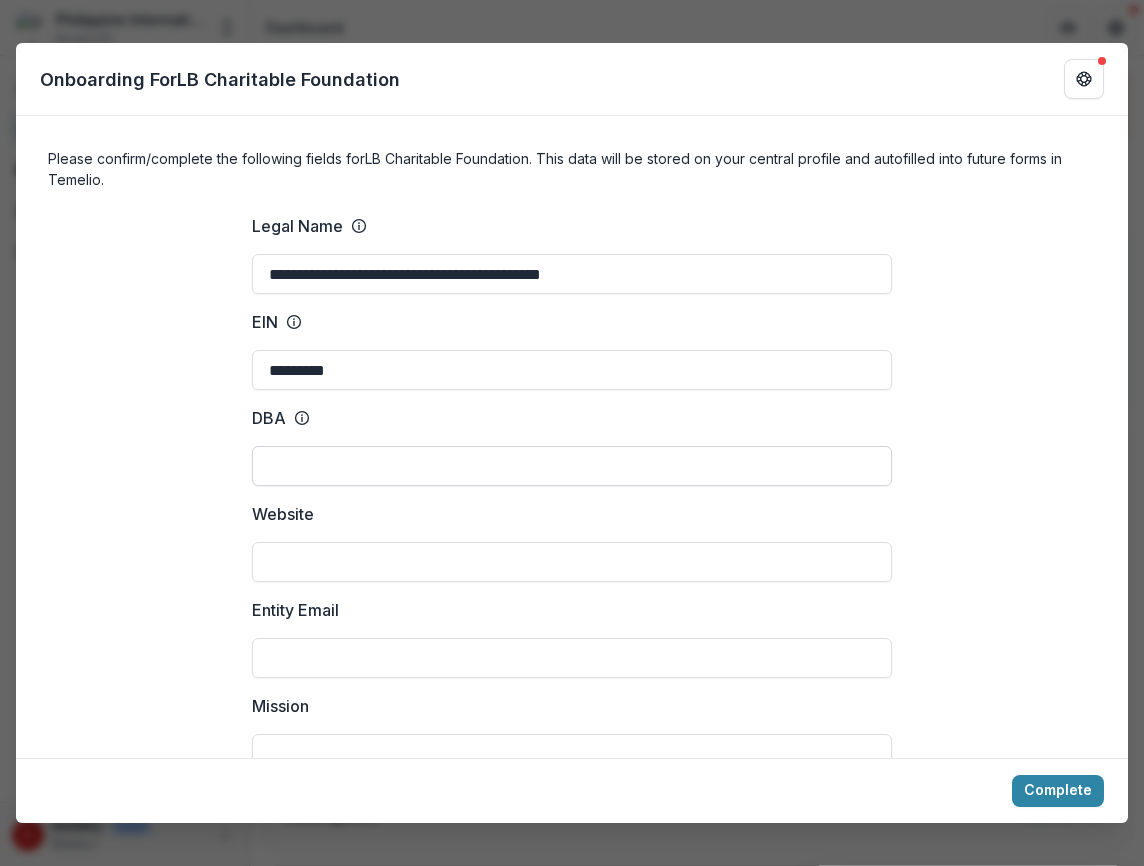 scroll, scrollTop: 0, scrollLeft: 0, axis: both 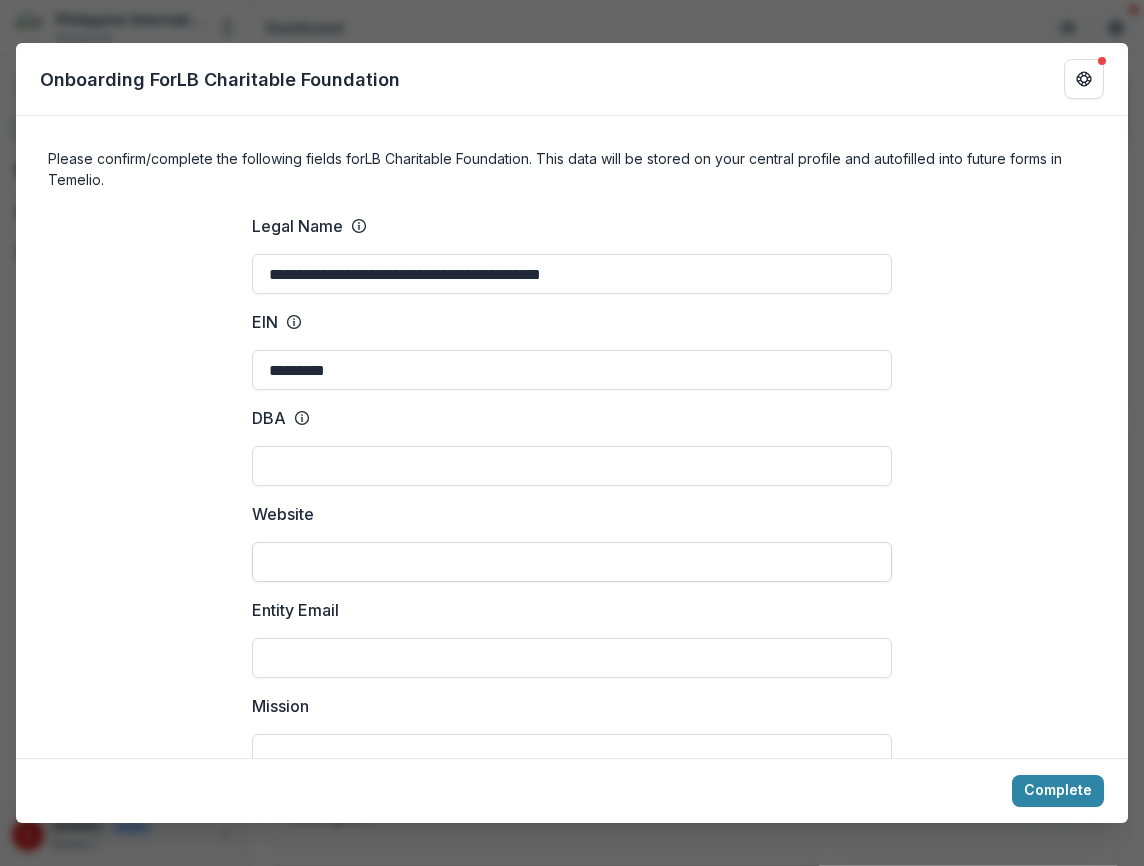 click on "Website" at bounding box center (572, 562) 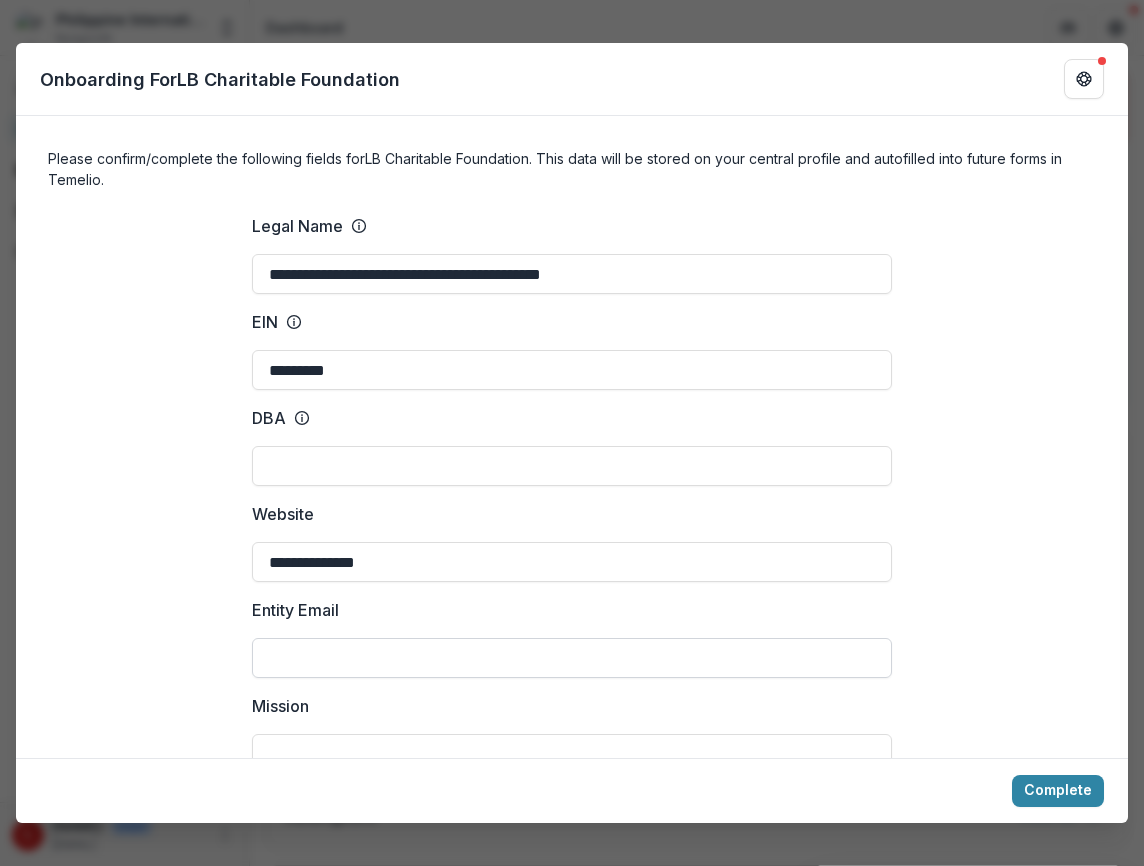 type on "**********" 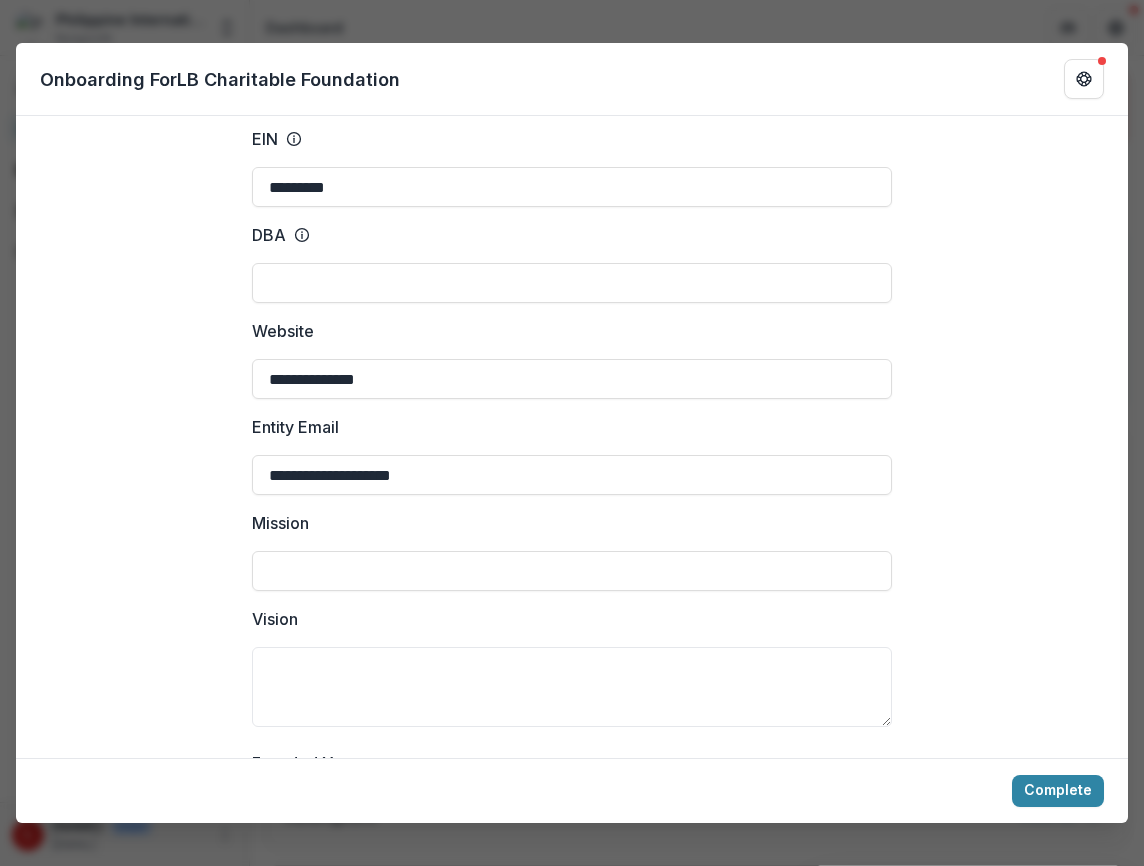 scroll, scrollTop: 192, scrollLeft: 0, axis: vertical 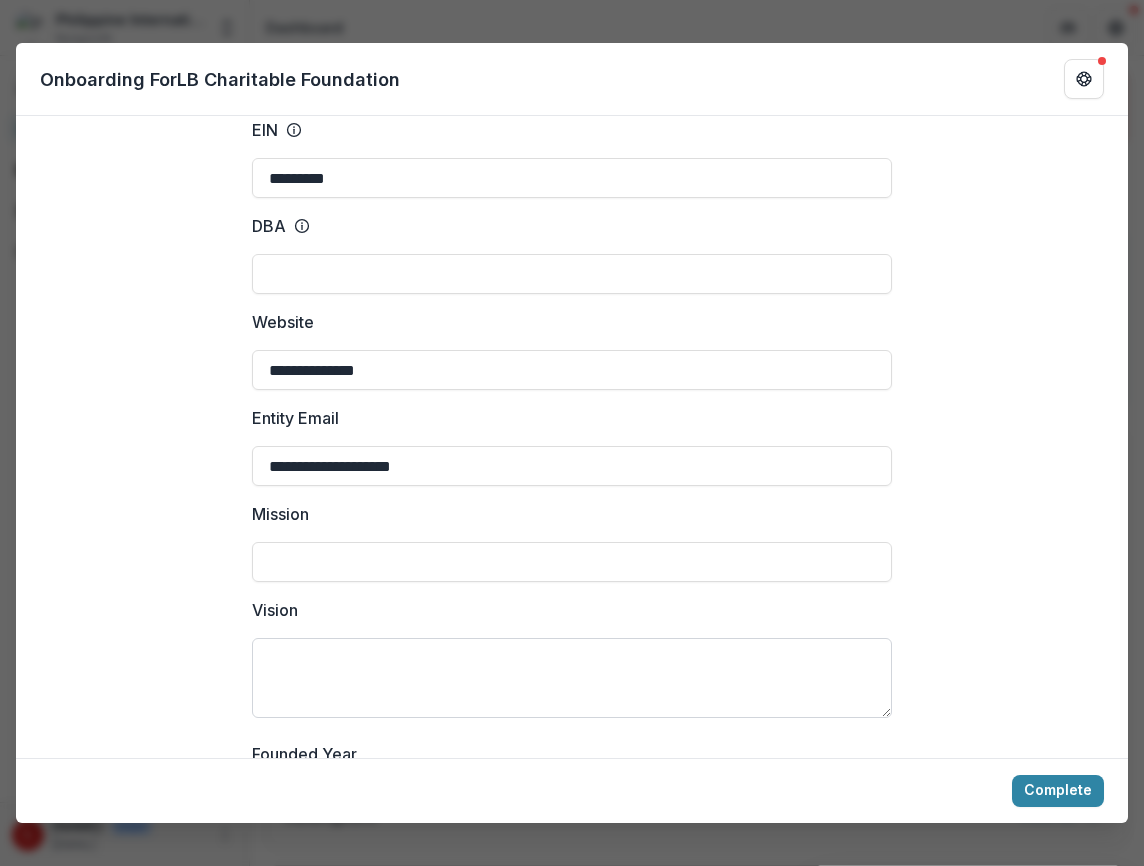 type on "**********" 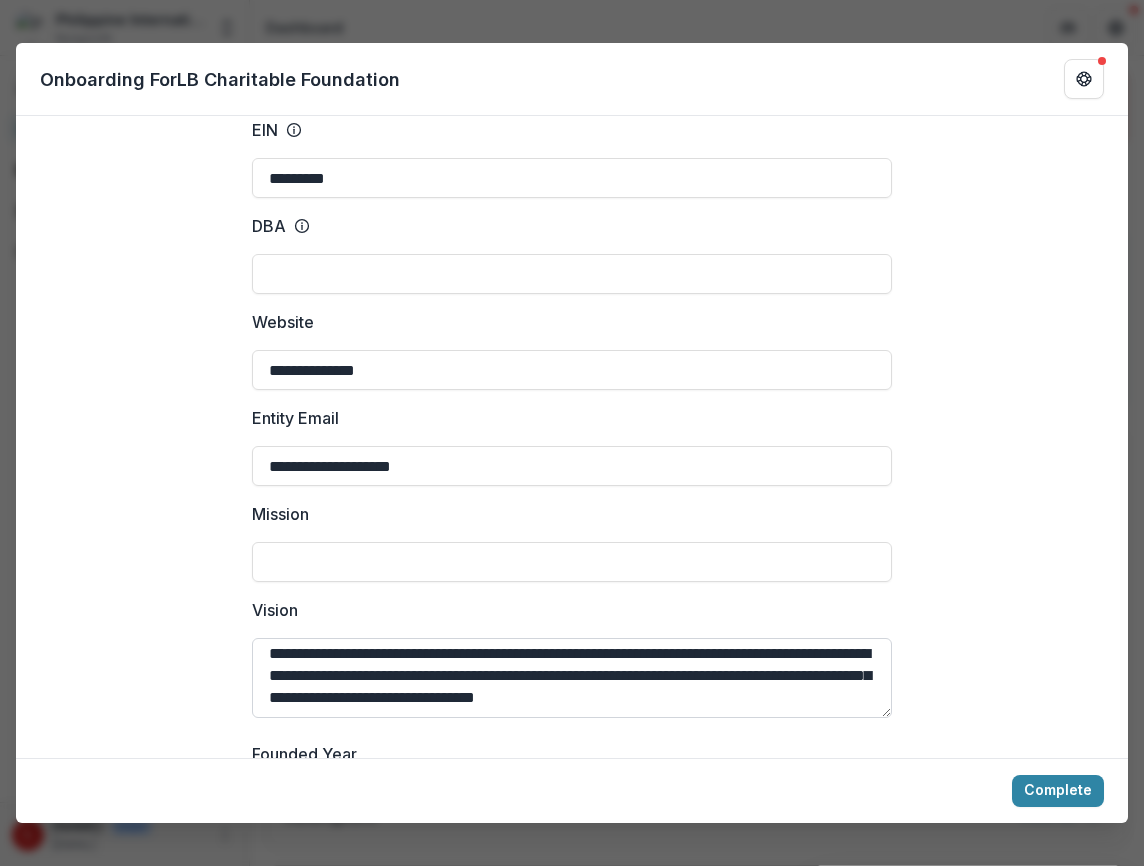 scroll, scrollTop: 4, scrollLeft: 0, axis: vertical 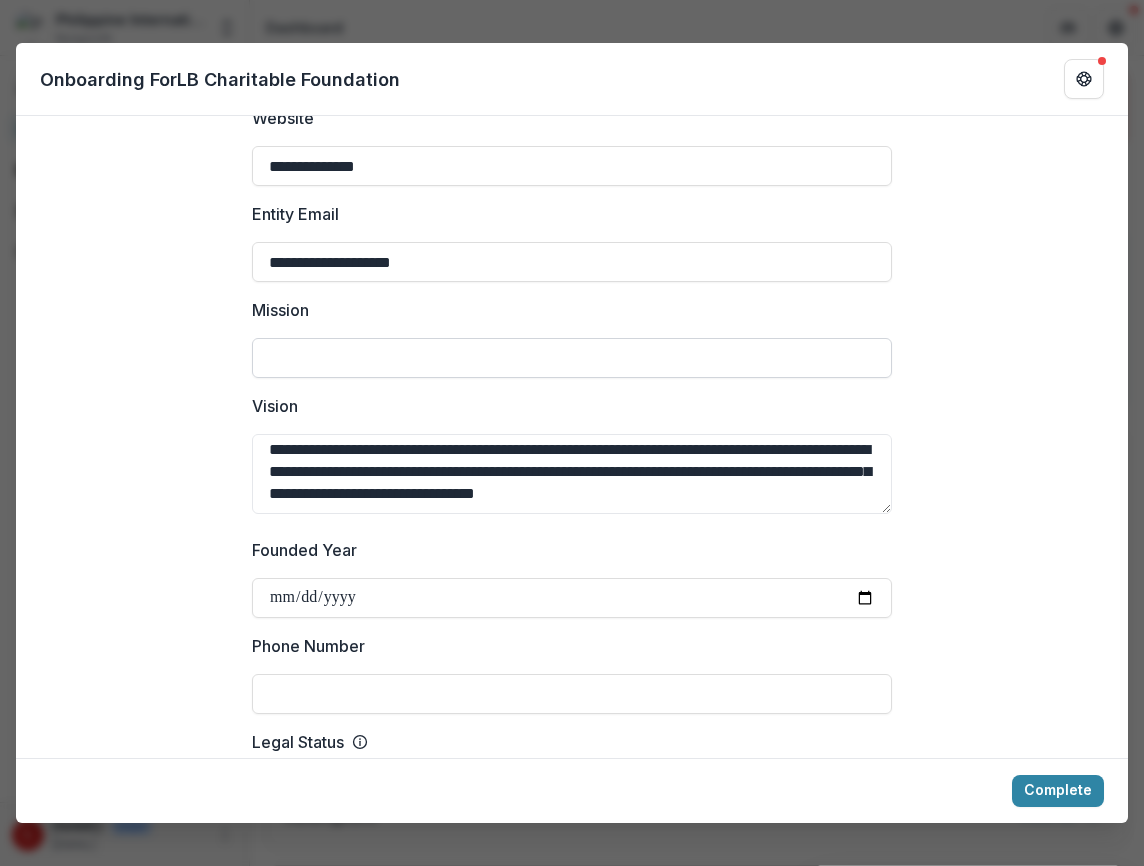 type on "**********" 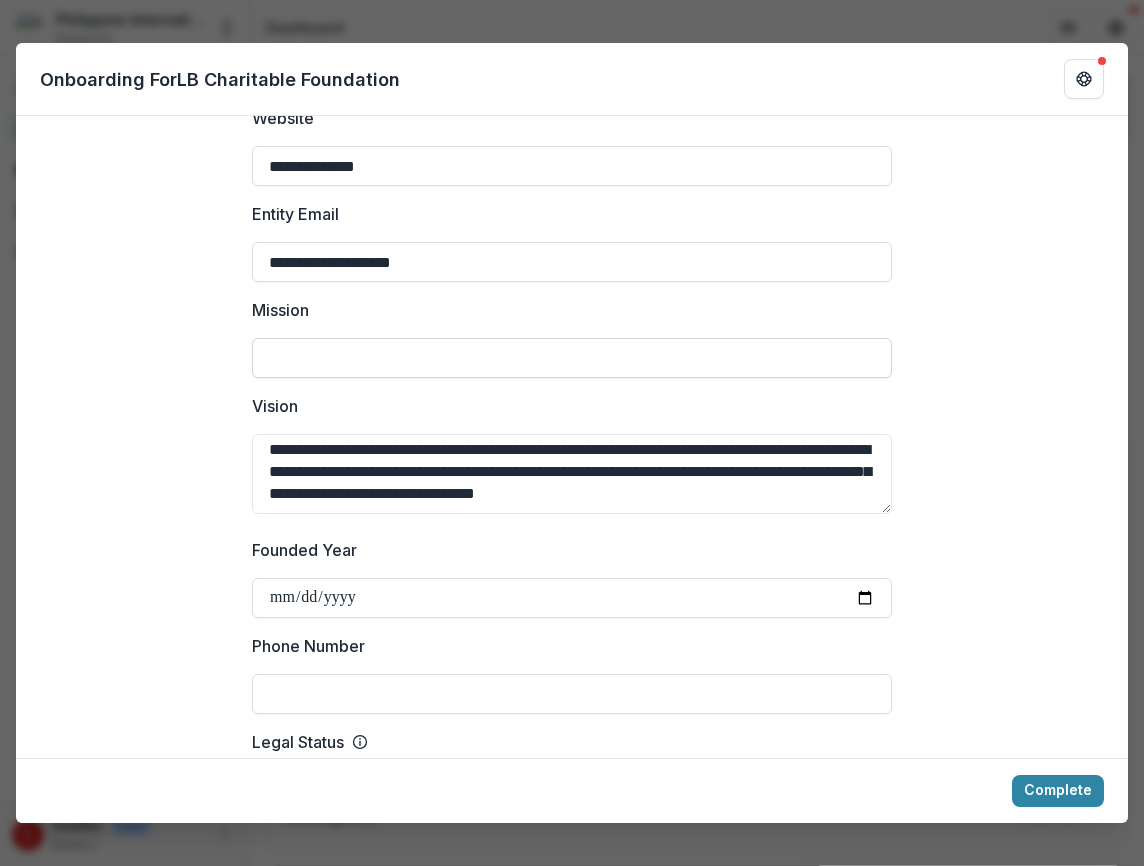 paste on "**********" 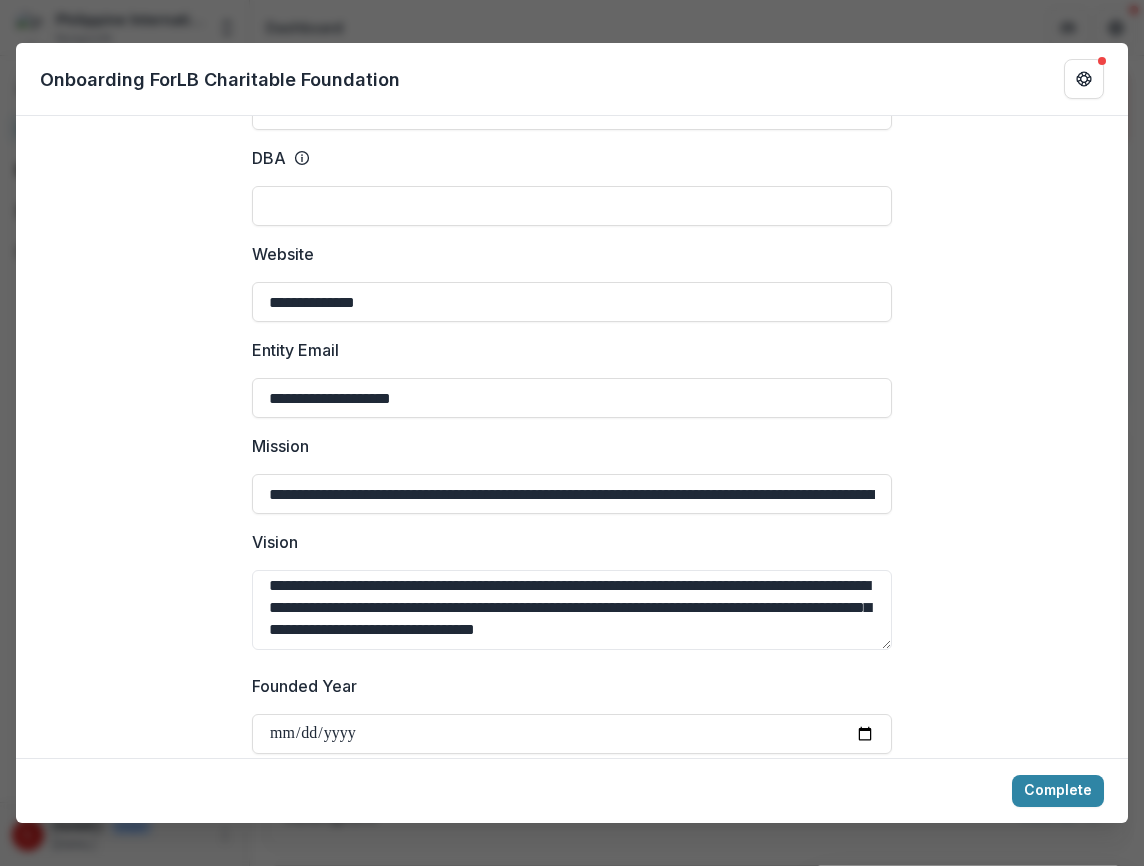 scroll, scrollTop: 261, scrollLeft: 0, axis: vertical 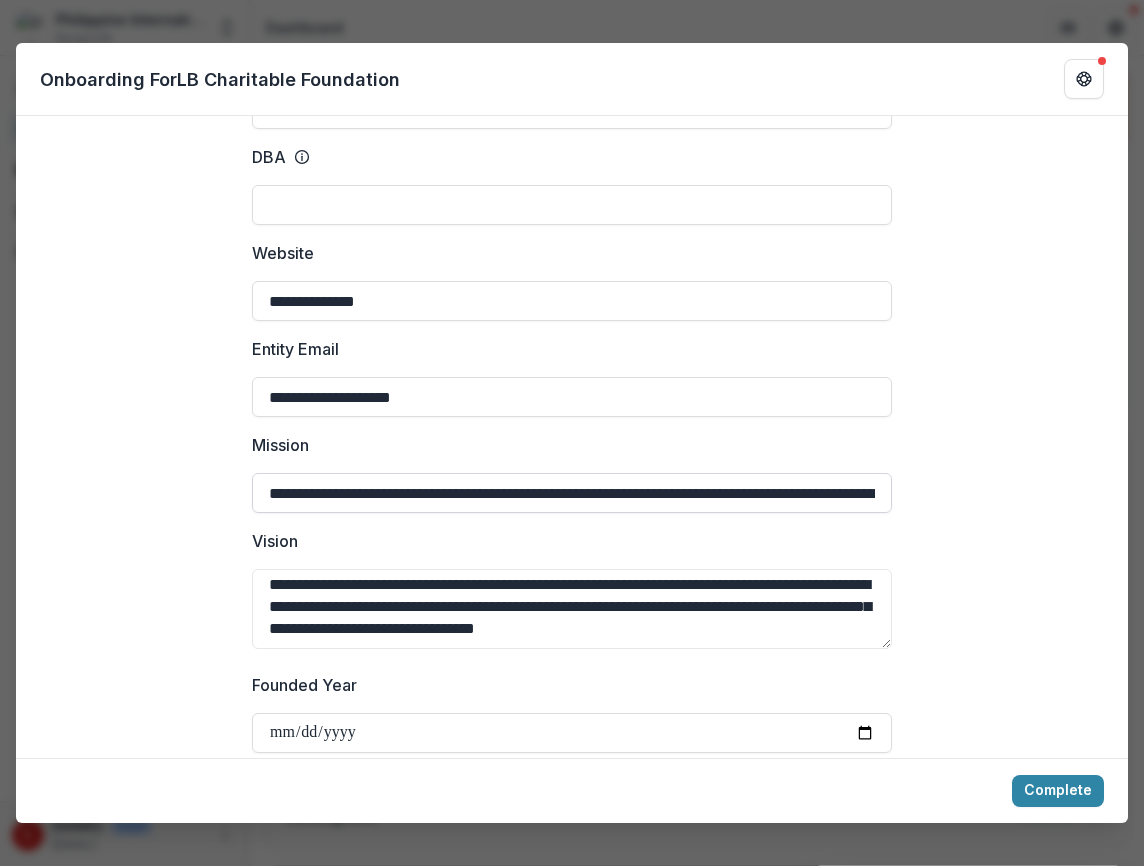 click on "**********" at bounding box center (572, 493) 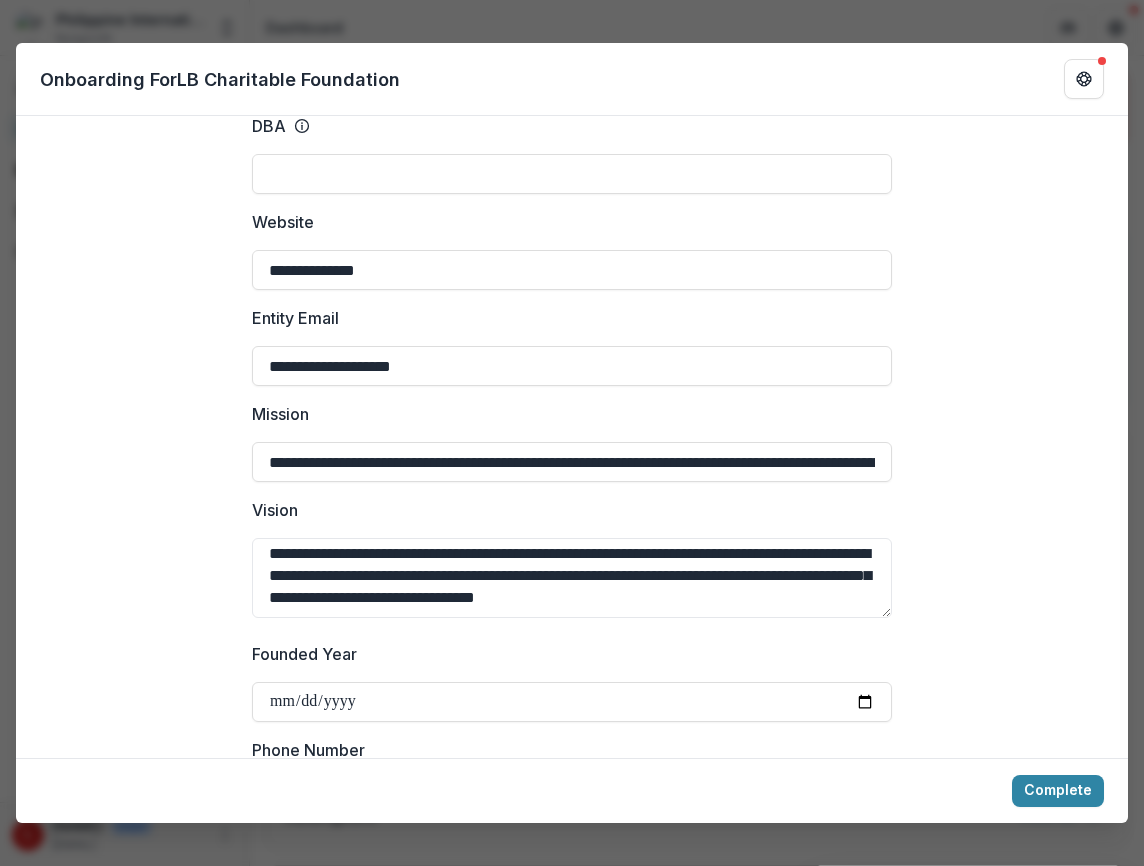 scroll, scrollTop: 294, scrollLeft: 0, axis: vertical 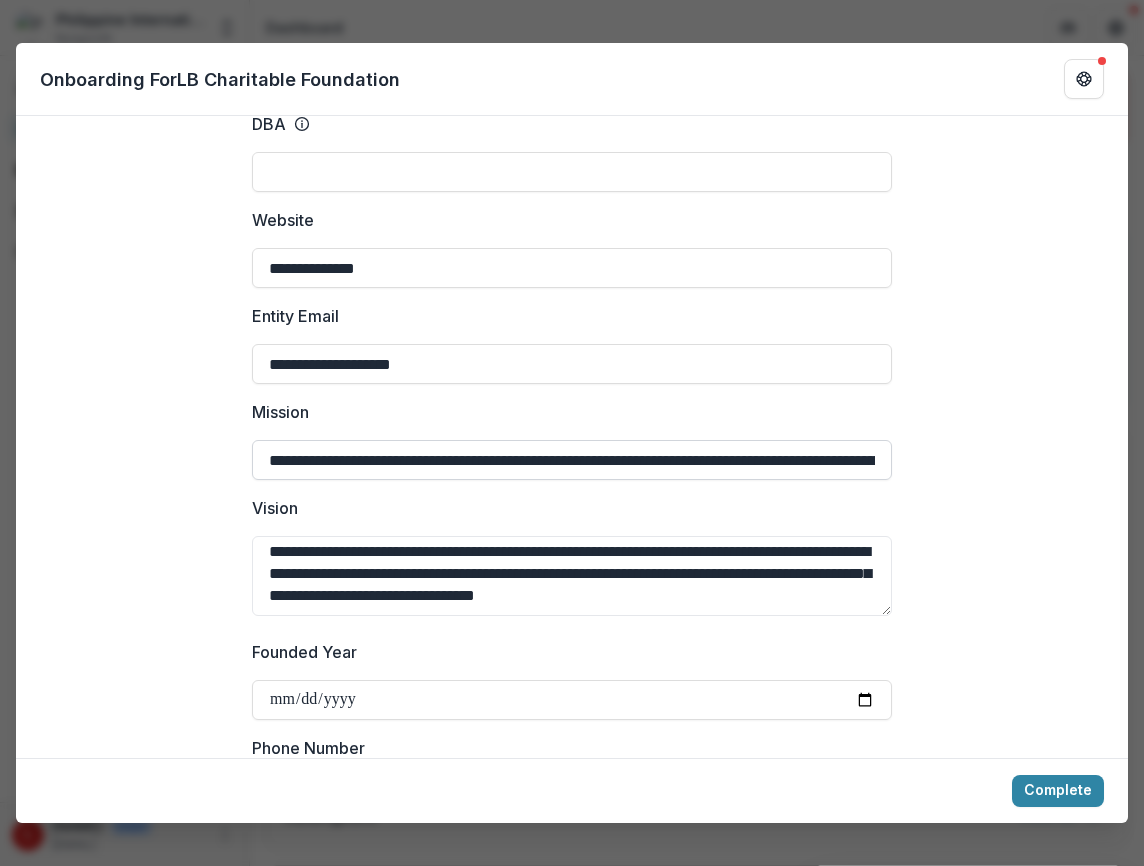 drag, startPoint x: 704, startPoint y: 450, endPoint x: 269, endPoint y: 449, distance: 435.00116 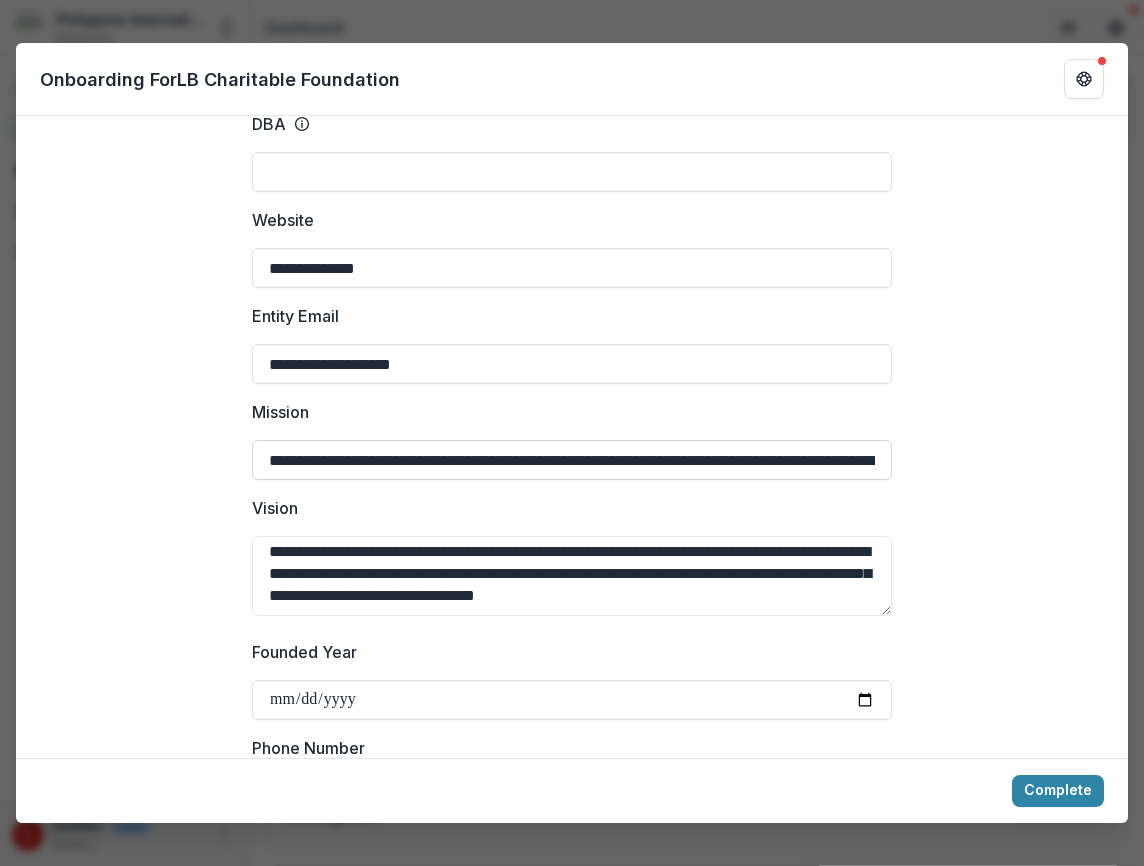 click on "**********" at bounding box center (572, 1537) 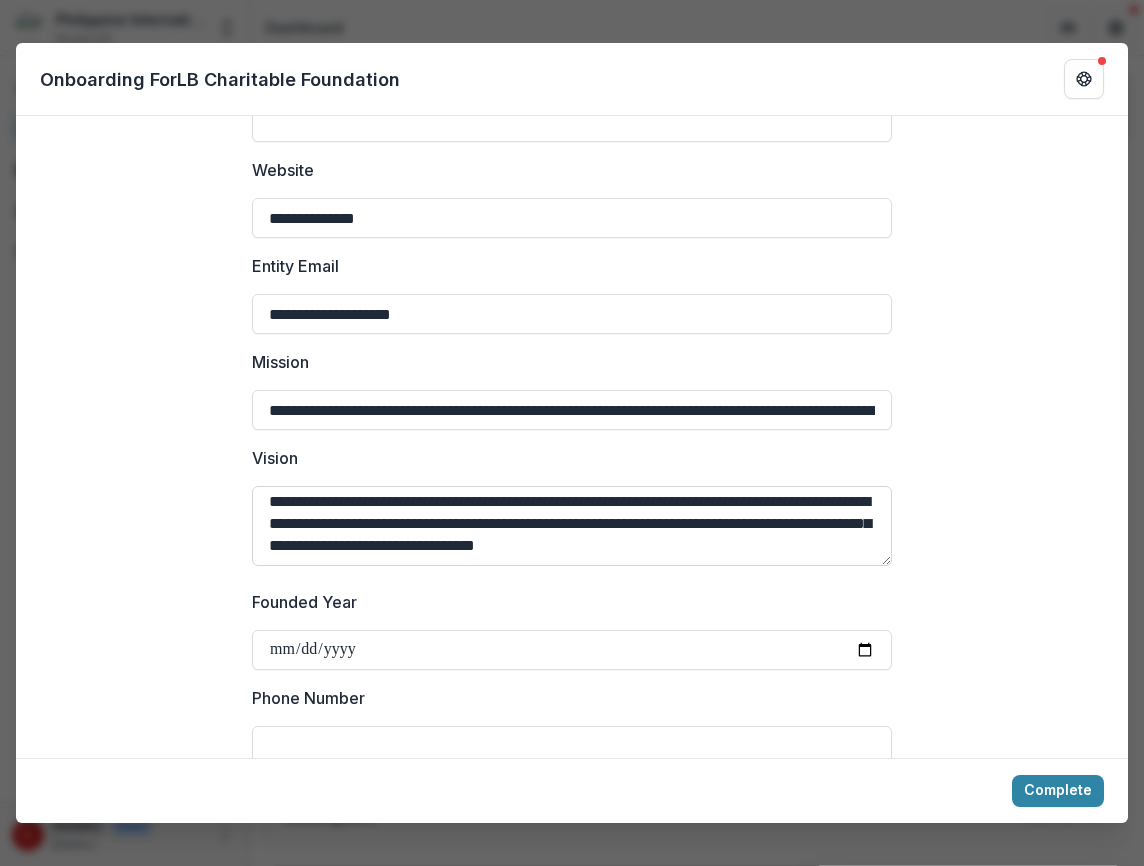 scroll, scrollTop: 348, scrollLeft: 0, axis: vertical 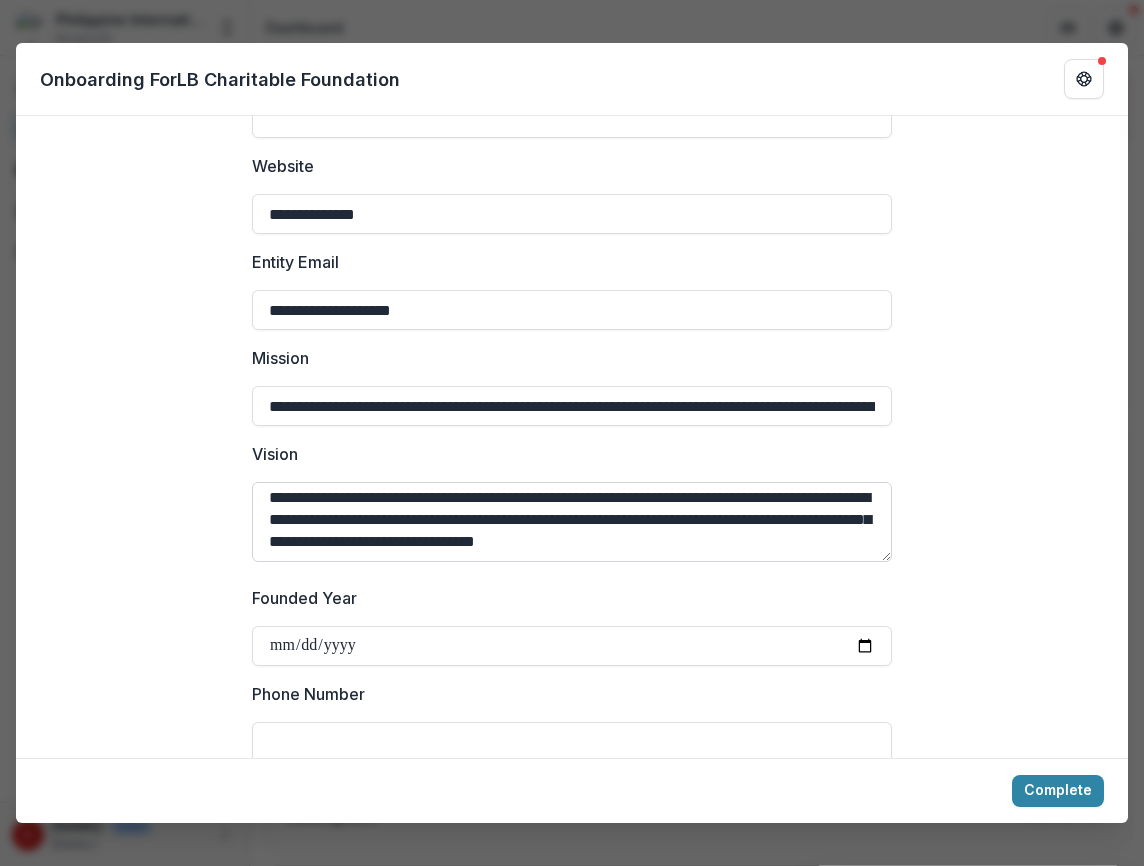 type on "**********" 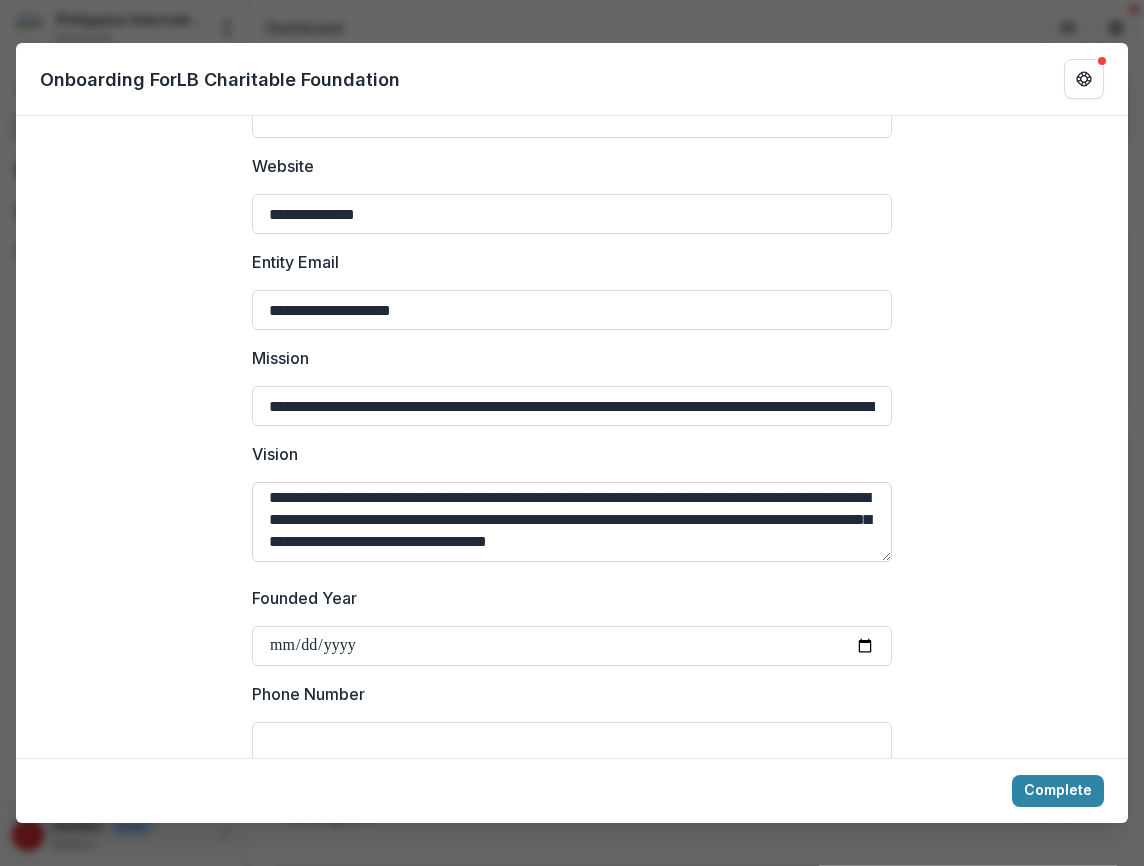 scroll, scrollTop: 18, scrollLeft: 0, axis: vertical 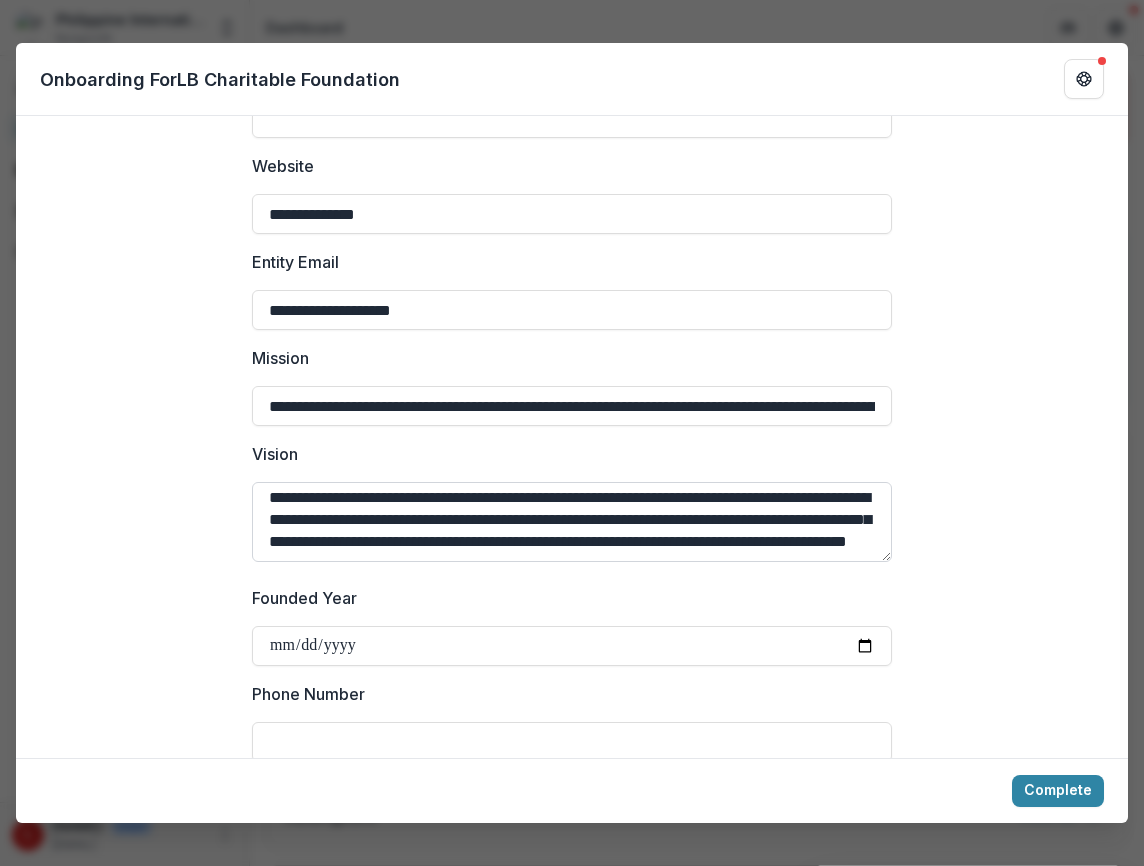 click on "**********" at bounding box center (572, 522) 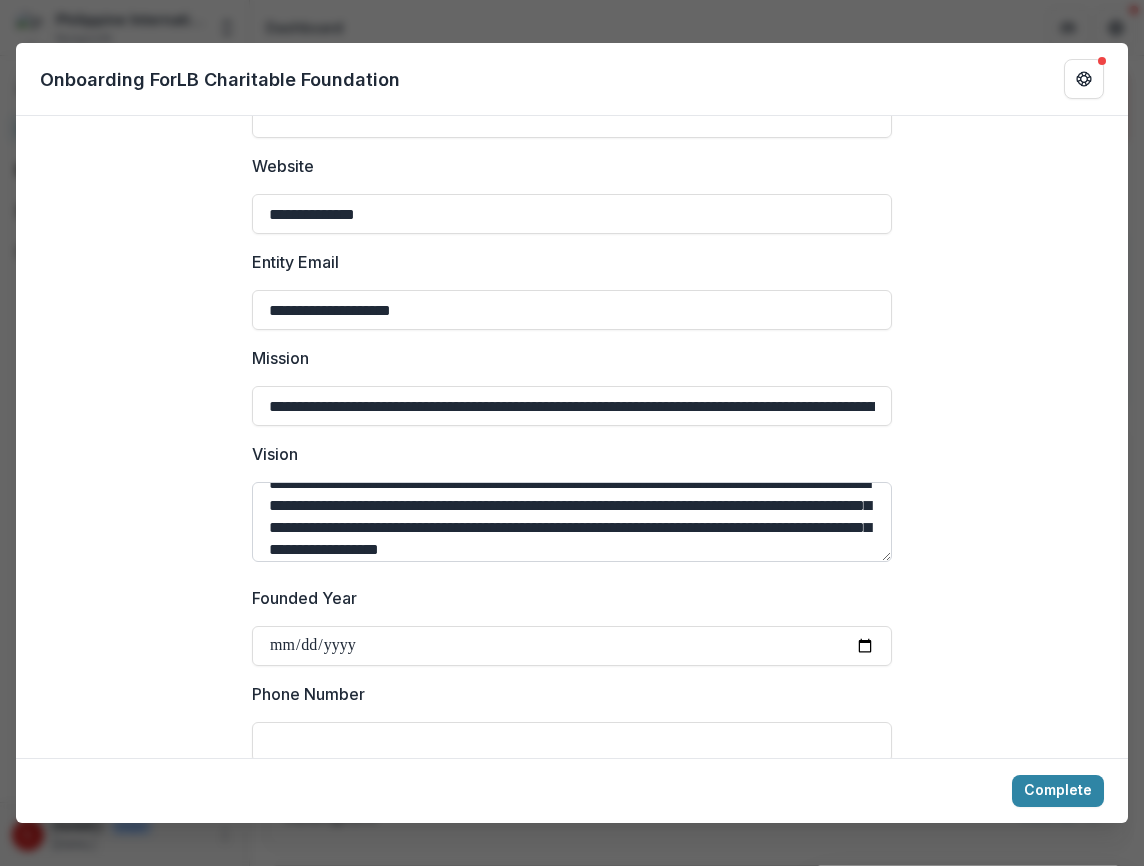 drag, startPoint x: 855, startPoint y: 552, endPoint x: 842, endPoint y: 554, distance: 13.152946 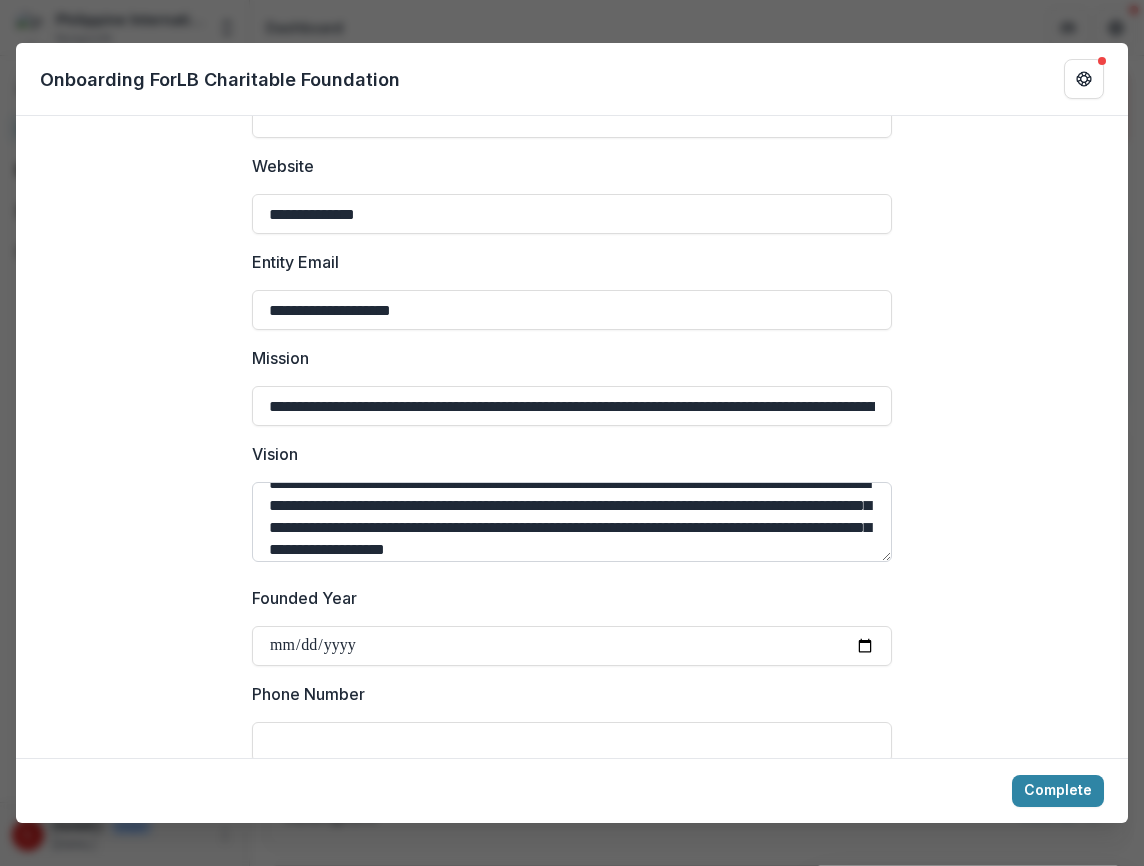 scroll, scrollTop: 40, scrollLeft: 0, axis: vertical 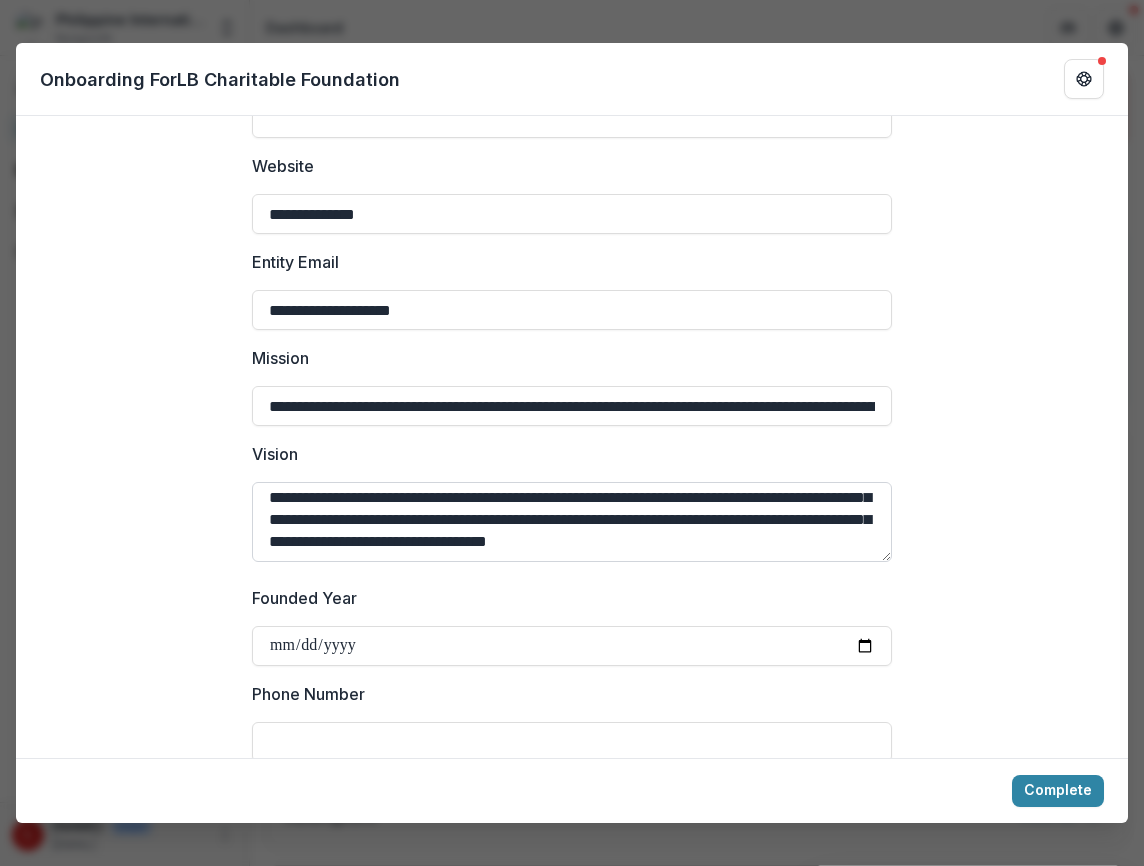 click on "**********" at bounding box center (572, 522) 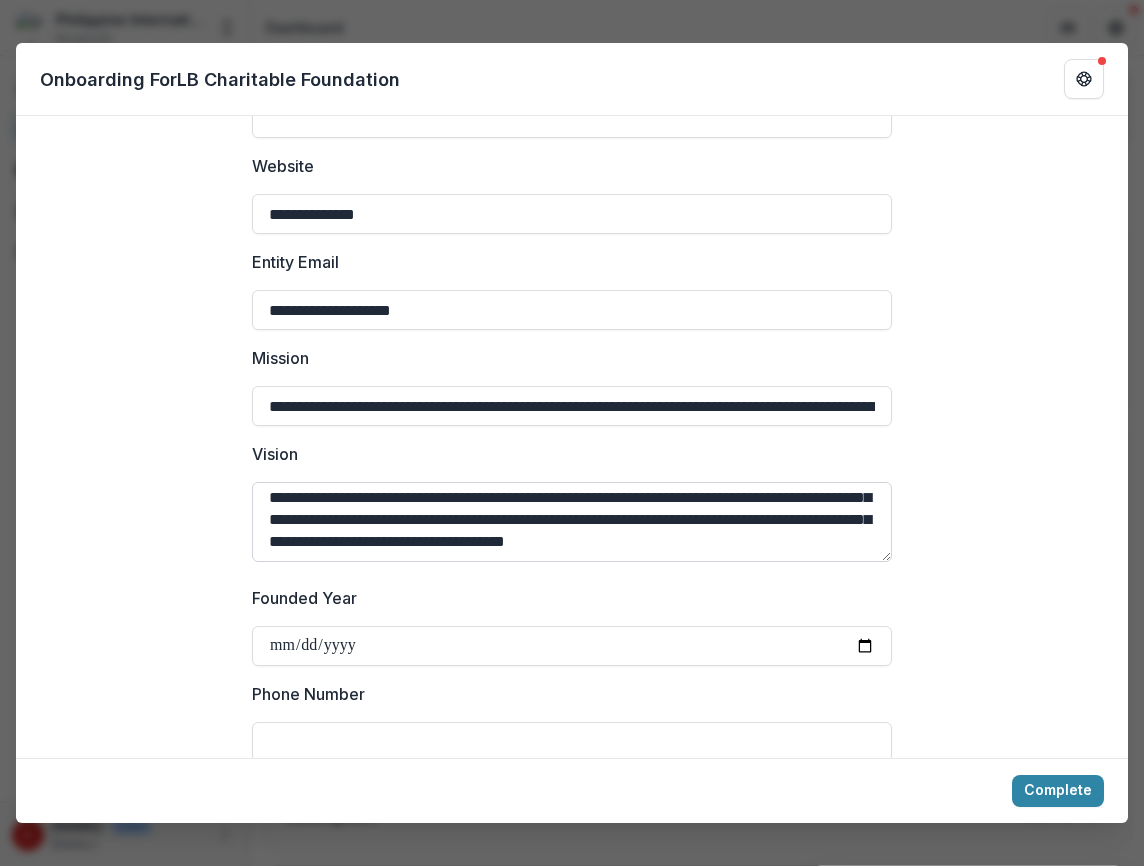 click on "**********" at bounding box center (572, 522) 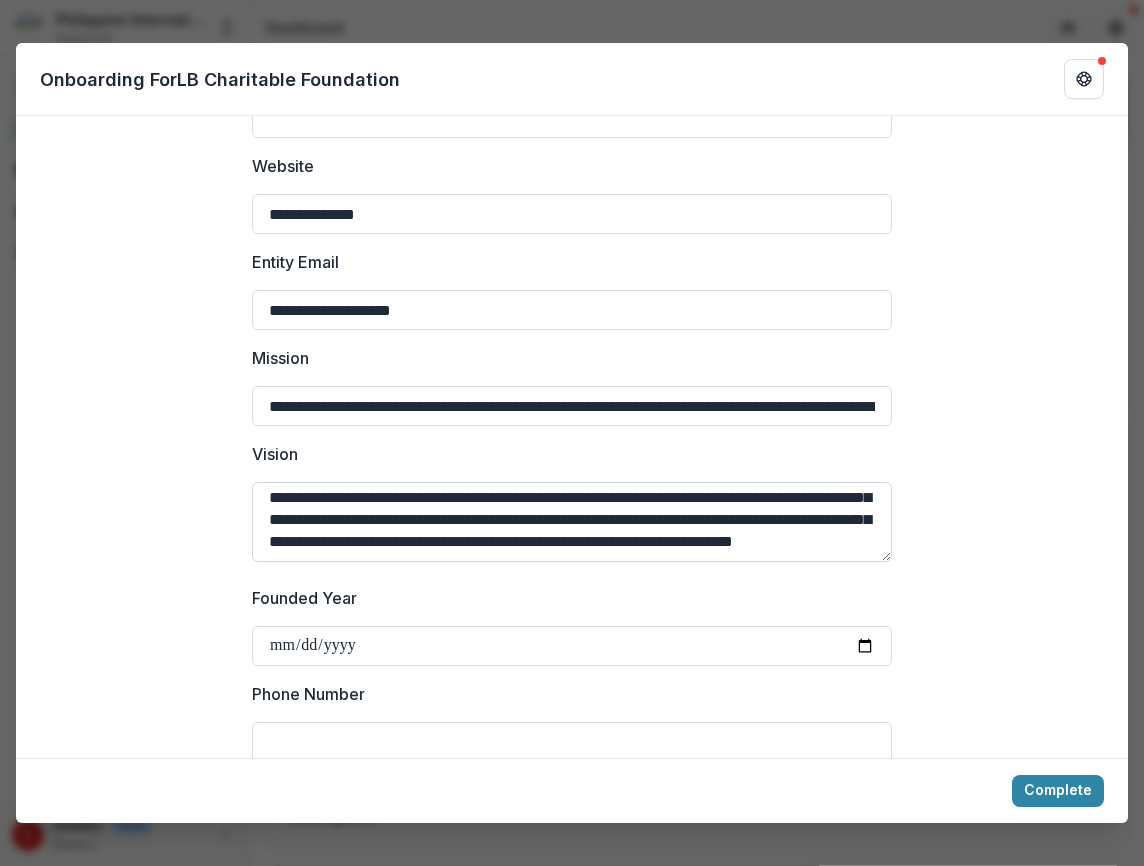 scroll, scrollTop: 84, scrollLeft: 0, axis: vertical 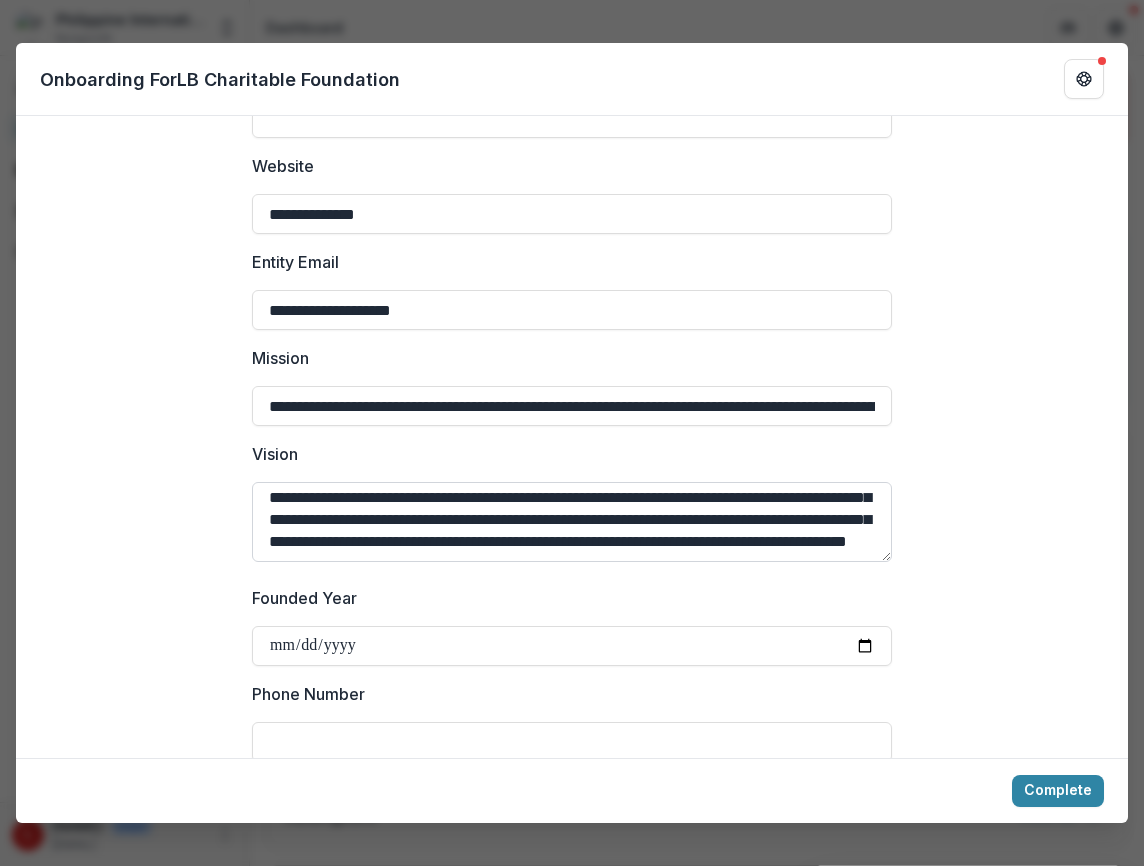 click on "**********" at bounding box center [572, 522] 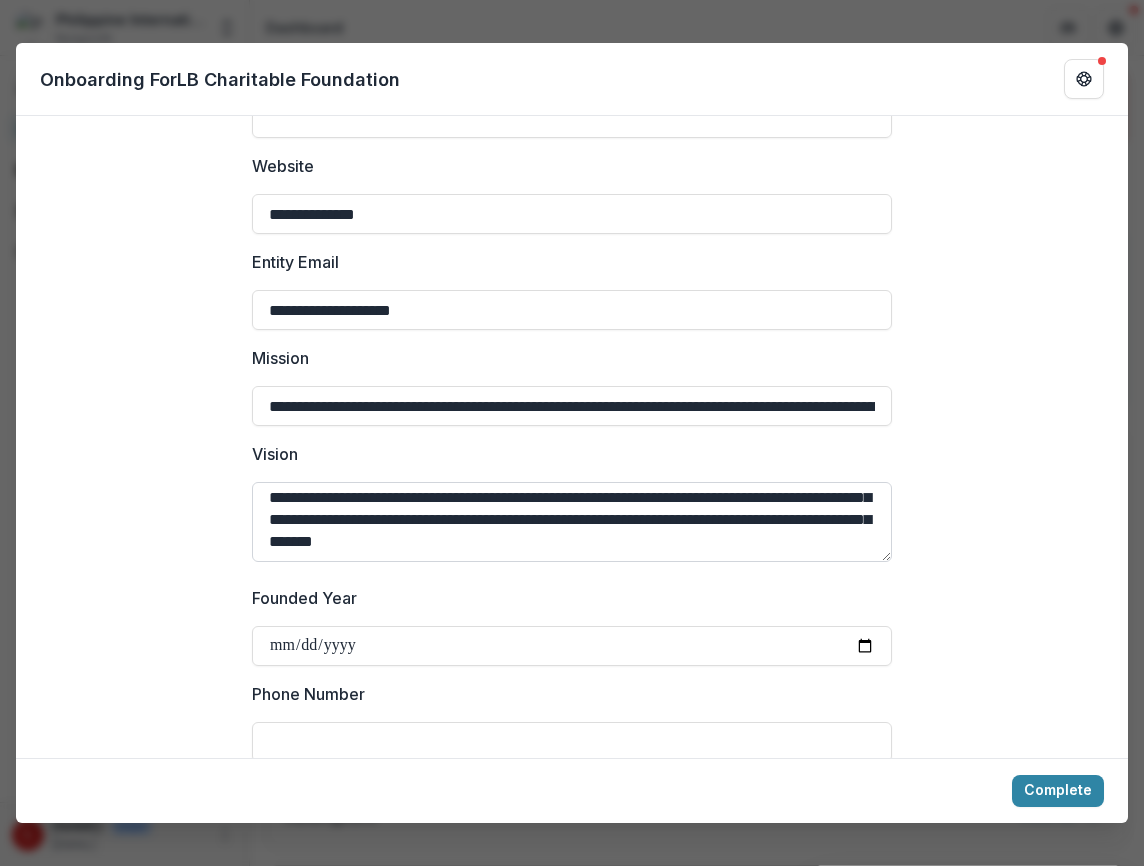 click on "**********" at bounding box center [572, 522] 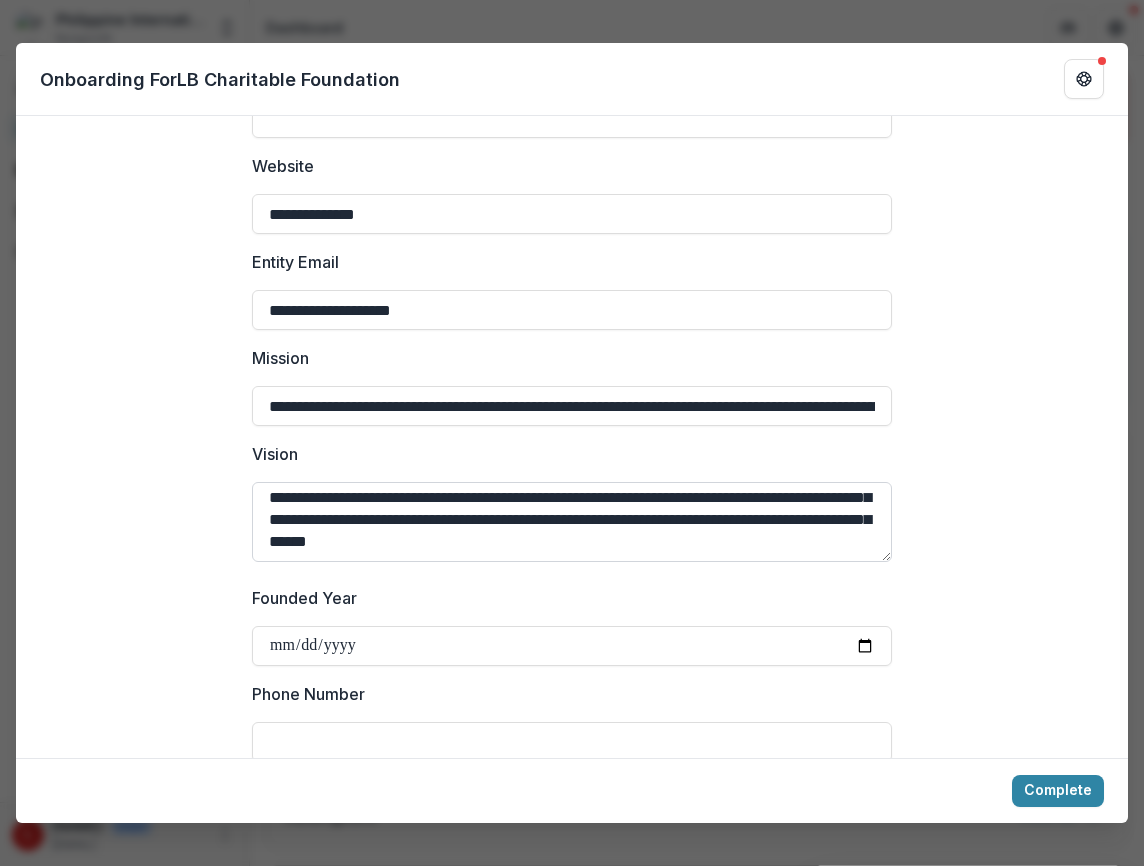 drag, startPoint x: 267, startPoint y: 493, endPoint x: 585, endPoint y: 548, distance: 322.72125 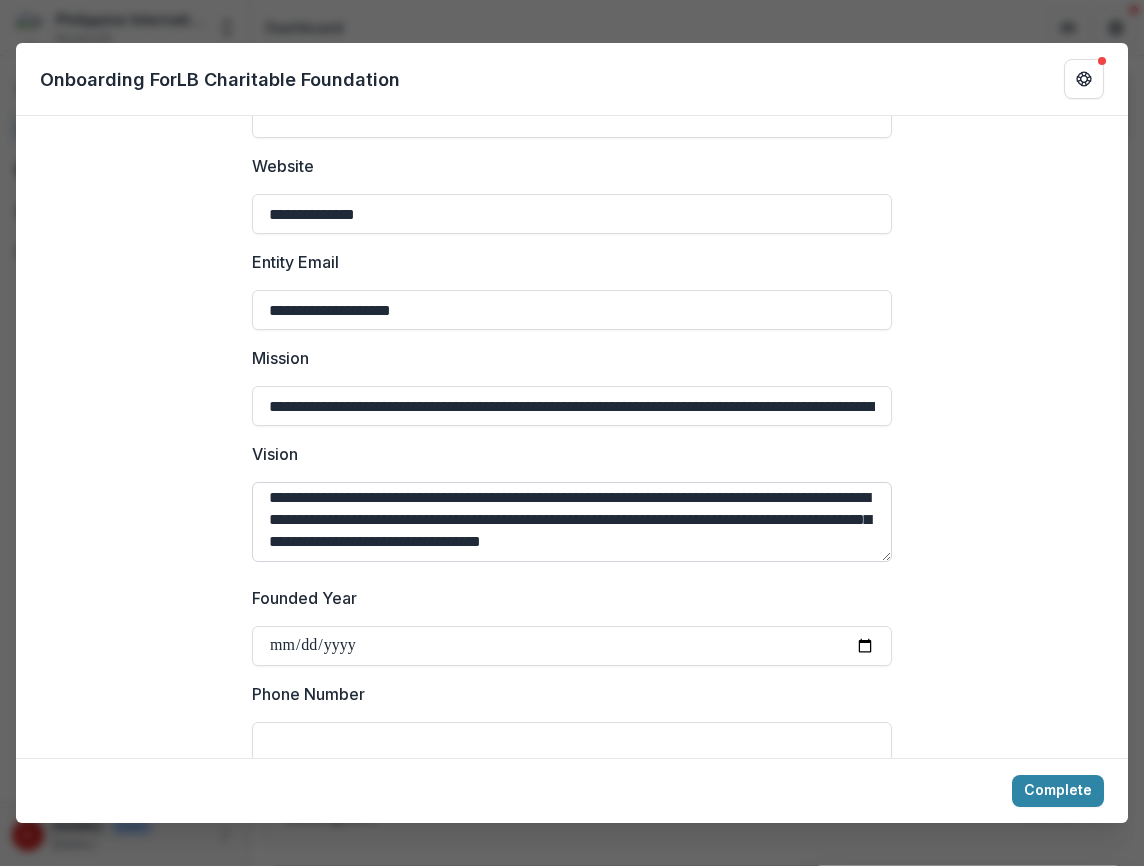 scroll, scrollTop: 4, scrollLeft: 0, axis: vertical 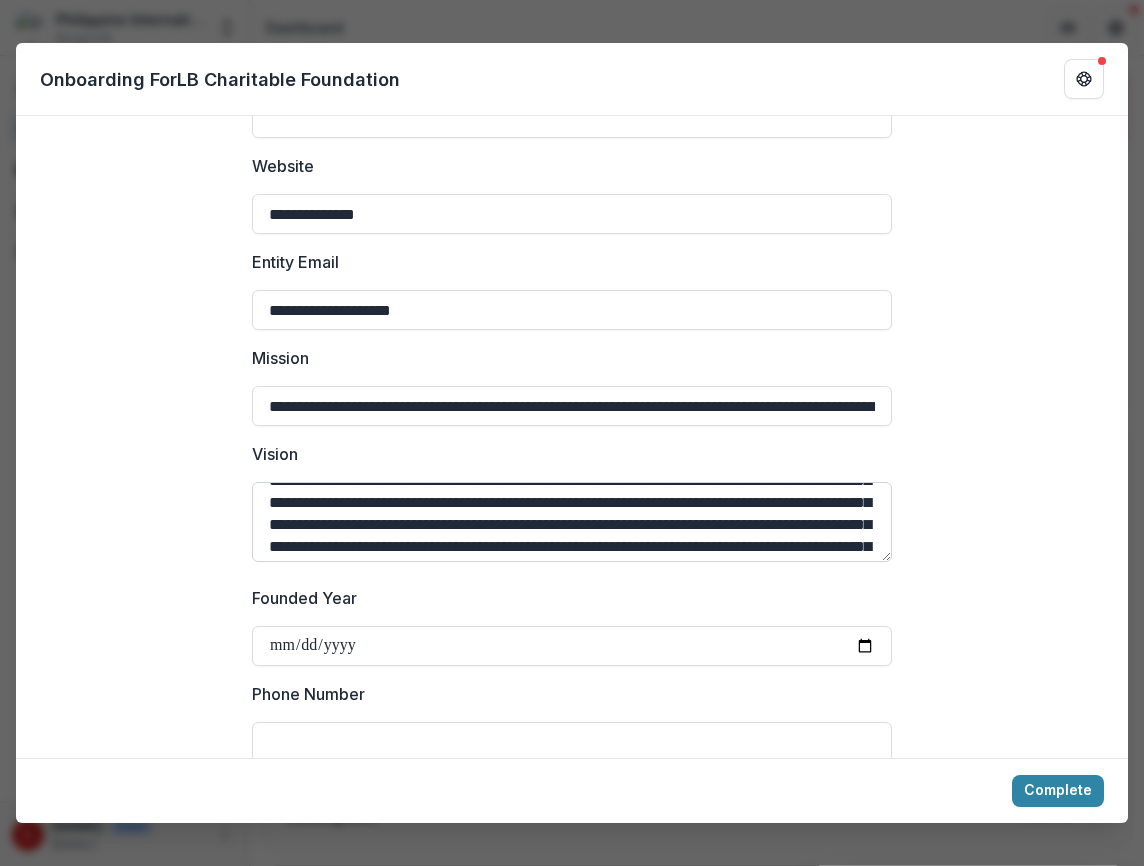 click on "**********" at bounding box center [572, 522] 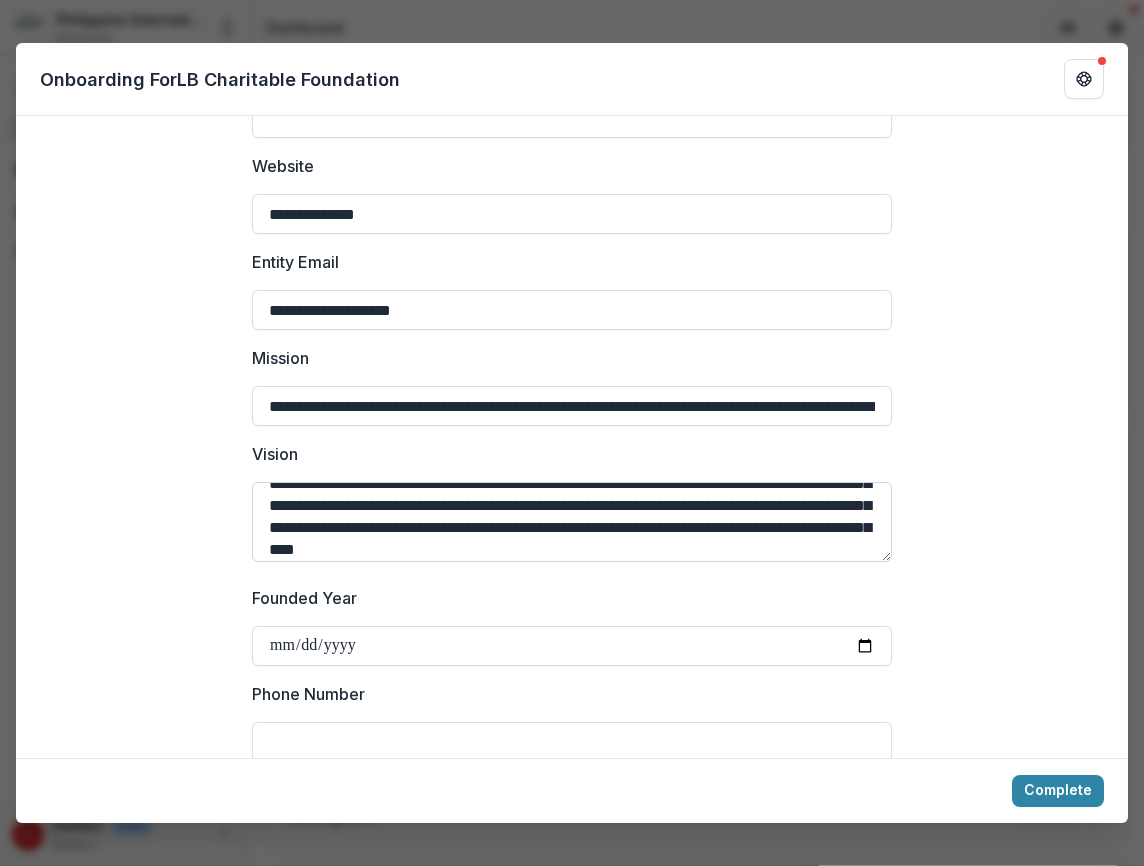 scroll, scrollTop: 61, scrollLeft: 0, axis: vertical 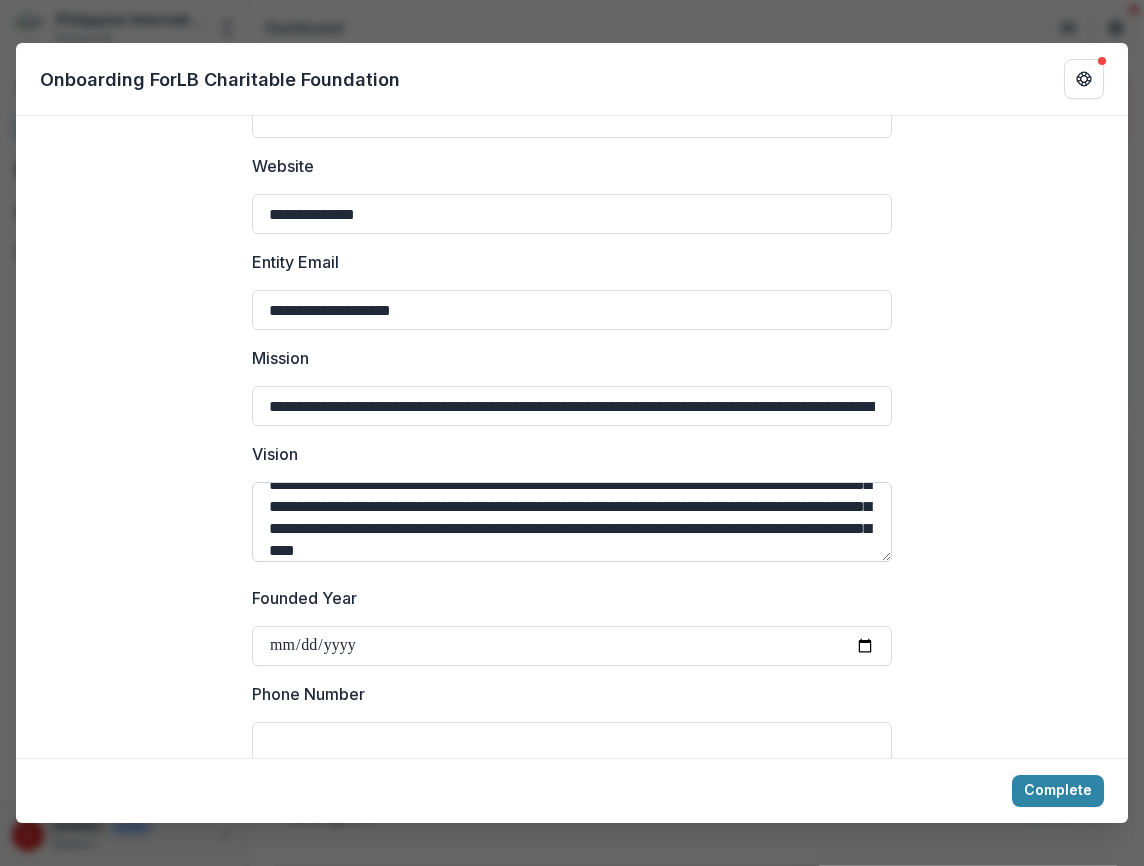 click on "**********" at bounding box center (572, 522) 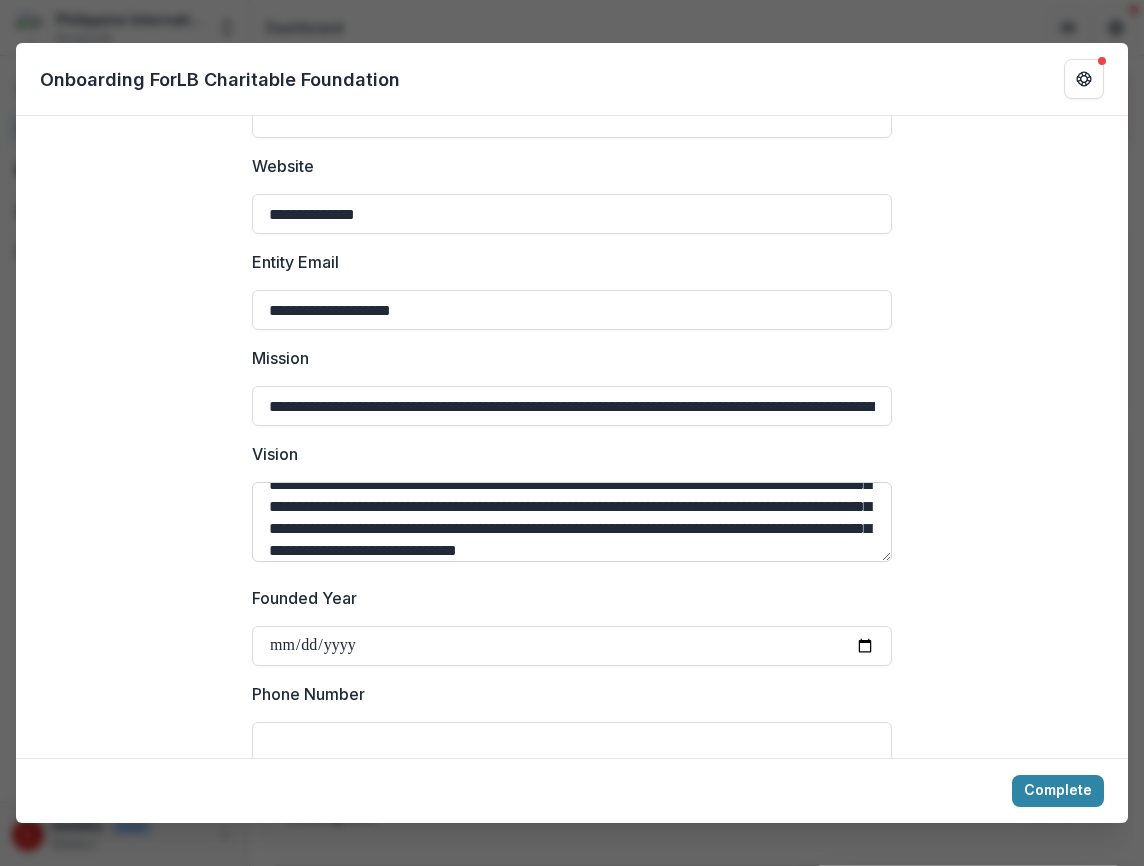 click on "**********" at bounding box center [572, 522] 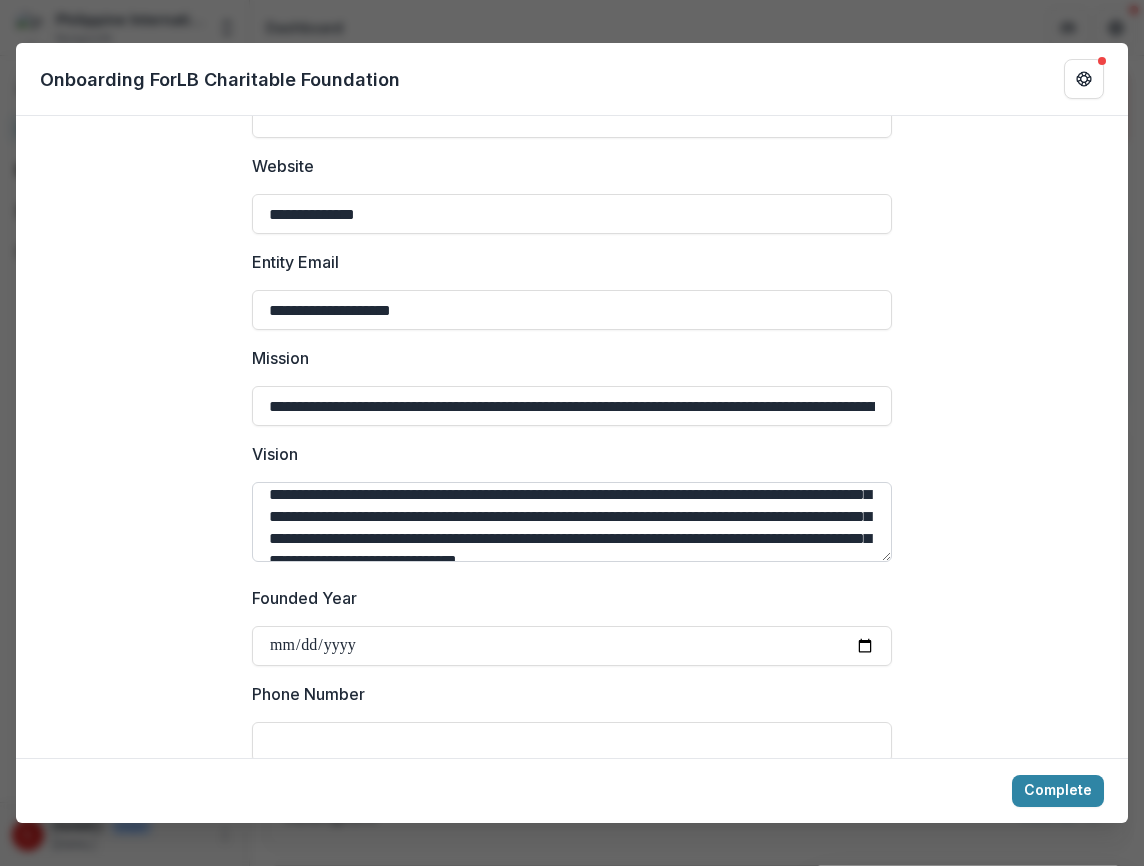 scroll, scrollTop: 74, scrollLeft: 0, axis: vertical 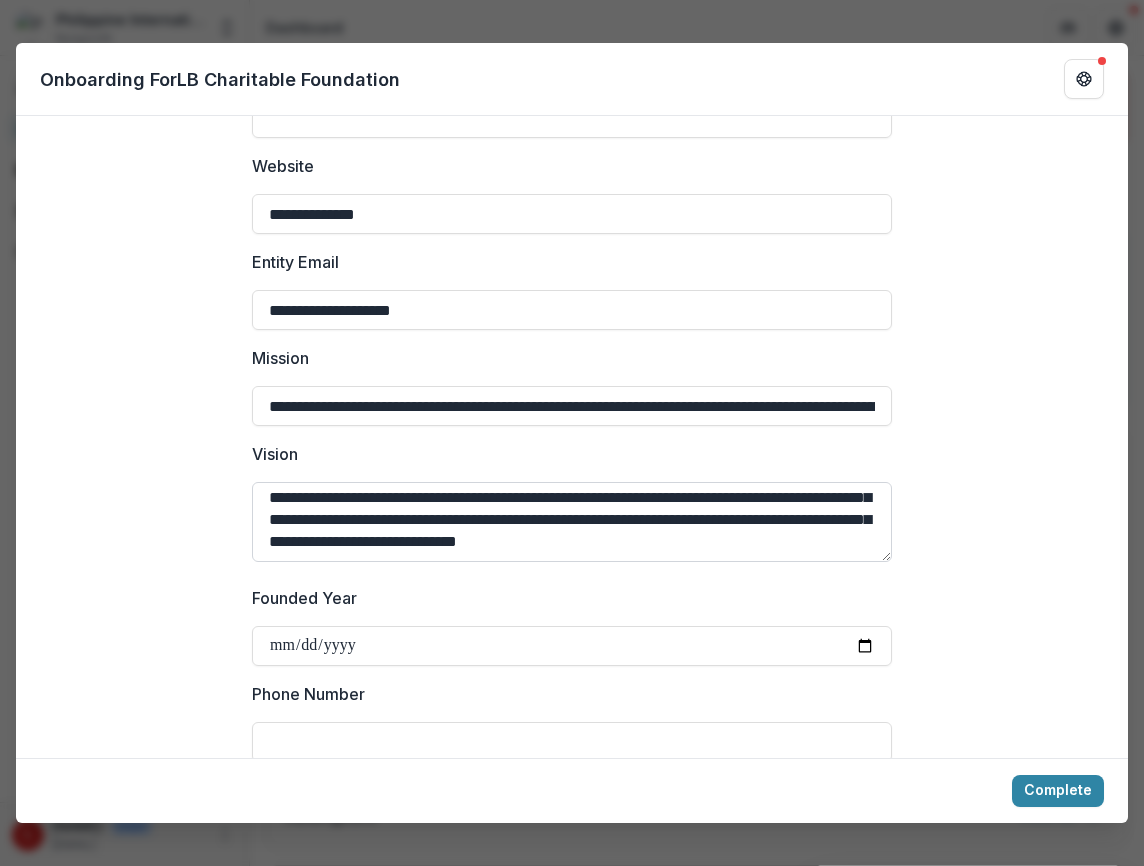 click on "**********" at bounding box center [572, 522] 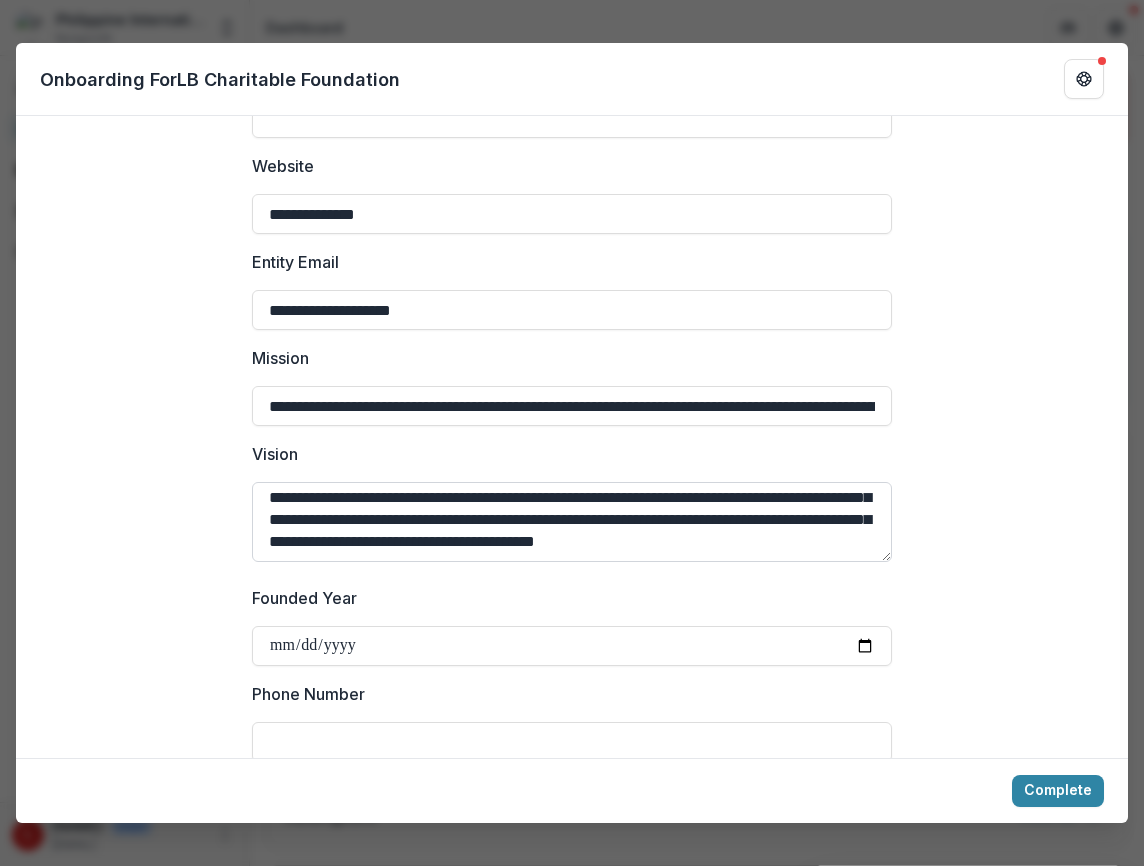 click on "**********" at bounding box center (572, 522) 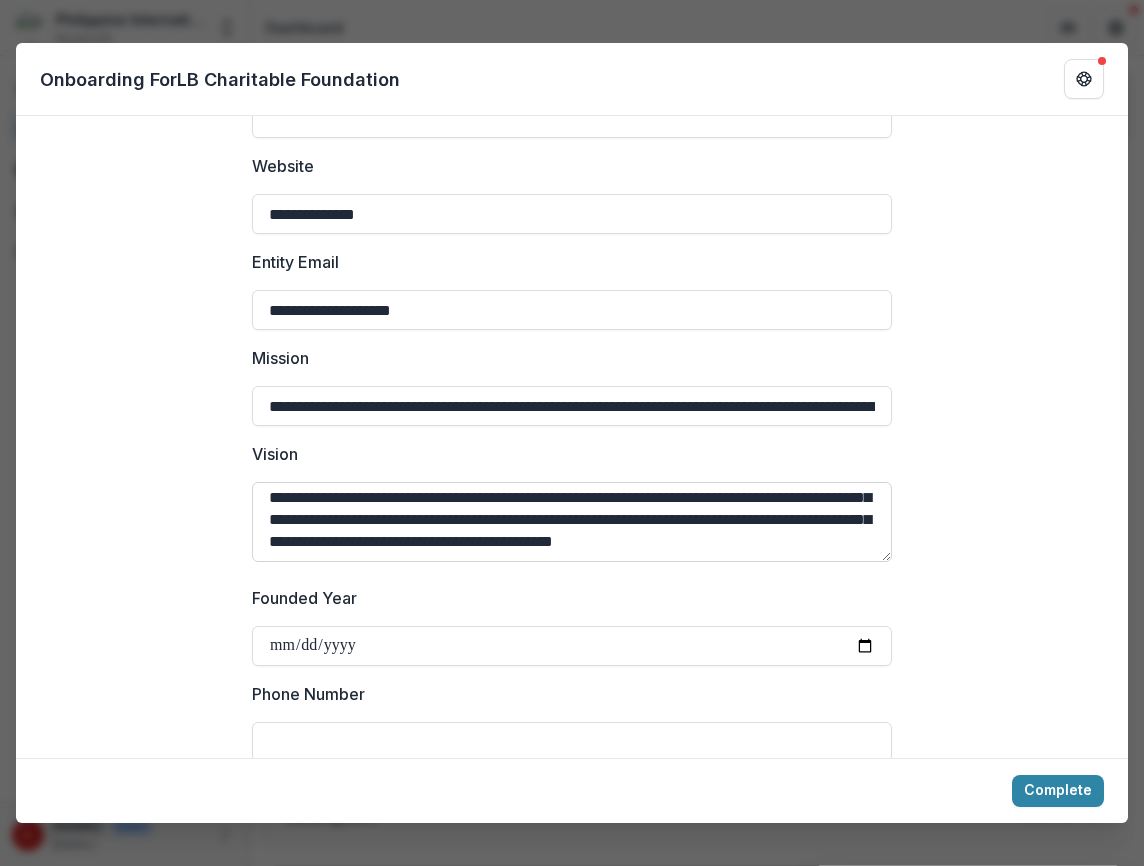click on "**********" at bounding box center (572, 522) 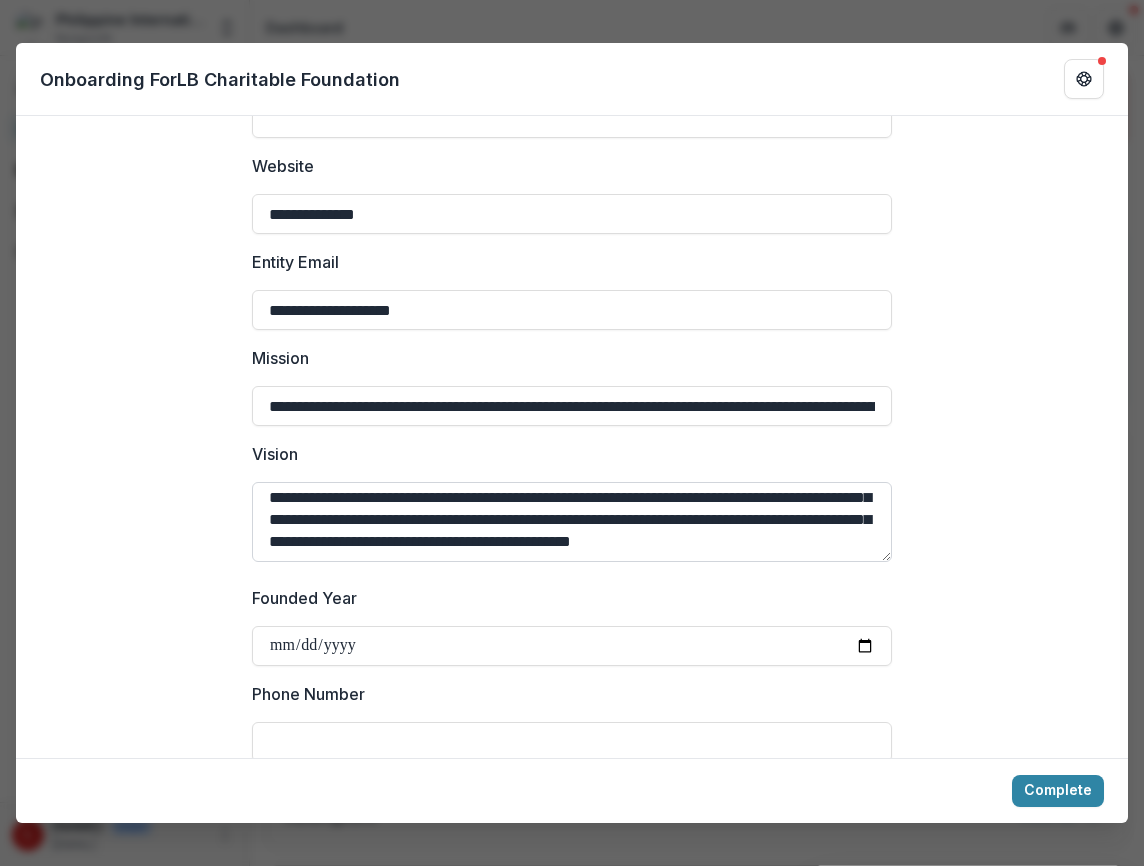 scroll, scrollTop: 92, scrollLeft: 0, axis: vertical 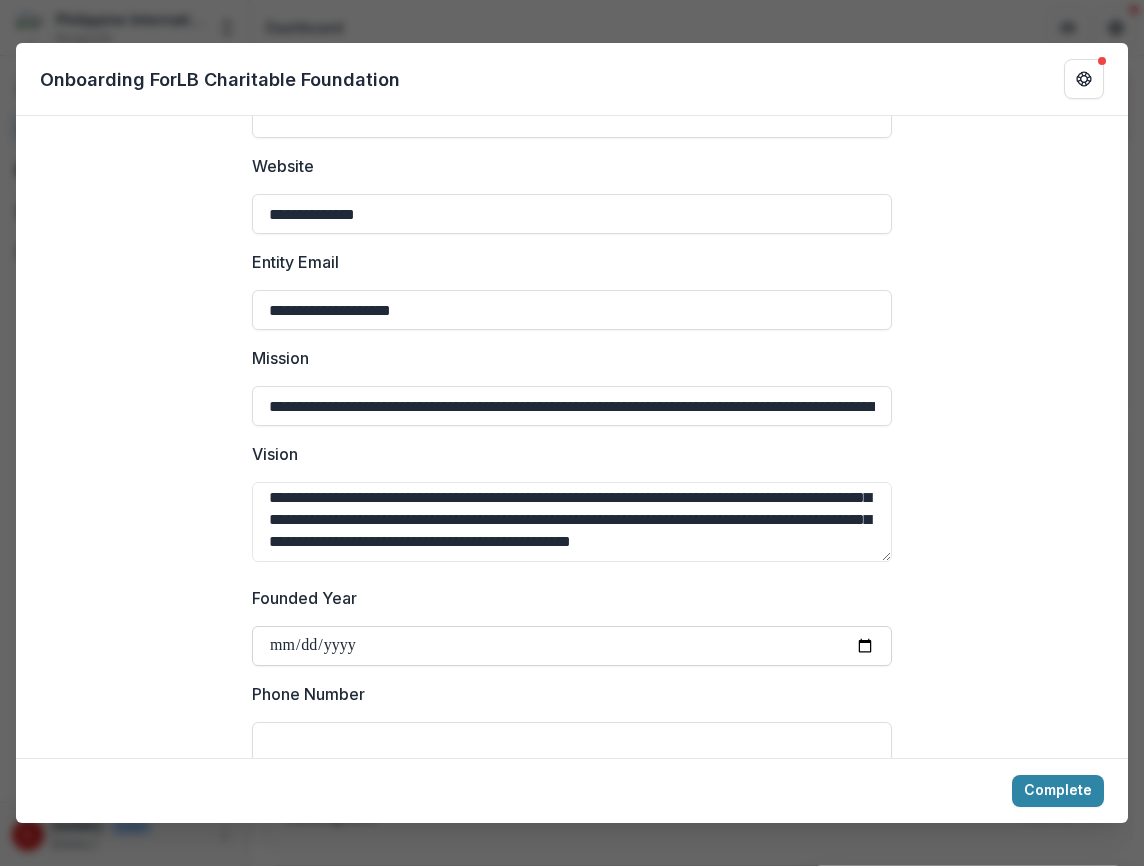 type on "**********" 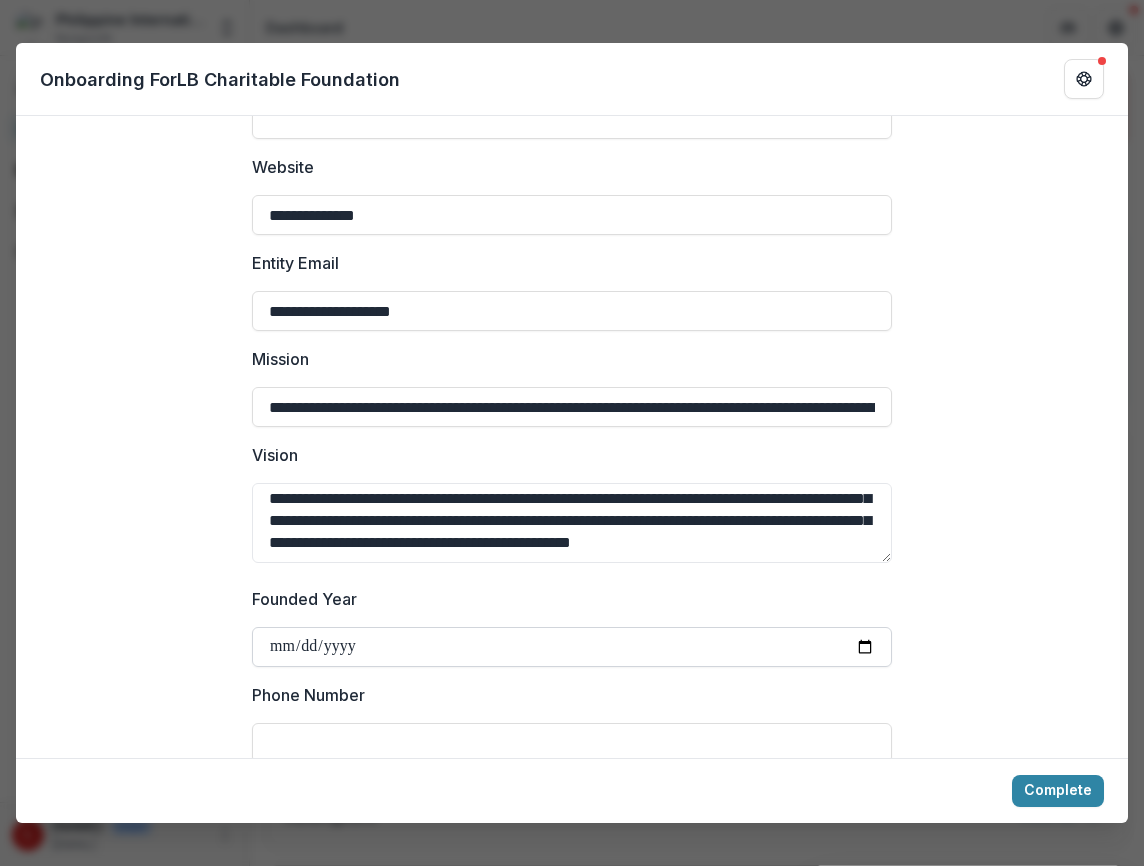 click on "Founded Year" at bounding box center [572, 647] 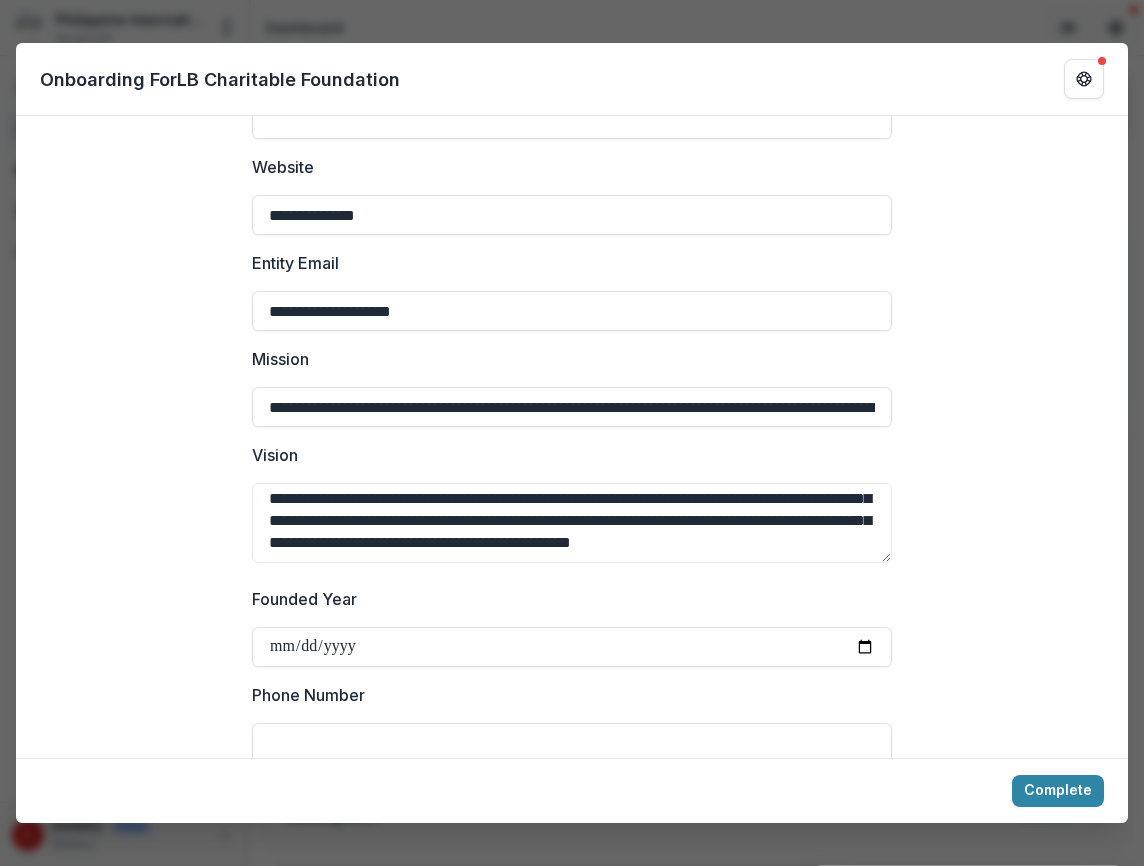 type on "**********" 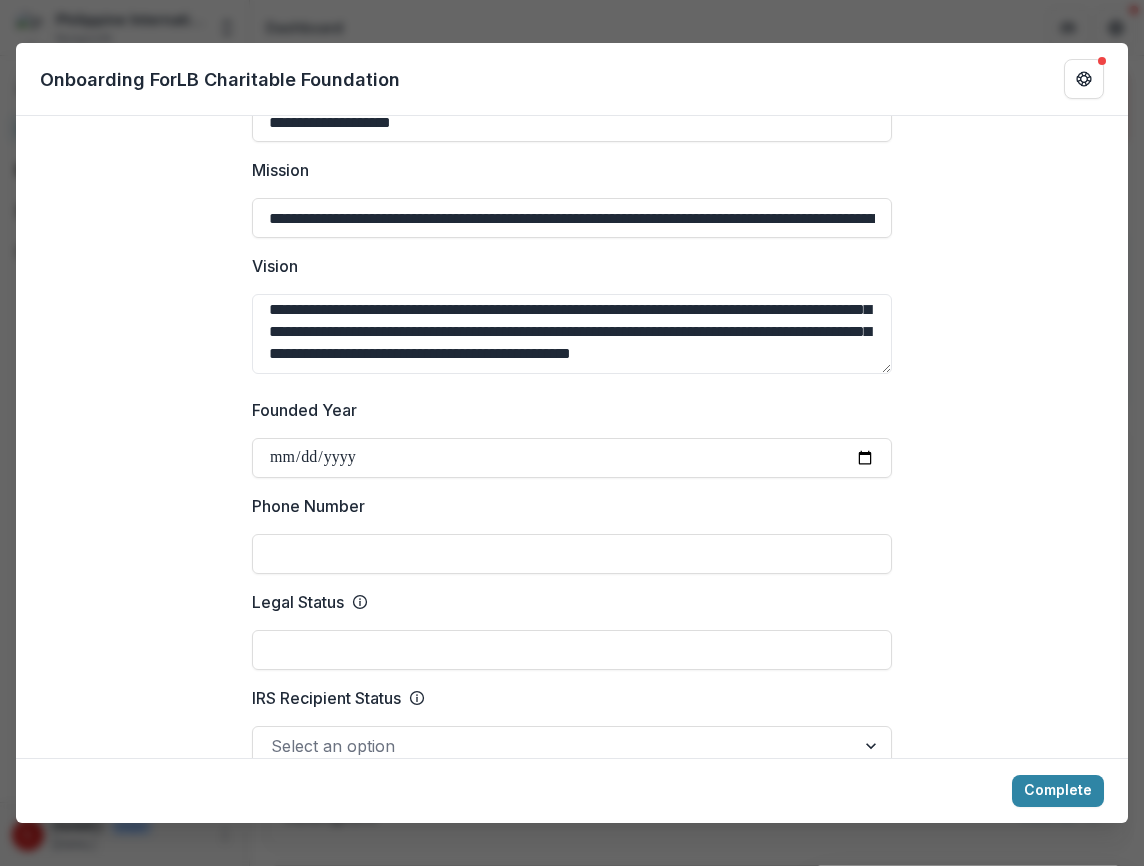 scroll, scrollTop: 538, scrollLeft: 0, axis: vertical 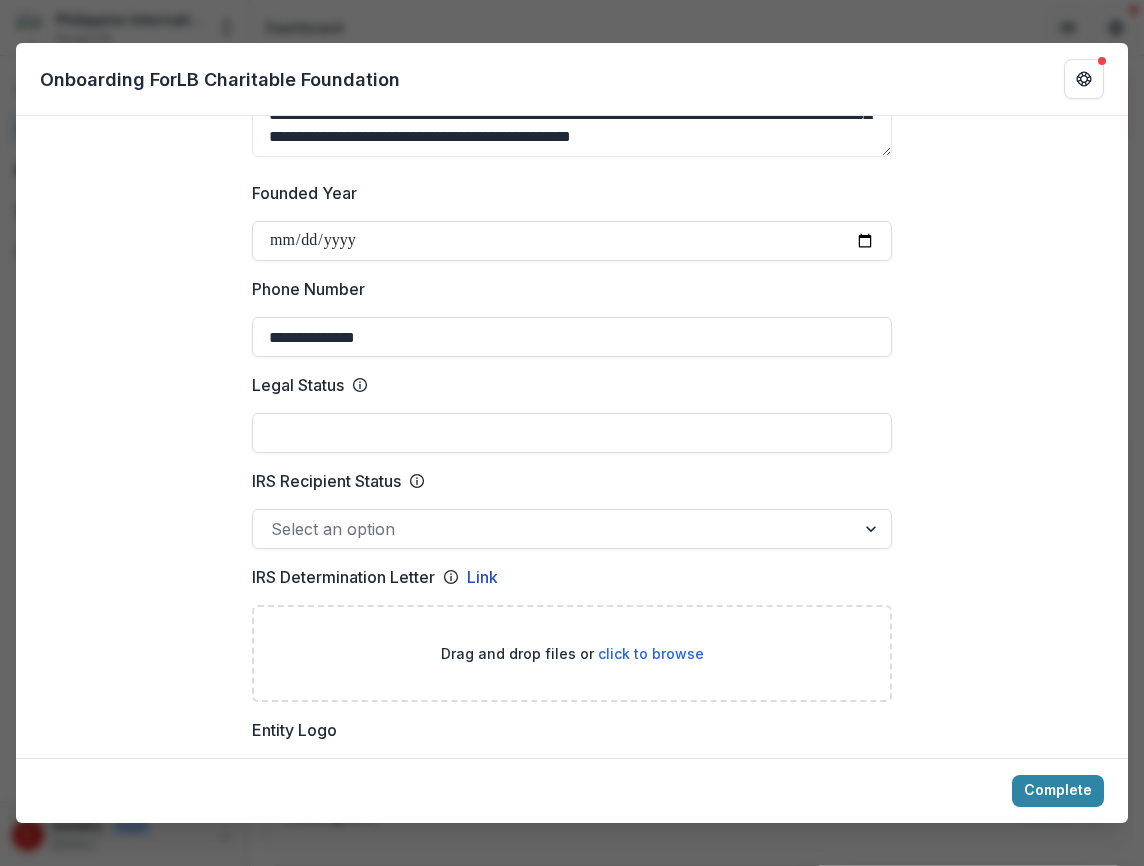 type on "**********" 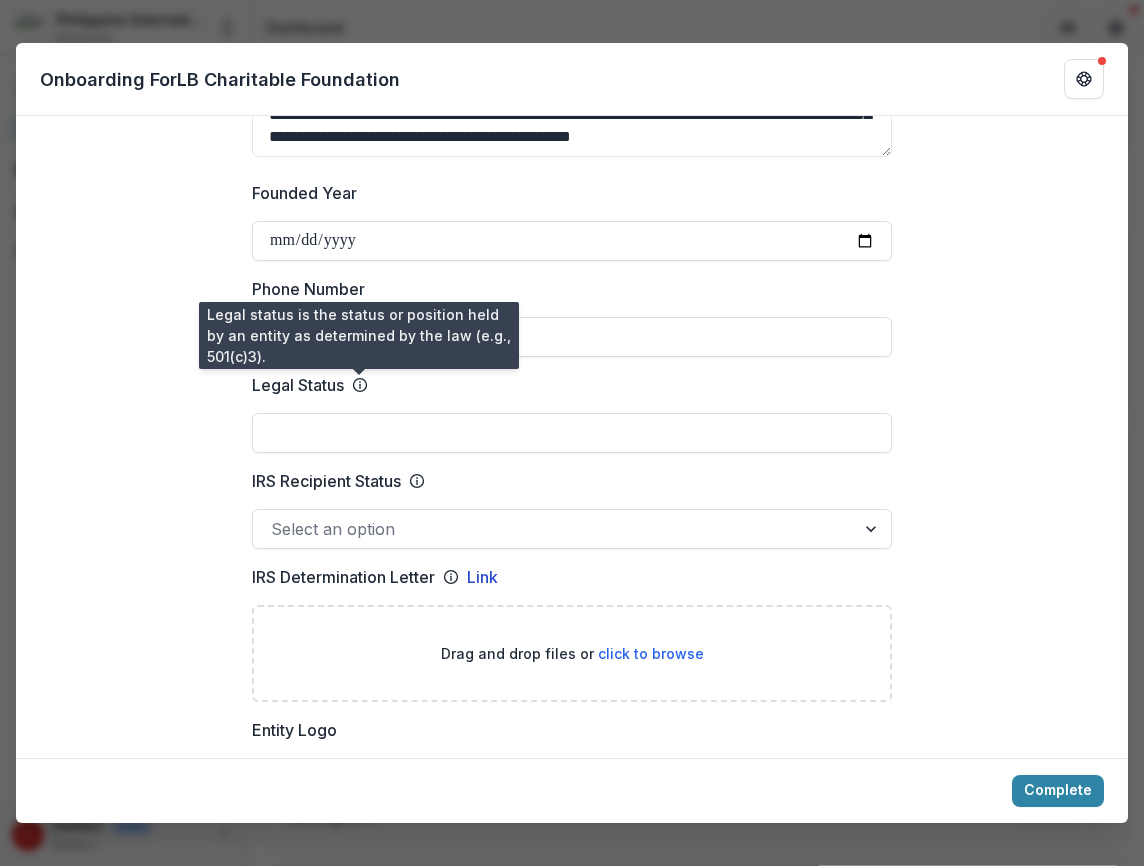 click 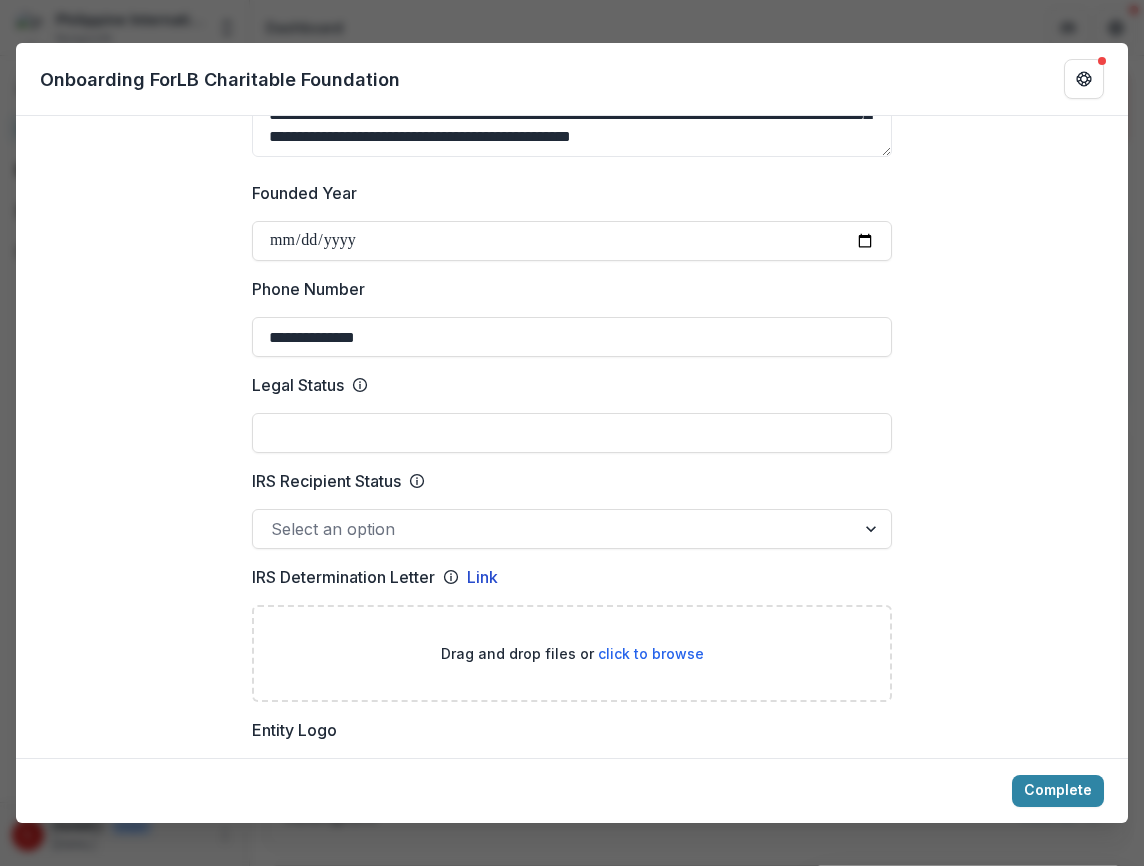 click 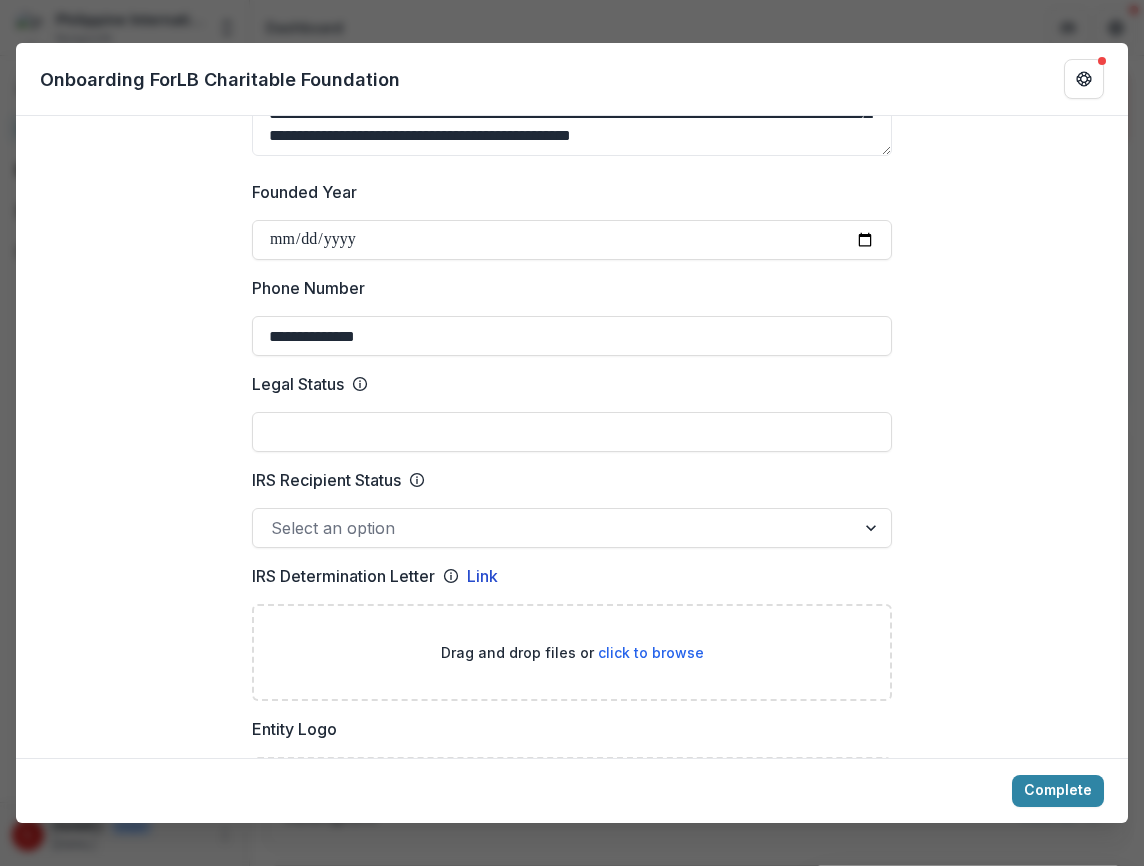 scroll, scrollTop: 744, scrollLeft: 0, axis: vertical 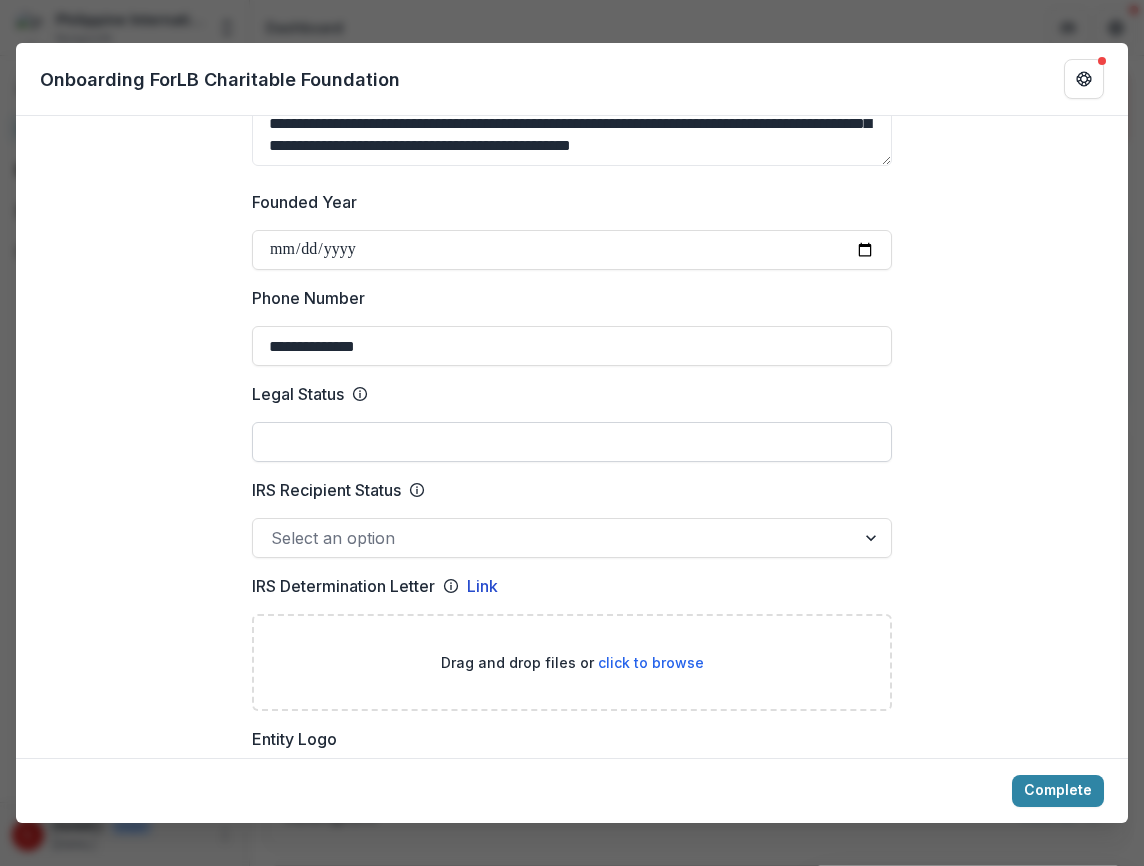click on "Legal Status" at bounding box center (572, 442) 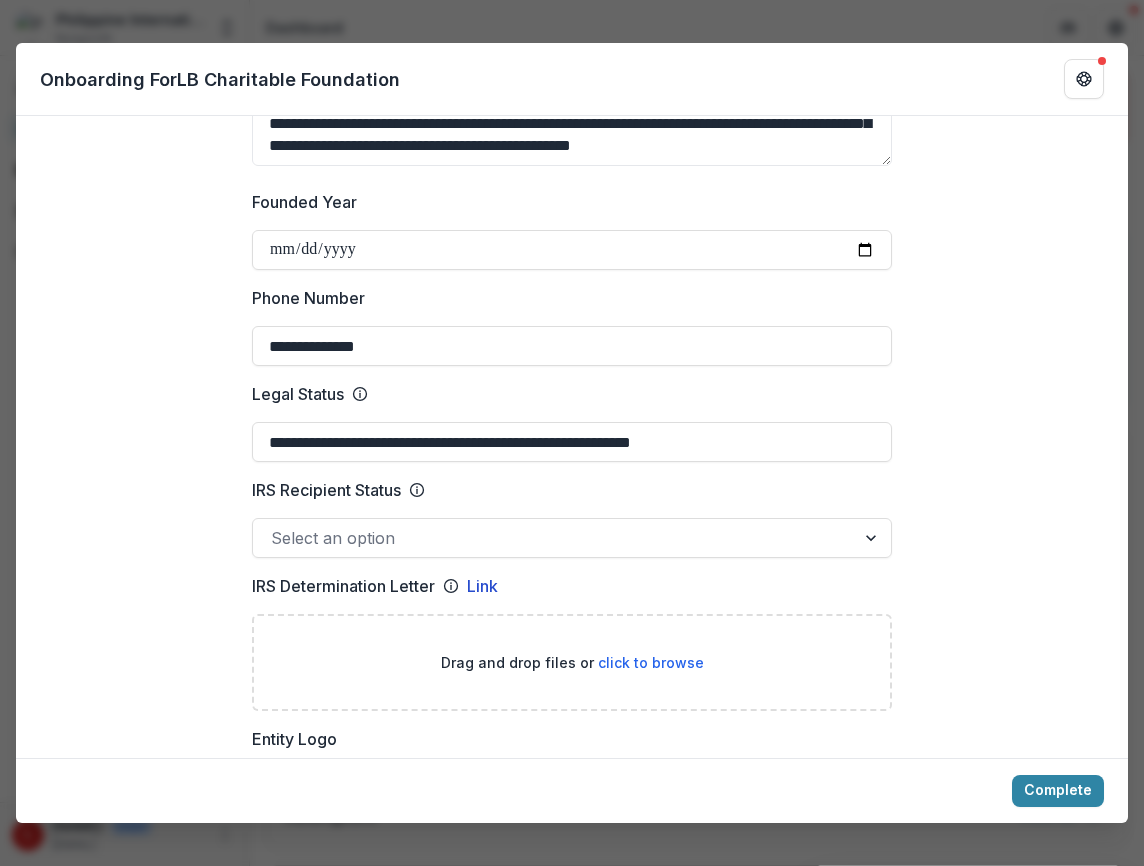 type on "**********" 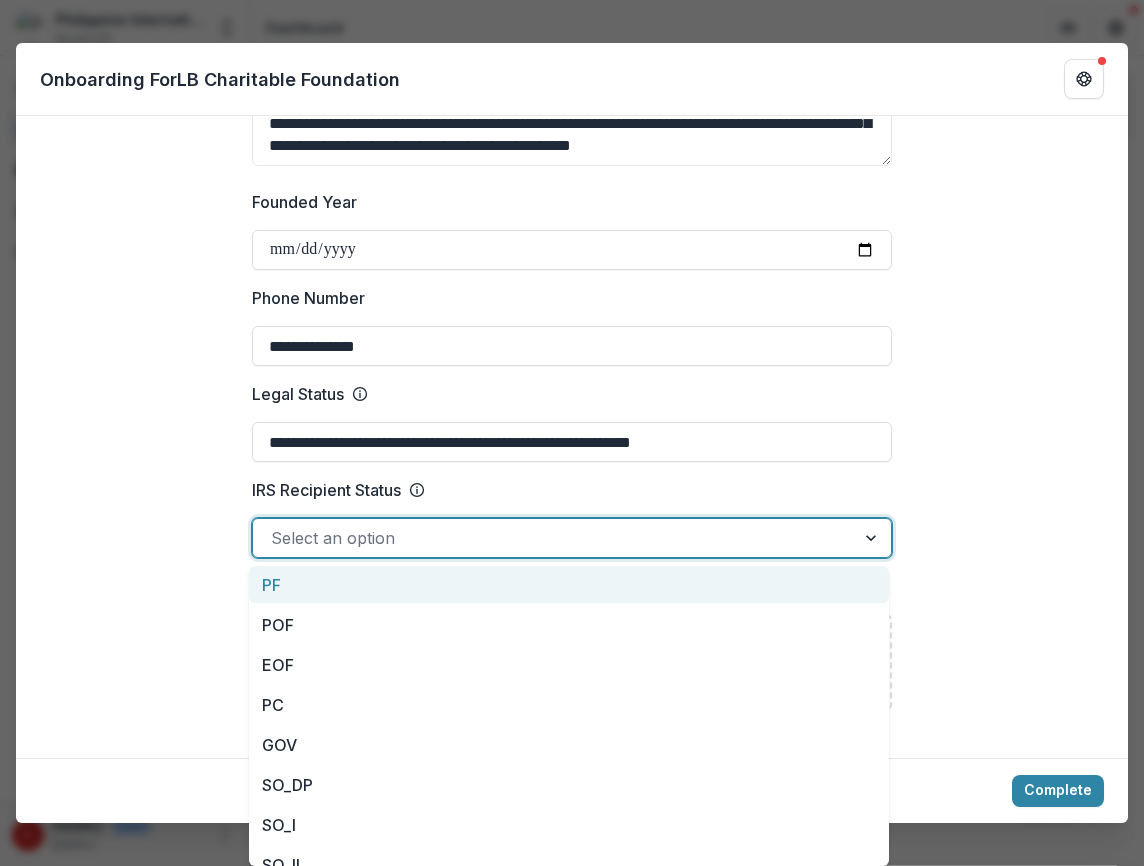 click at bounding box center [554, 538] 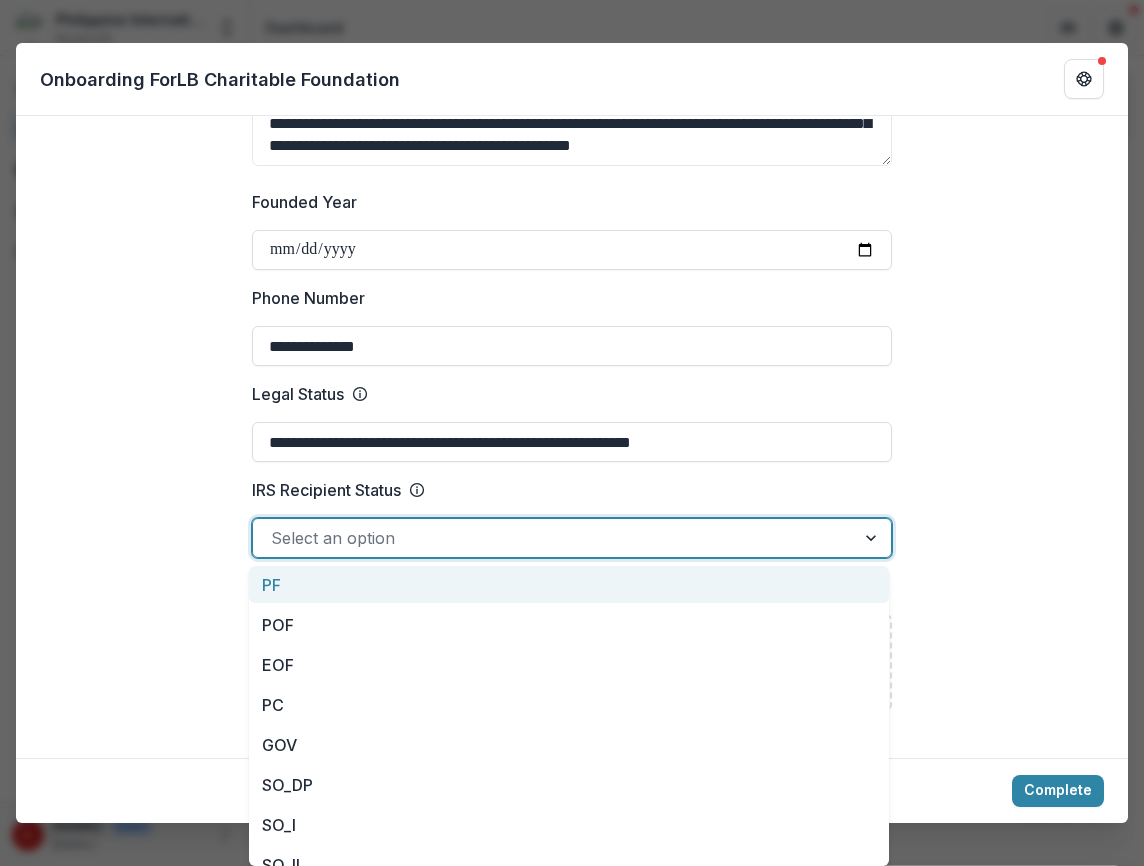 click at bounding box center [873, 538] 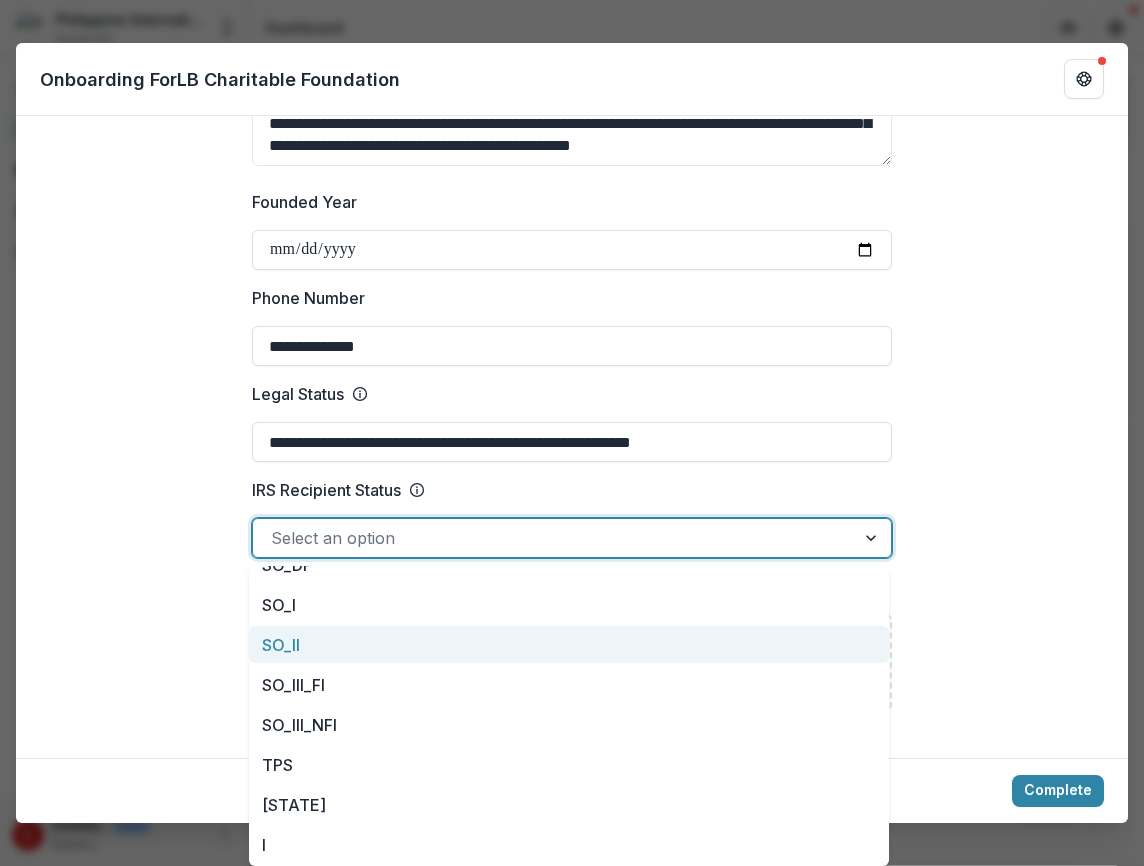 scroll, scrollTop: 0, scrollLeft: 0, axis: both 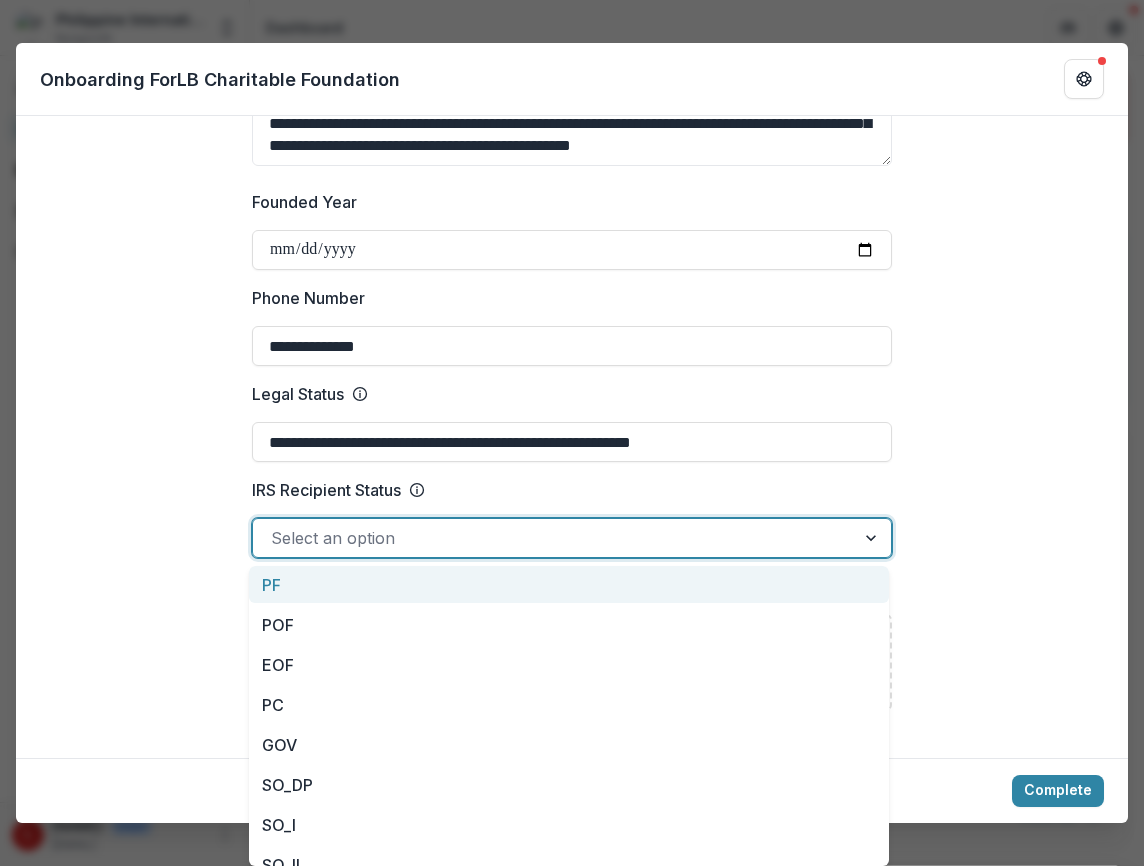click on "Select an option" at bounding box center [554, 538] 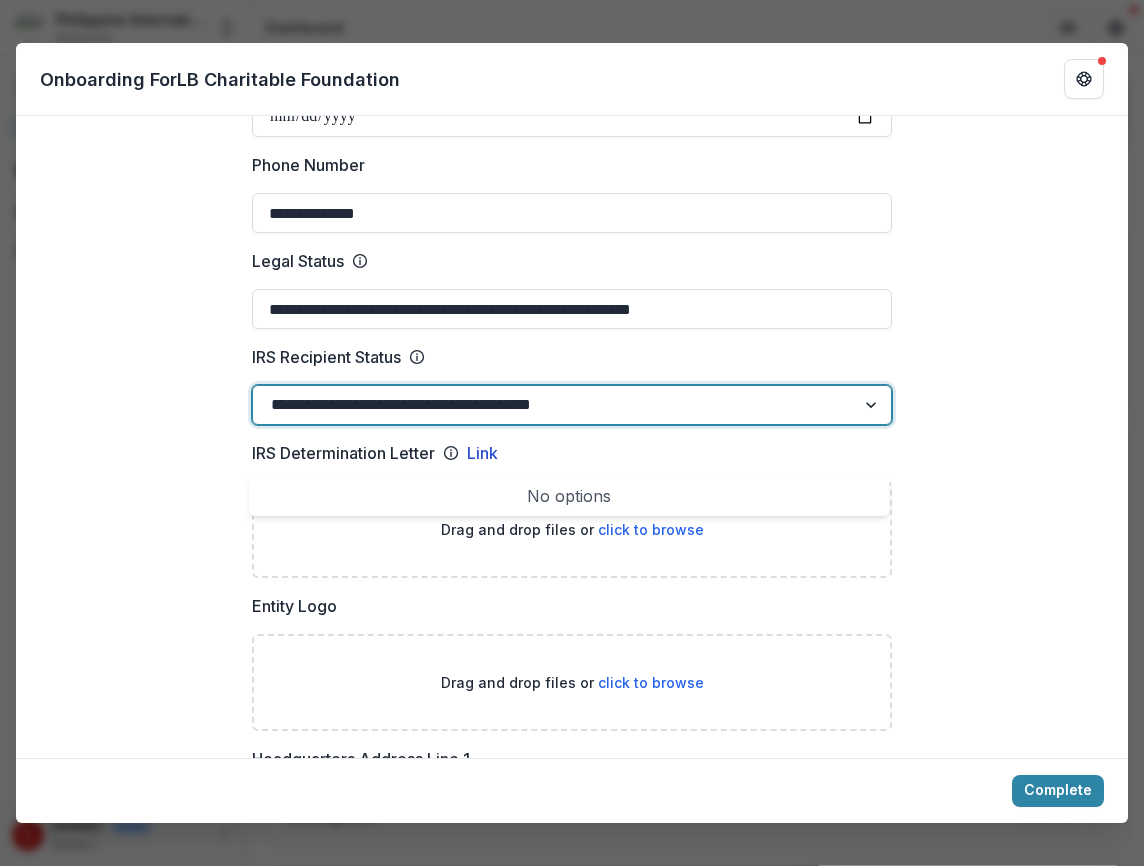 scroll, scrollTop: 834, scrollLeft: 0, axis: vertical 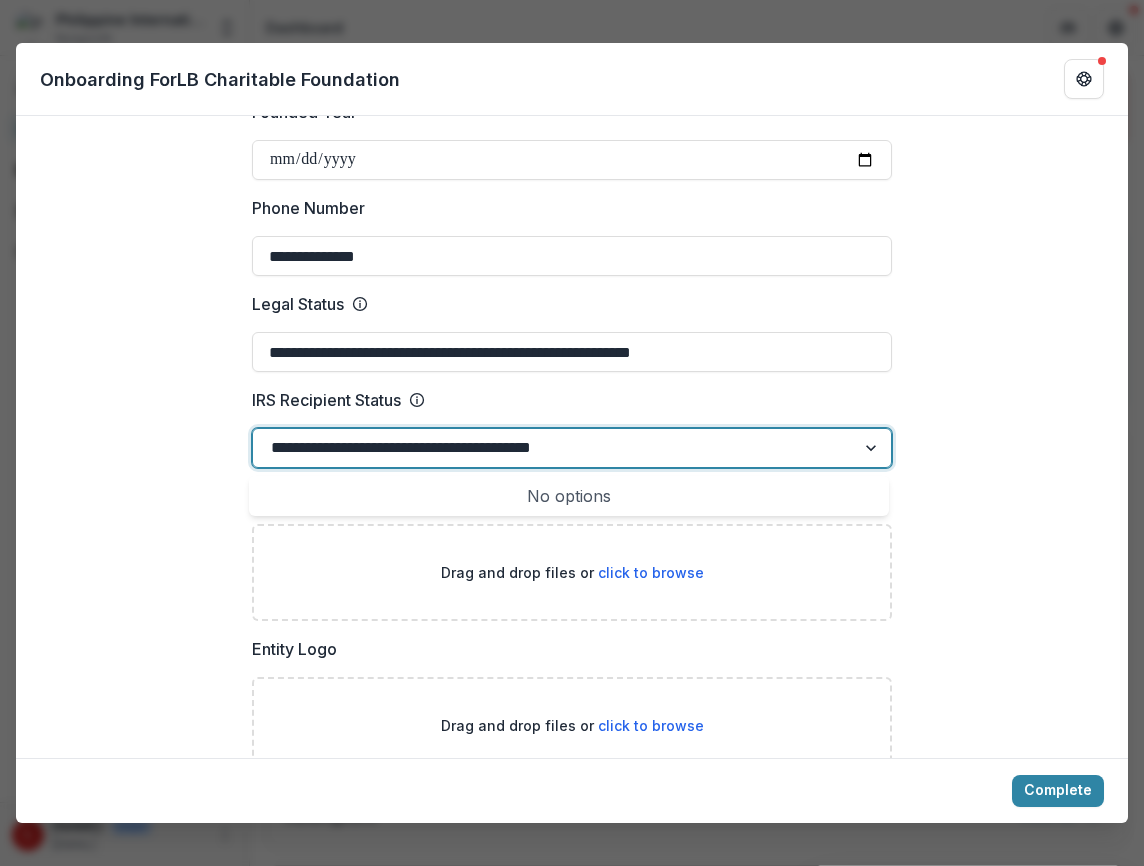 type on "**********" 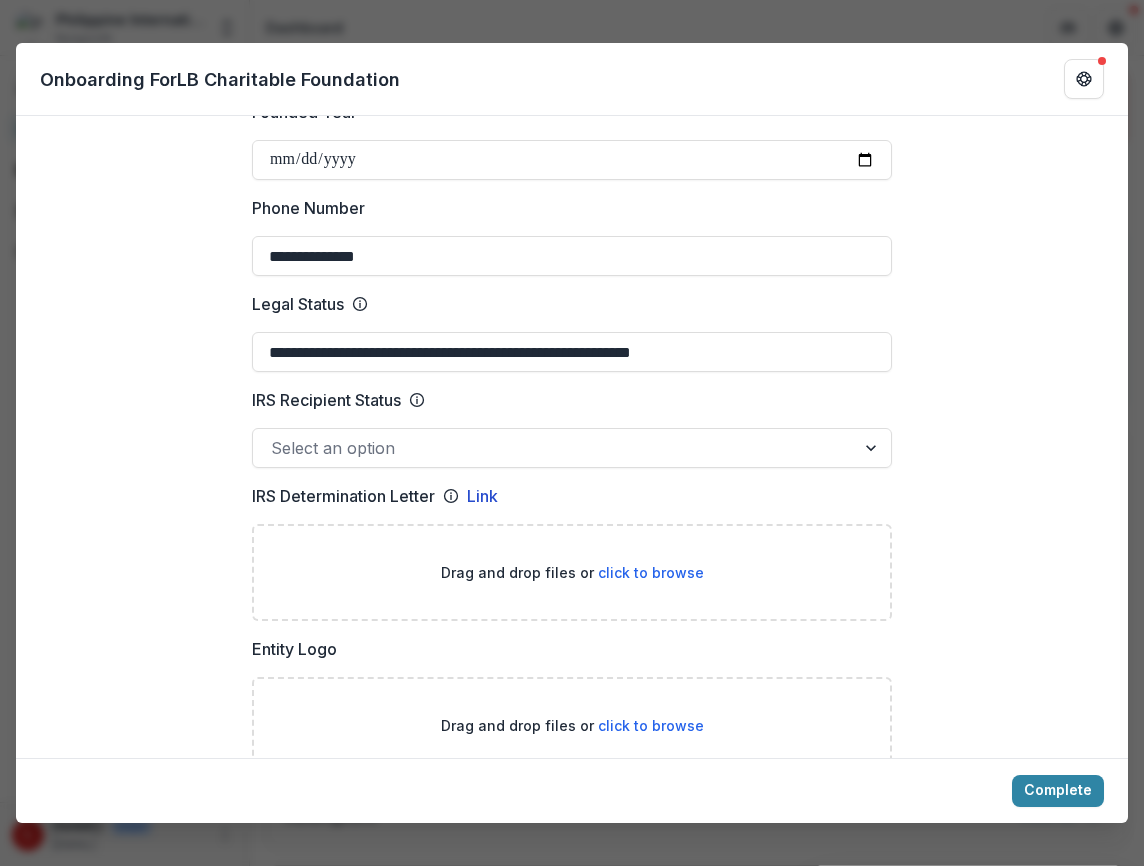 click on "click to browse" at bounding box center (651, 572) 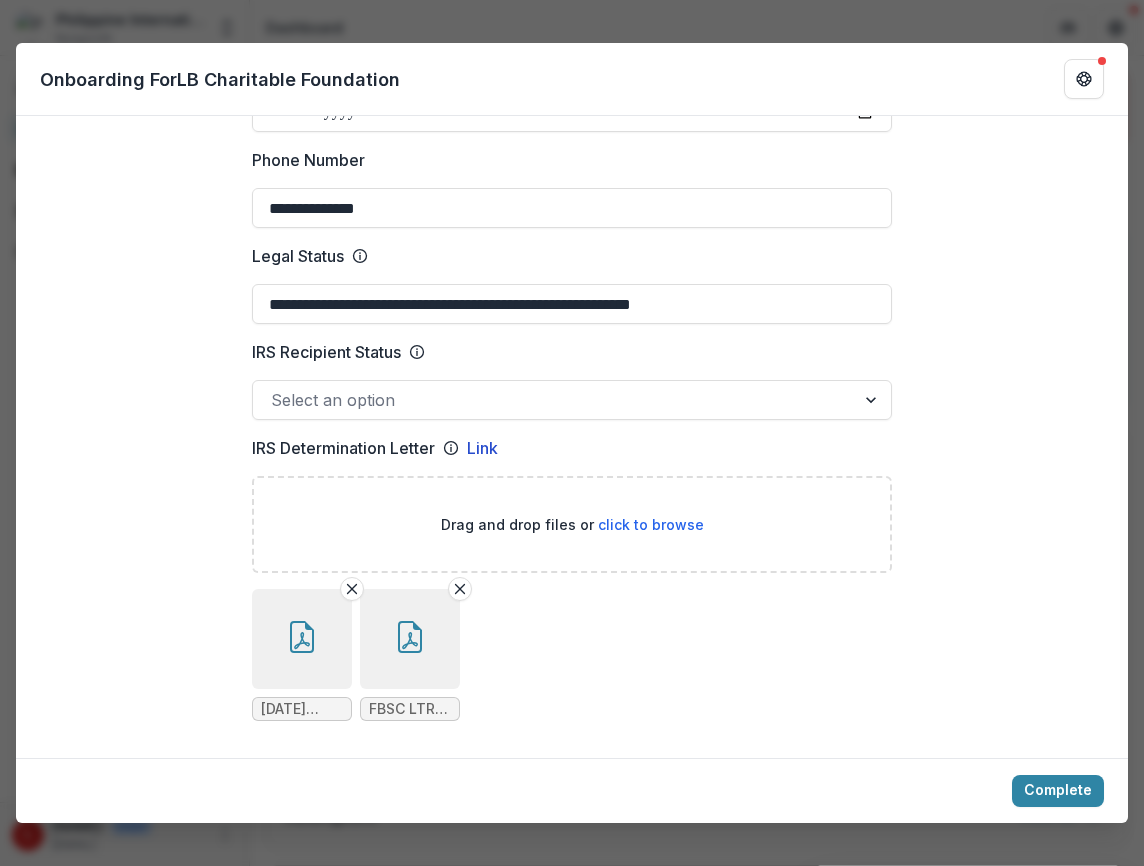 scroll, scrollTop: 887, scrollLeft: 0, axis: vertical 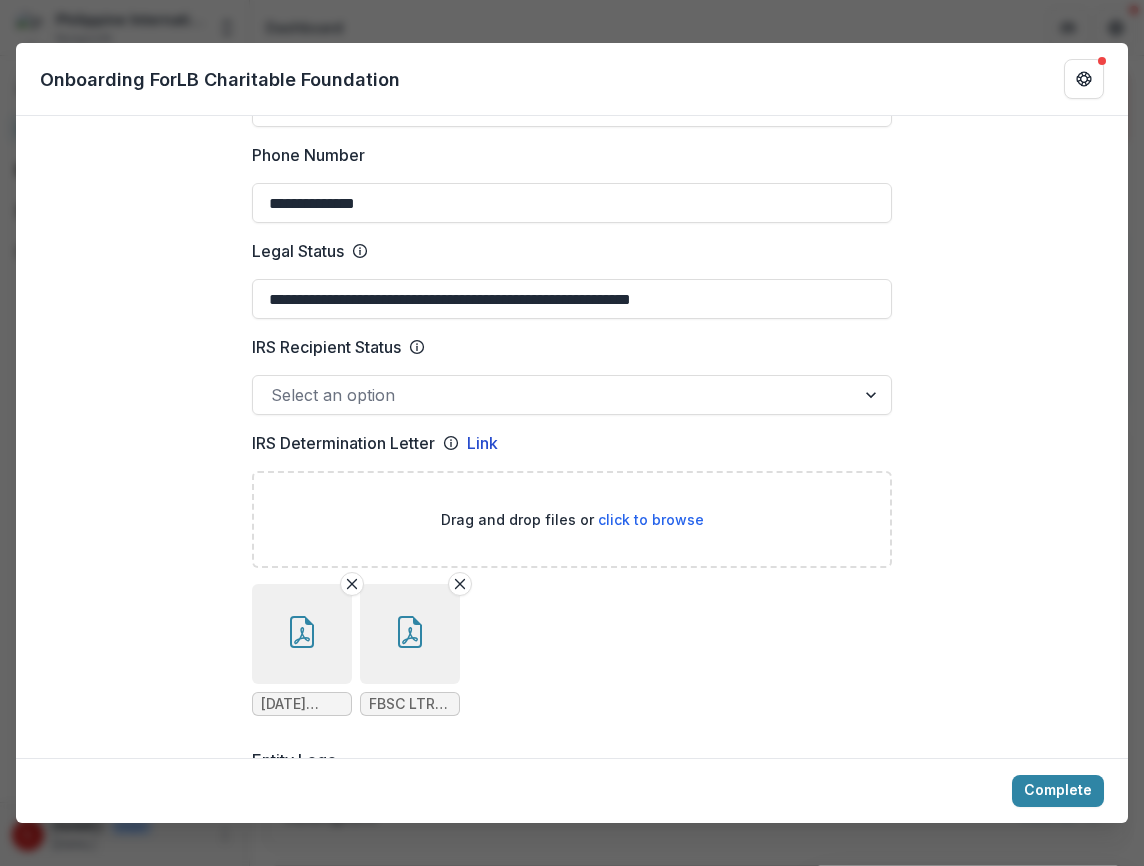 click at bounding box center [873, 395] 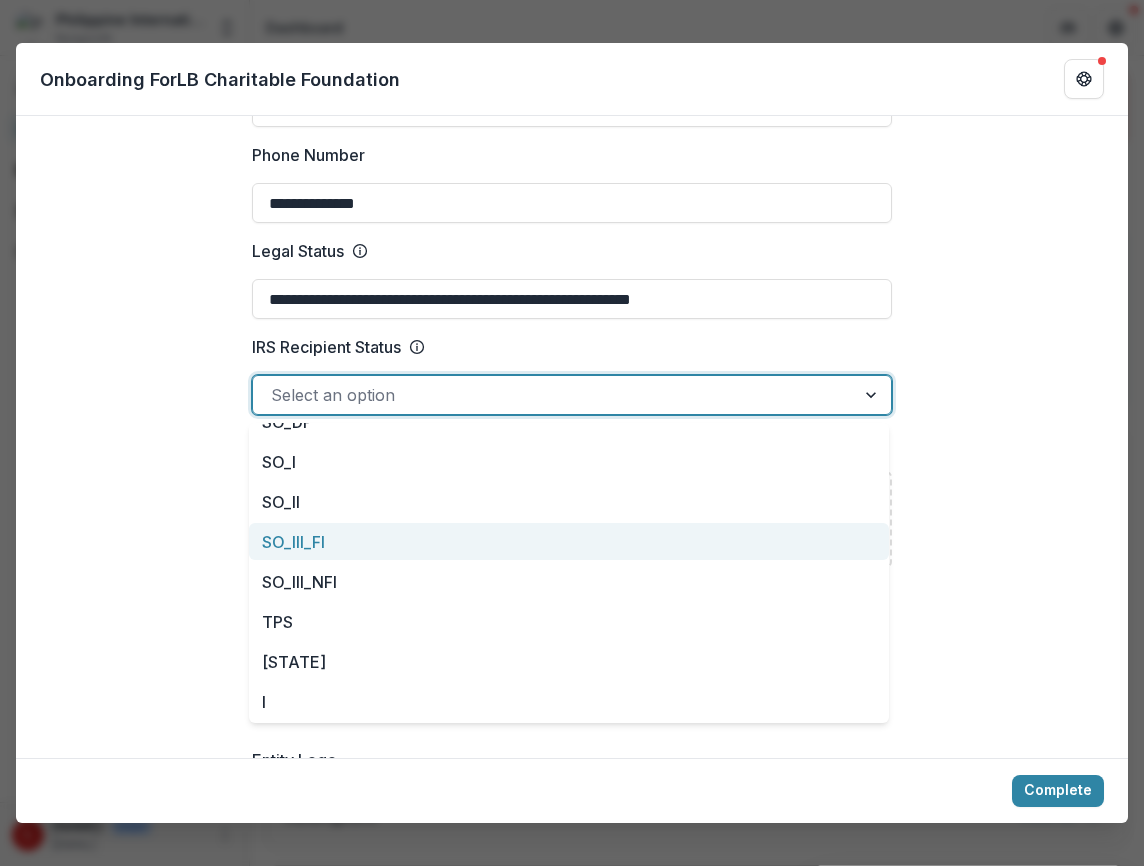 scroll, scrollTop: 220, scrollLeft: 0, axis: vertical 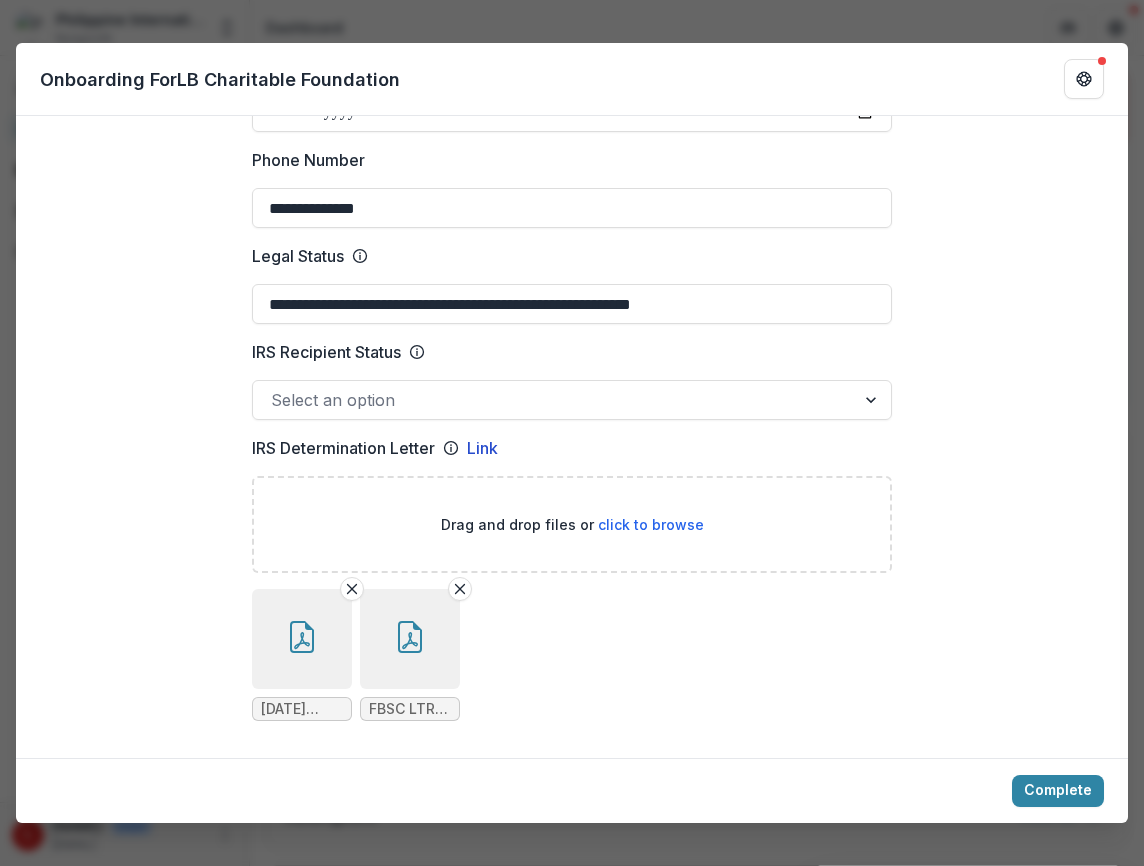 click on "**********" at bounding box center [572, 1031] 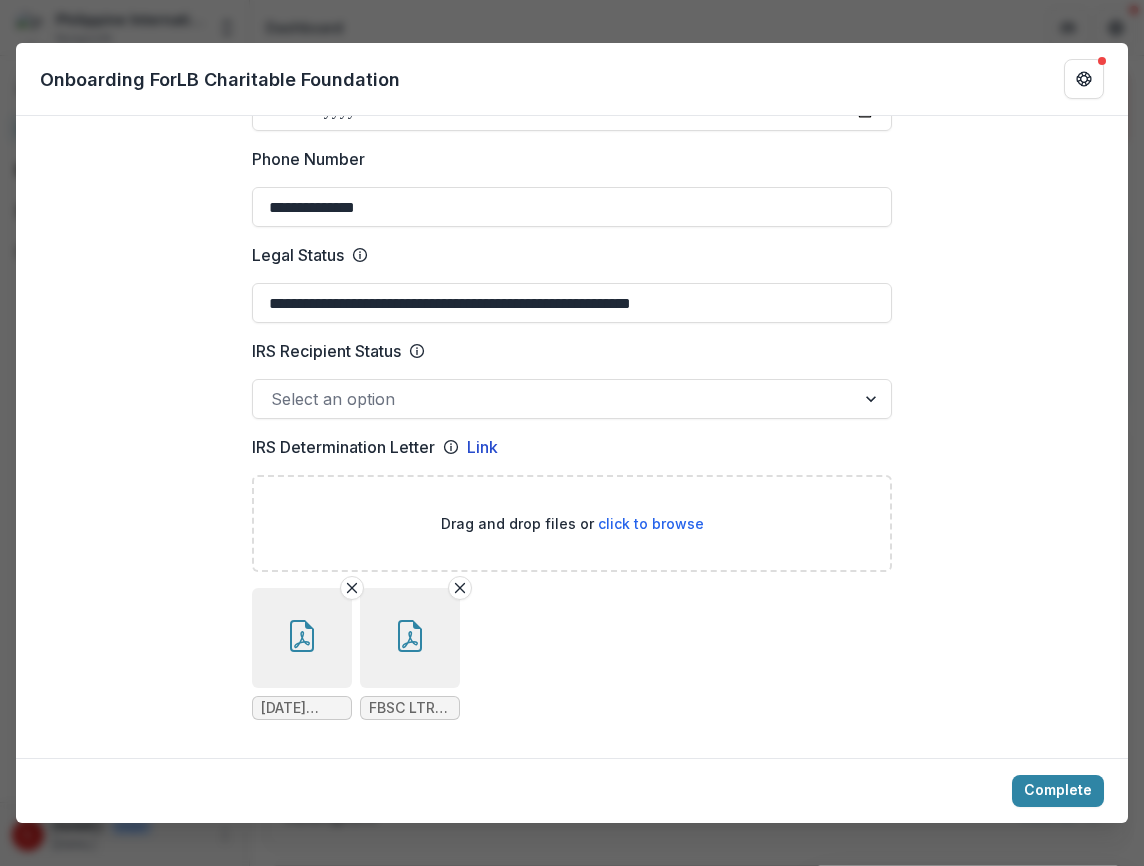 scroll, scrollTop: 885, scrollLeft: 0, axis: vertical 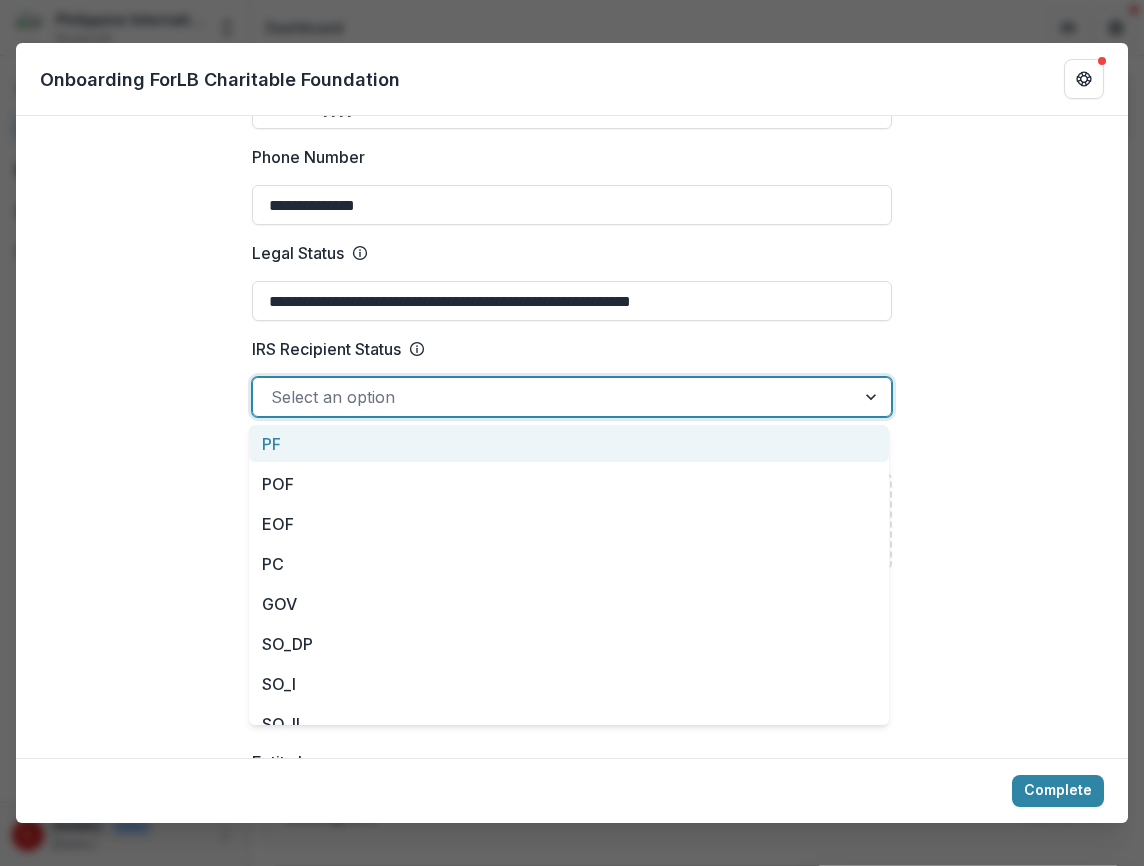 click at bounding box center (554, 397) 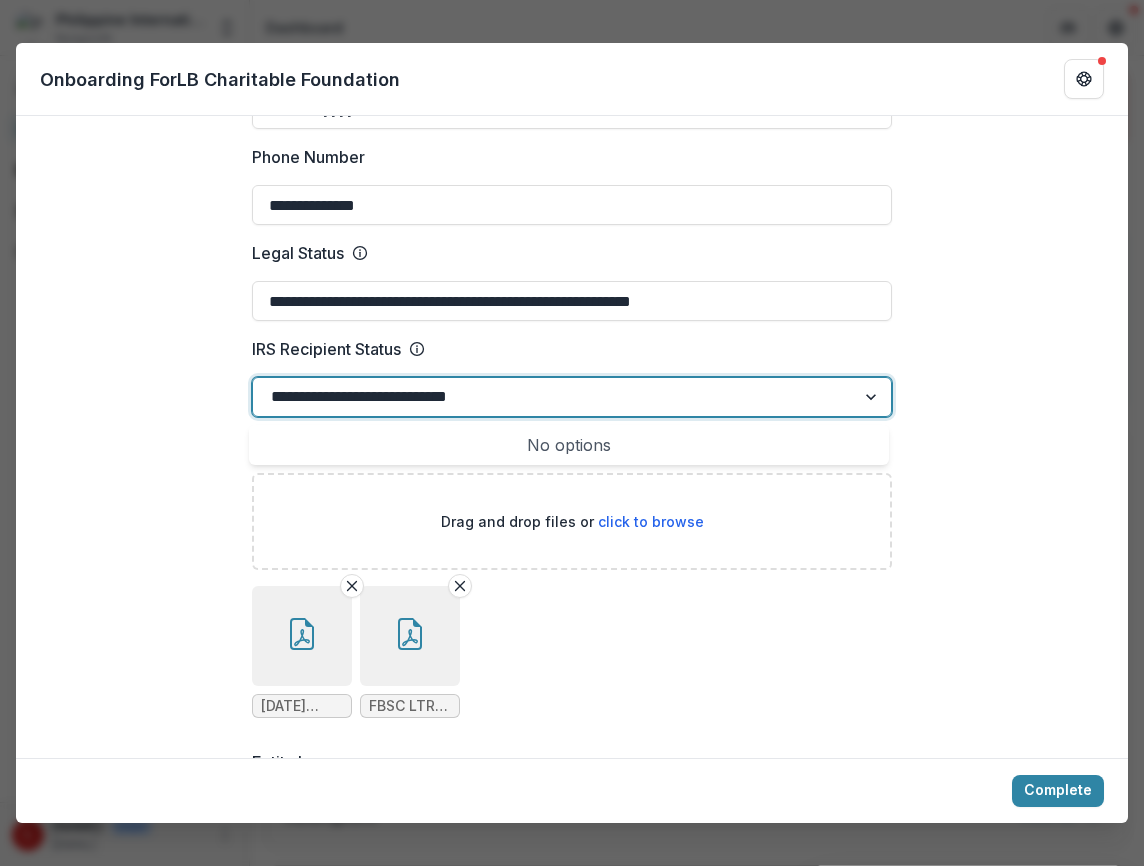 click on "**********" at bounding box center (375, 397) 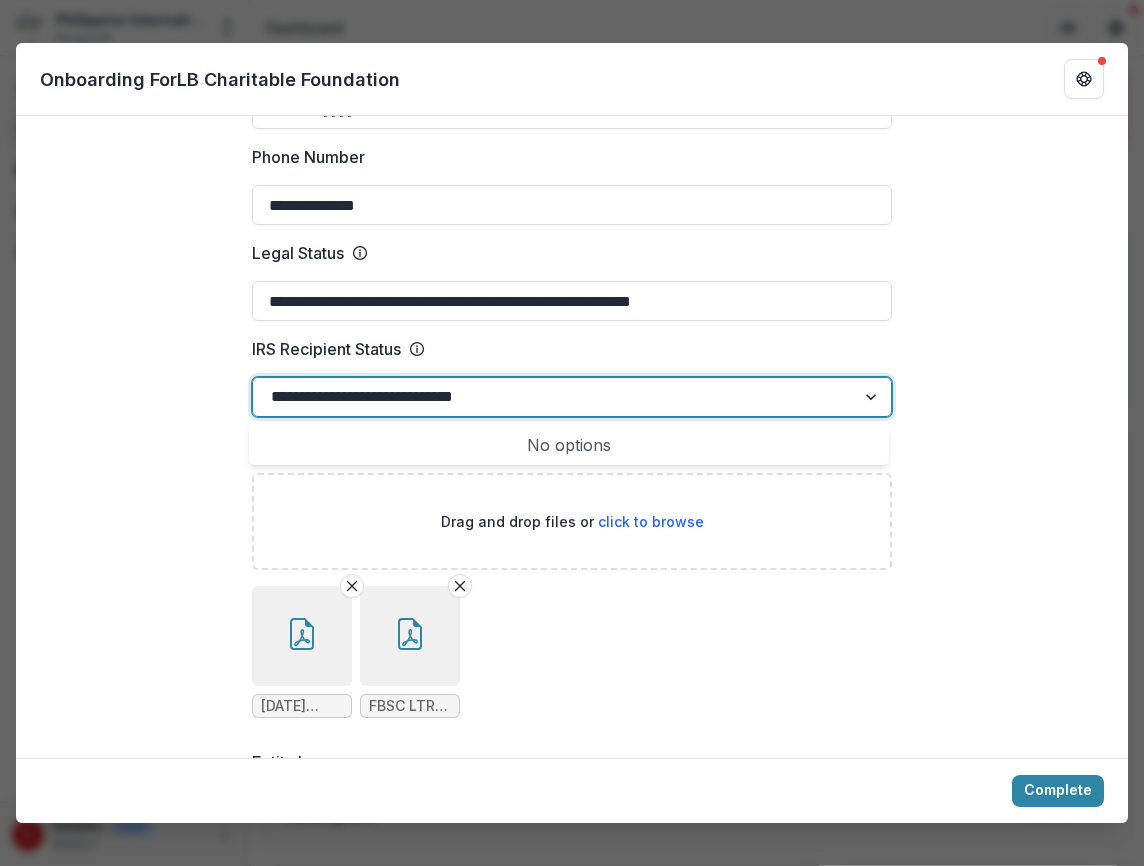 type on "**********" 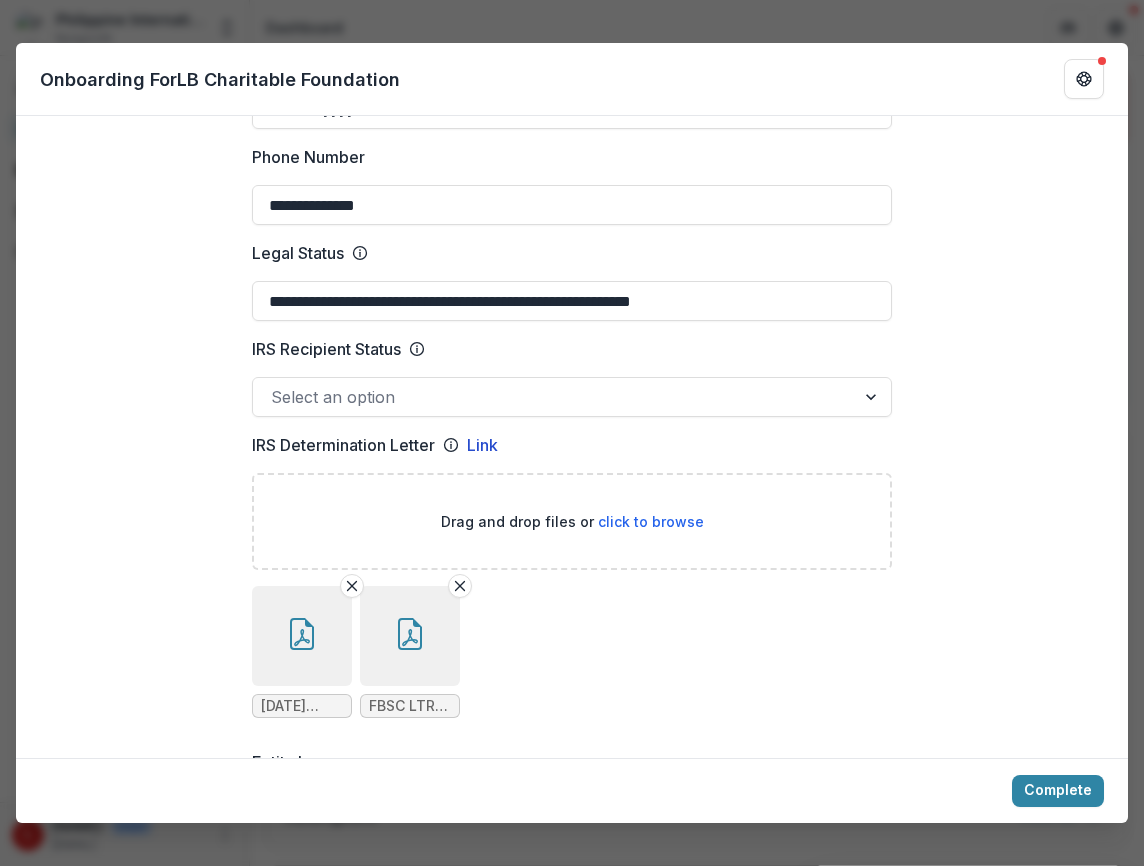 click on "**********" at bounding box center (572, 1028) 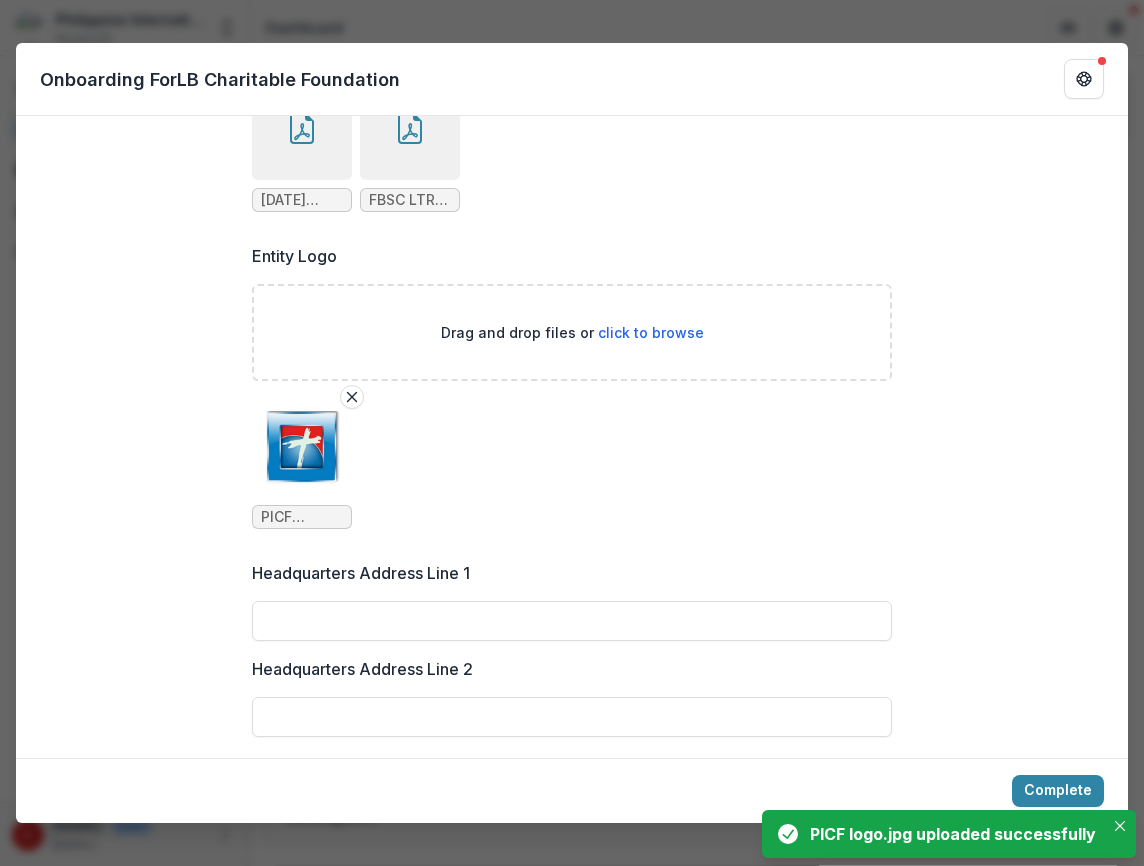 scroll, scrollTop: 1396, scrollLeft: 0, axis: vertical 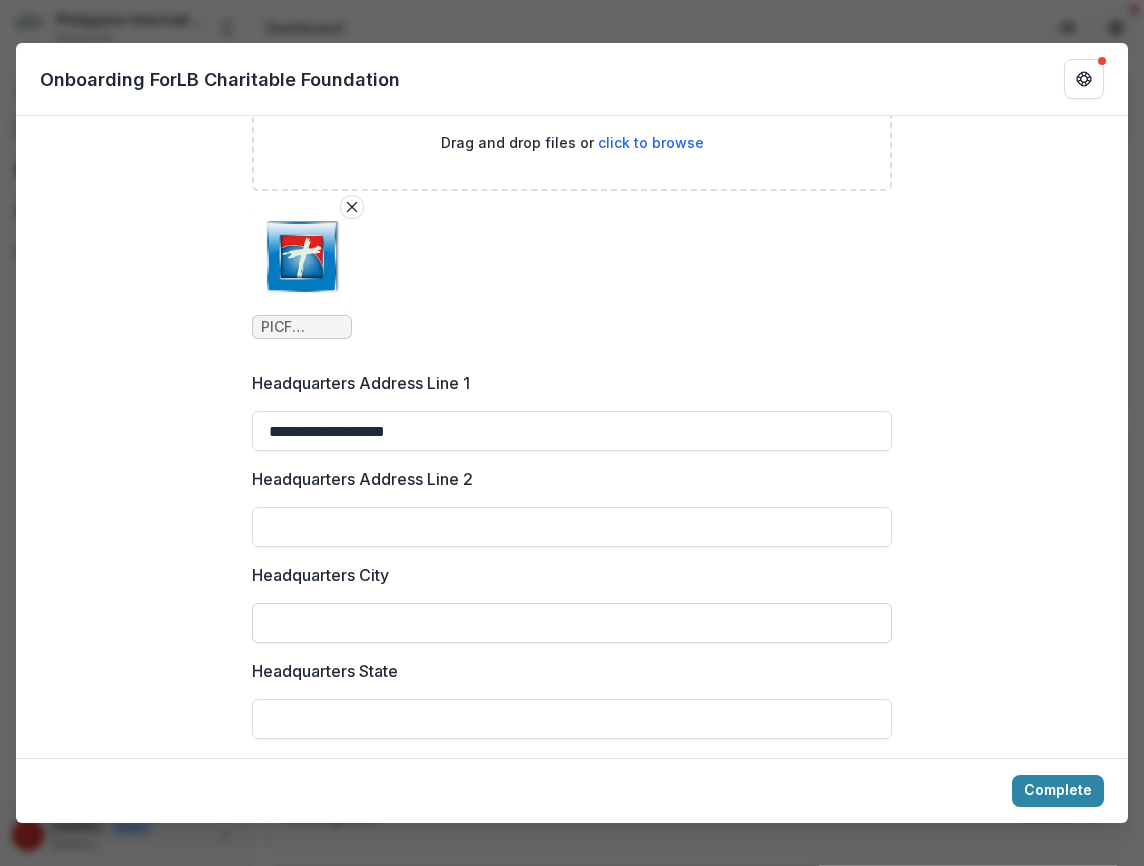type on "**********" 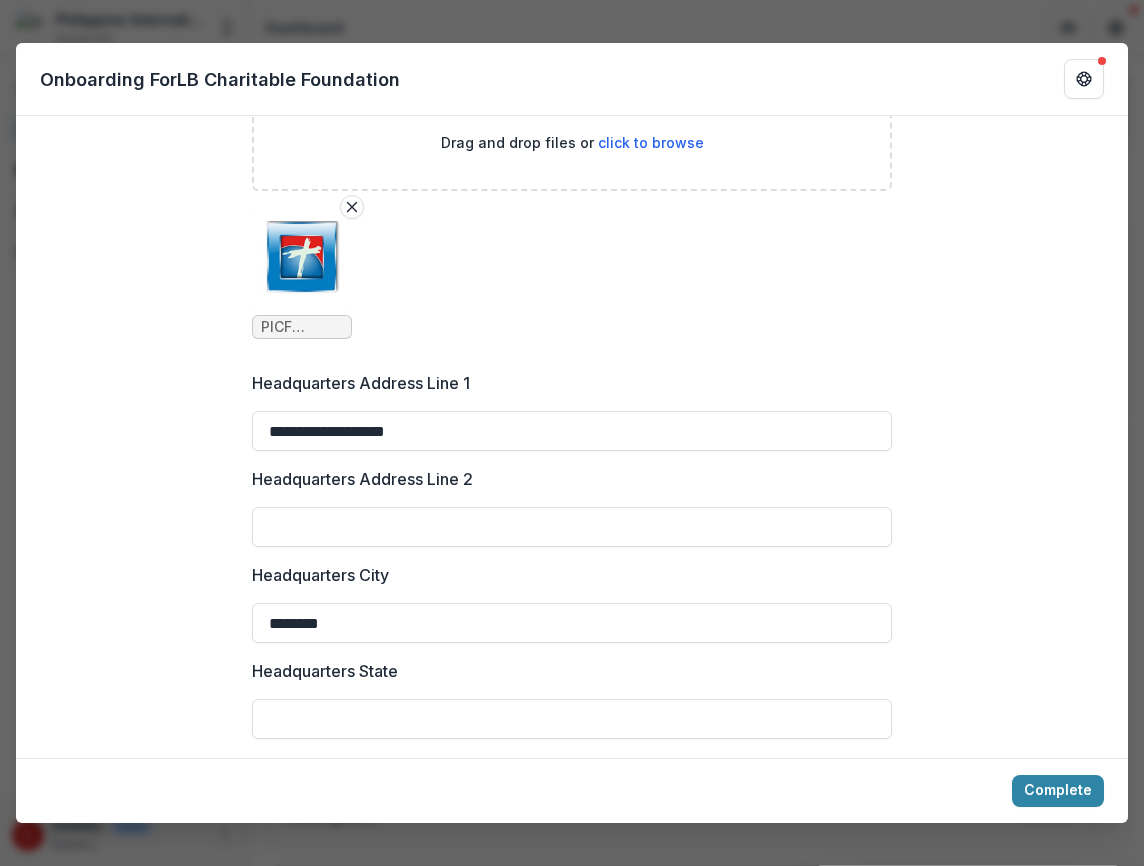 type on "********" 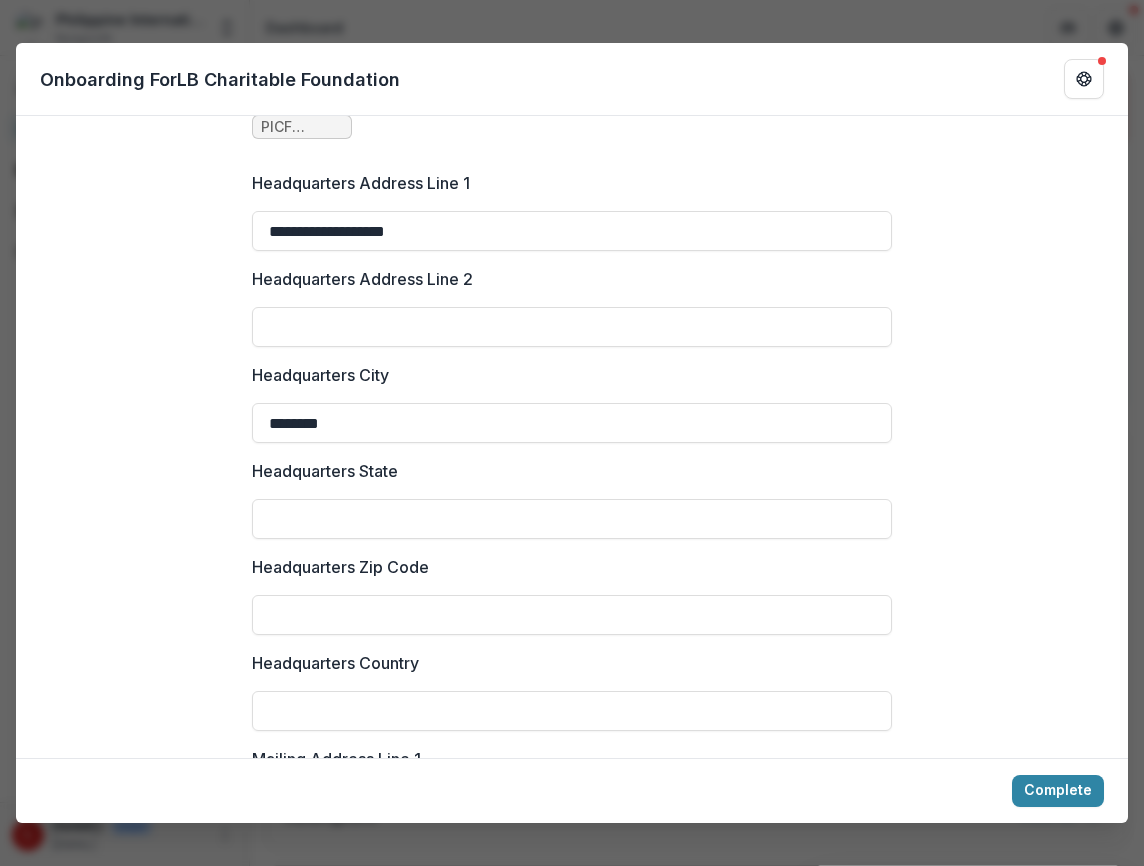 scroll, scrollTop: 1785, scrollLeft: 0, axis: vertical 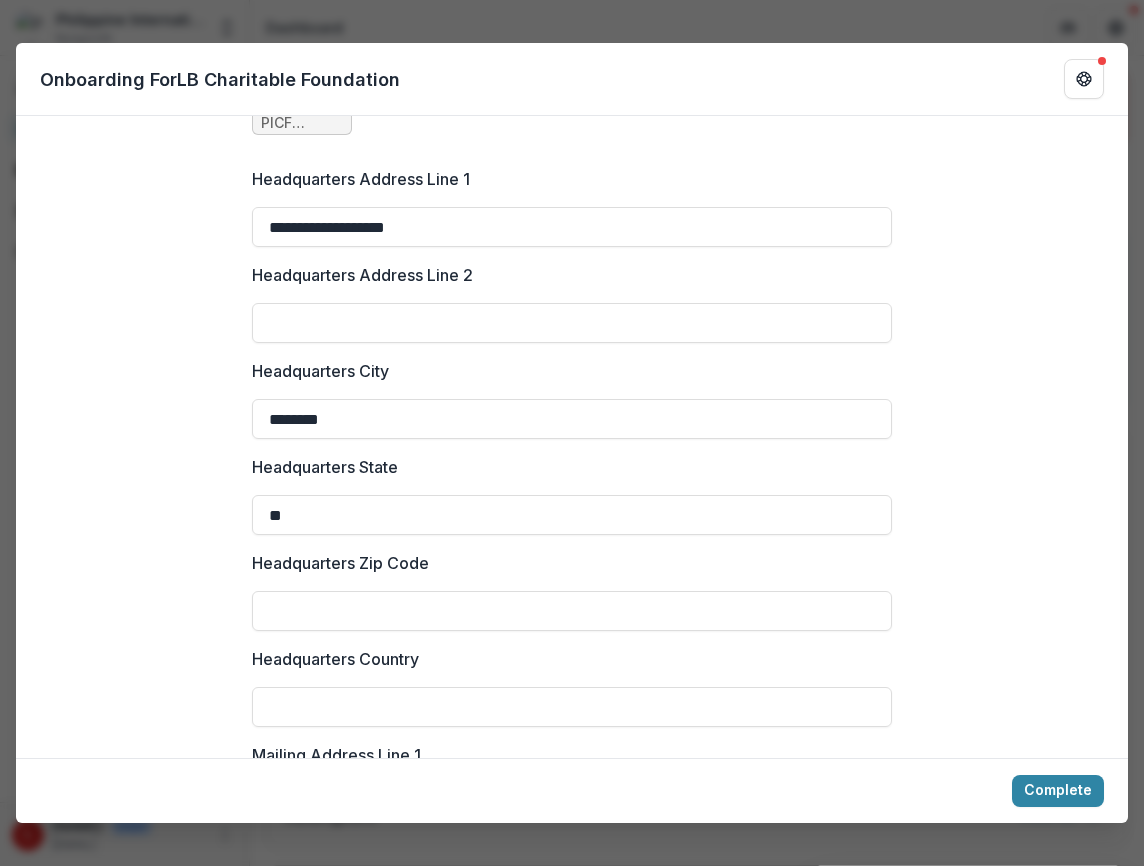 type on "**" 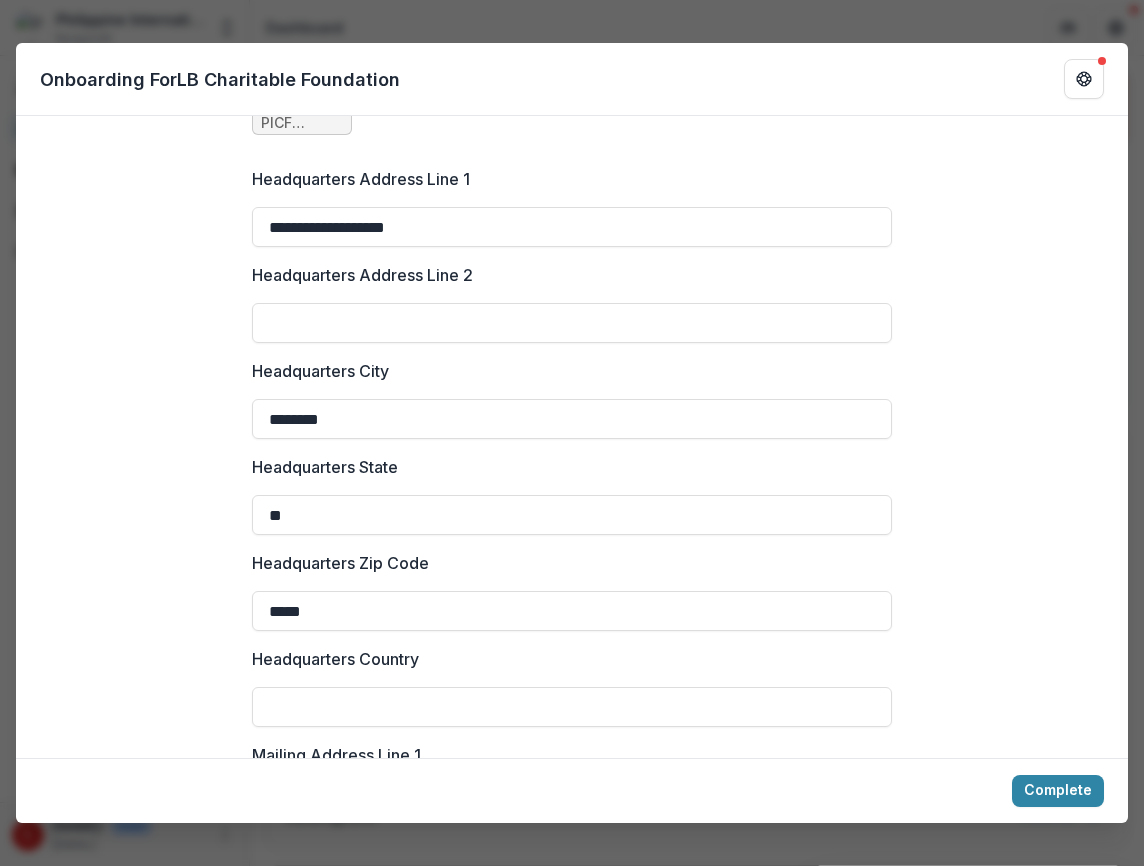 type on "*****" 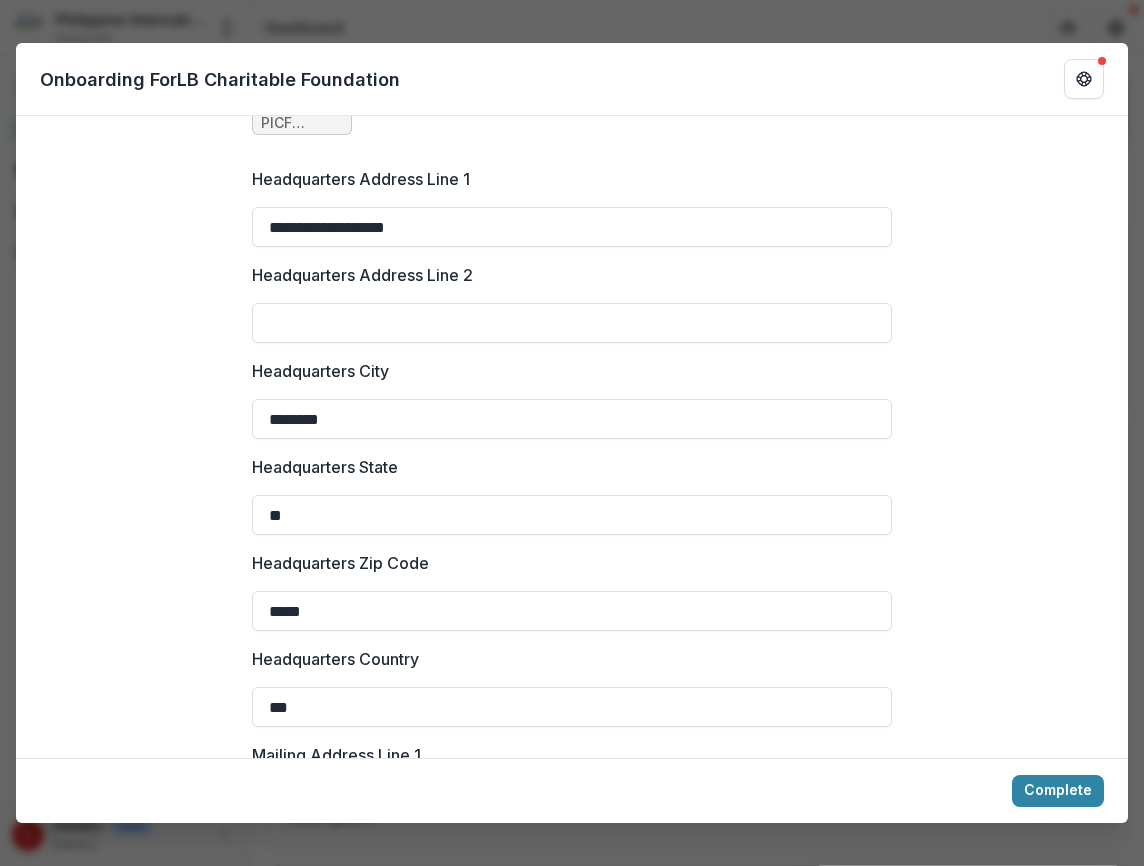 type on "***" 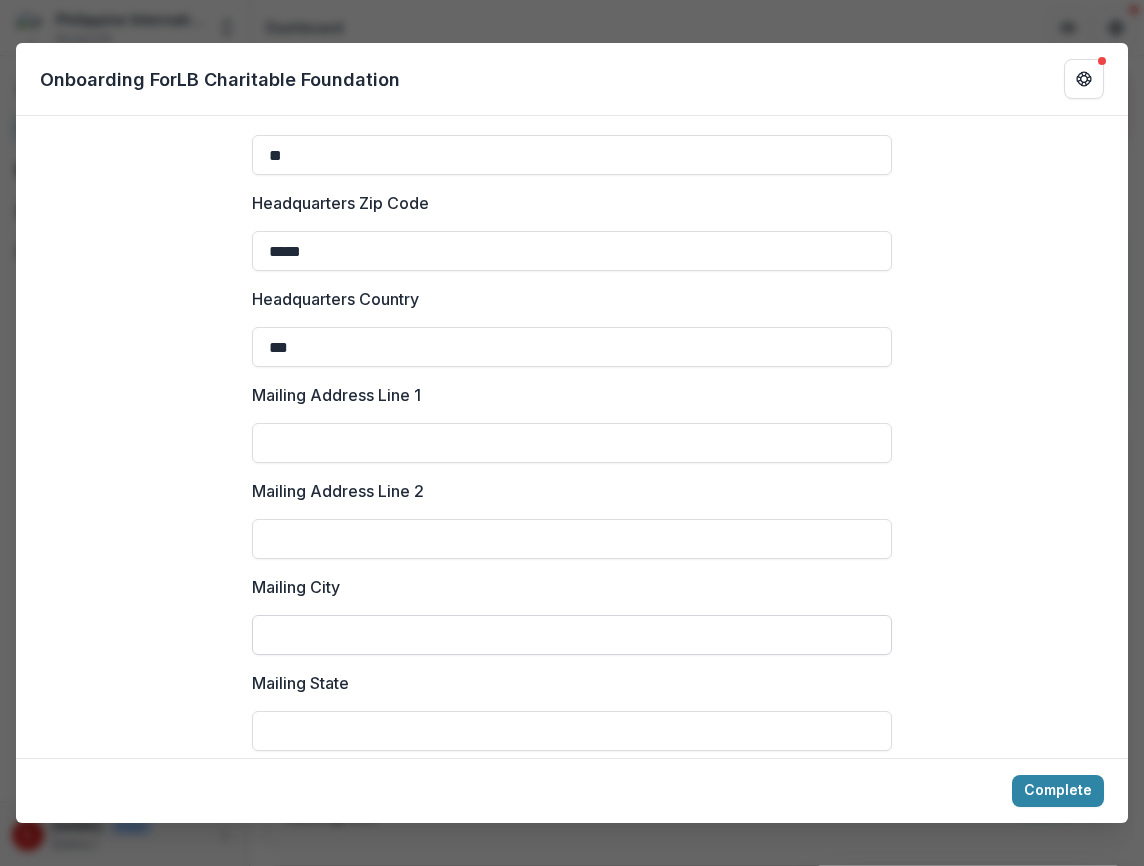 scroll, scrollTop: 2153, scrollLeft: 0, axis: vertical 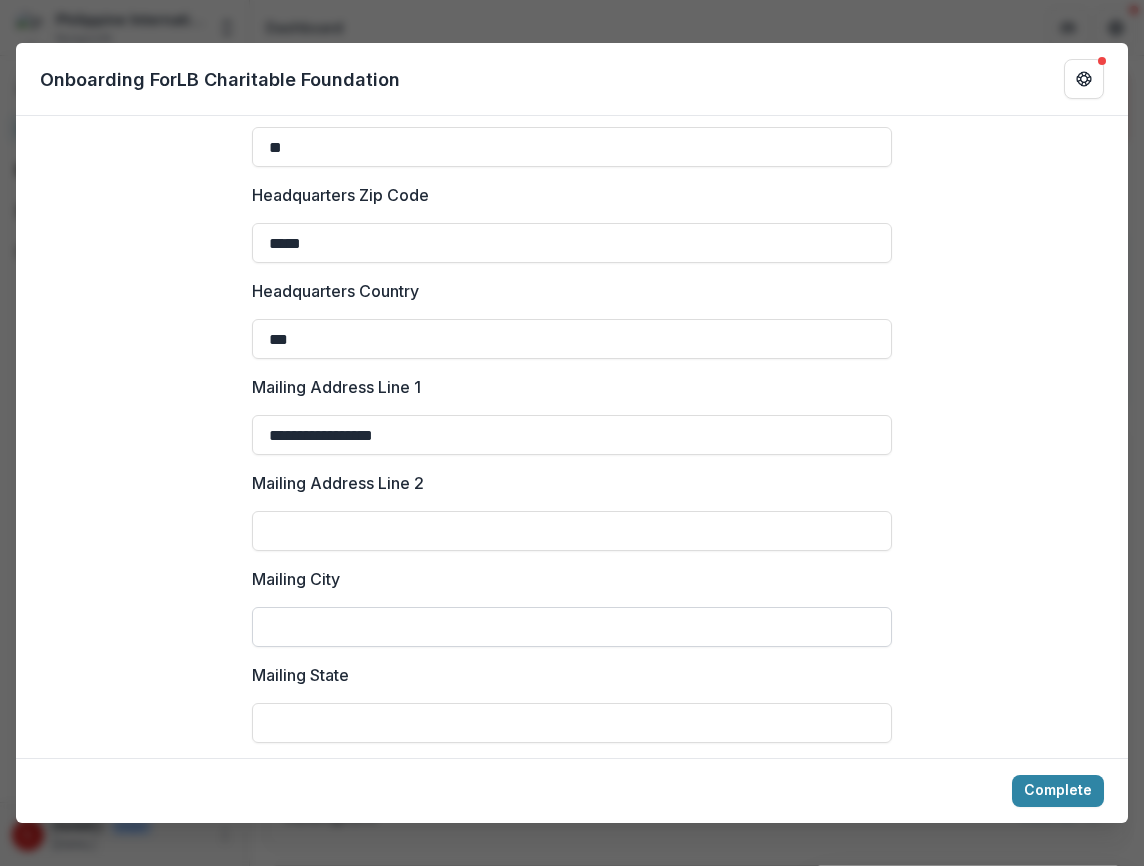 type on "**********" 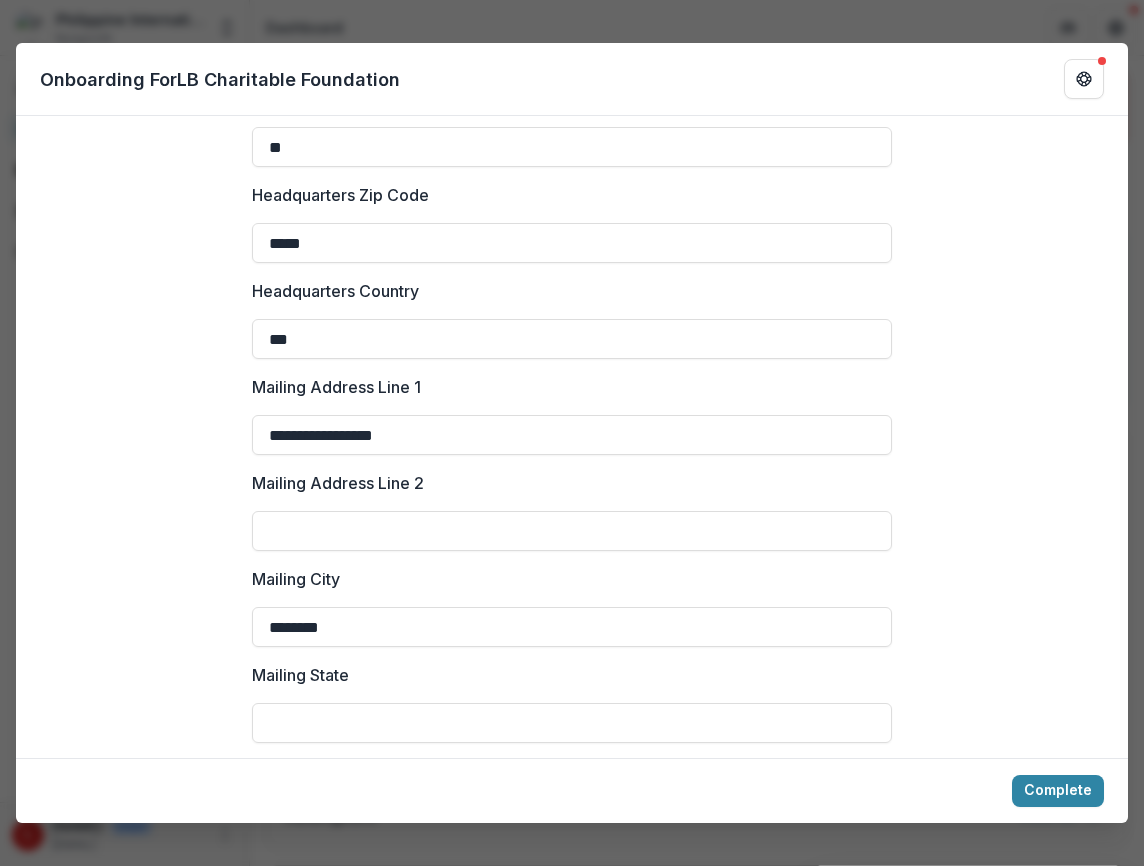 type on "********" 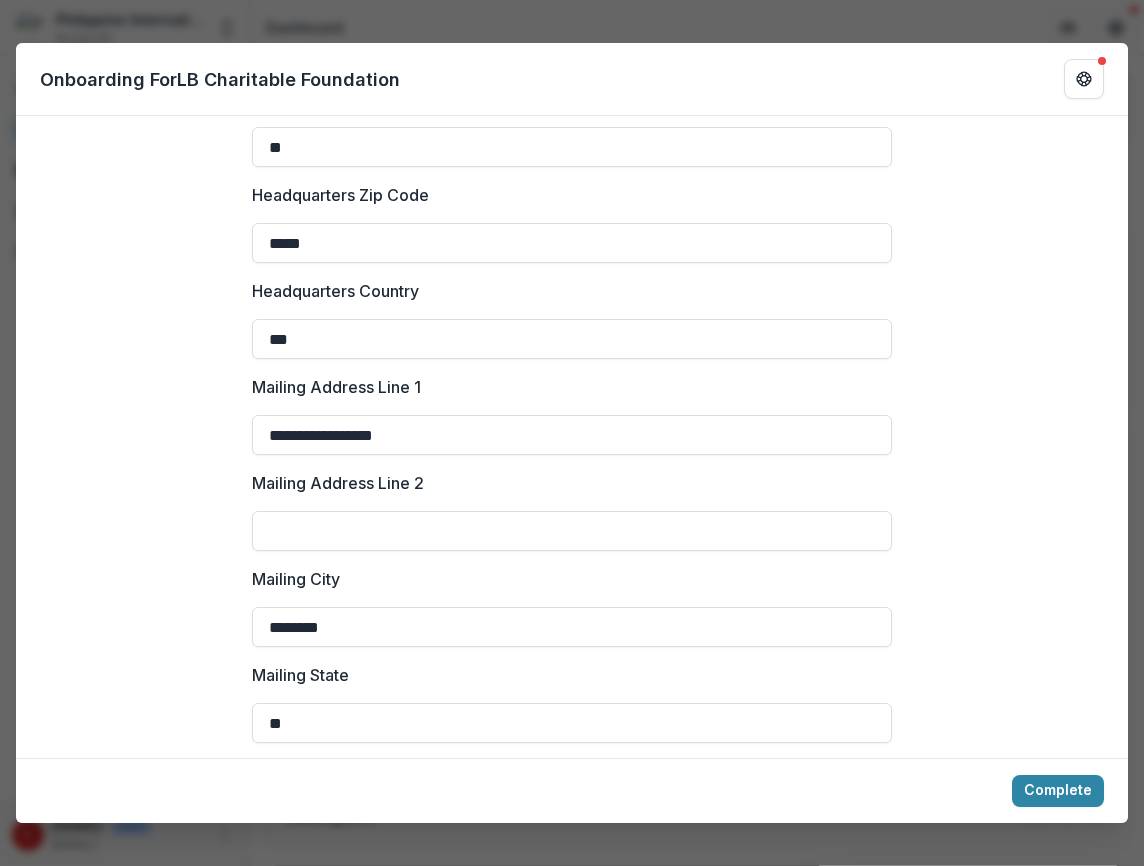 type on "**" 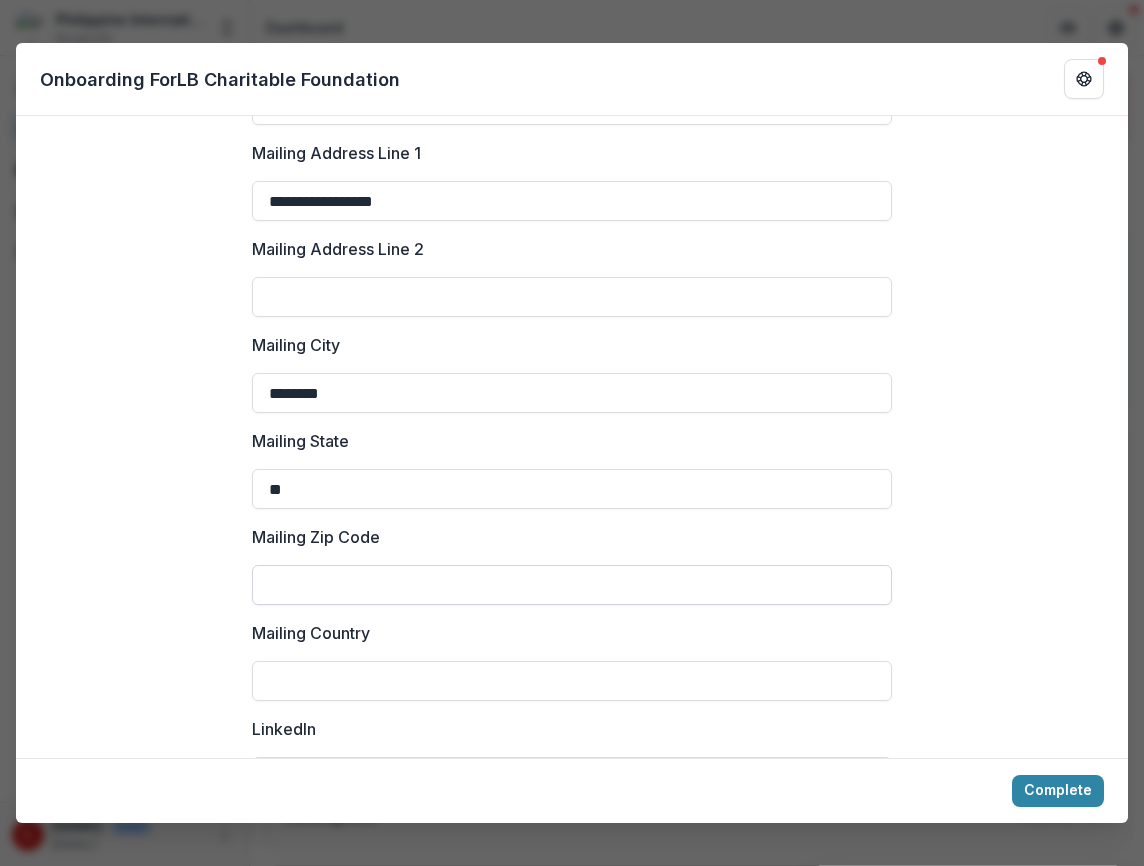 scroll, scrollTop: 2389, scrollLeft: 0, axis: vertical 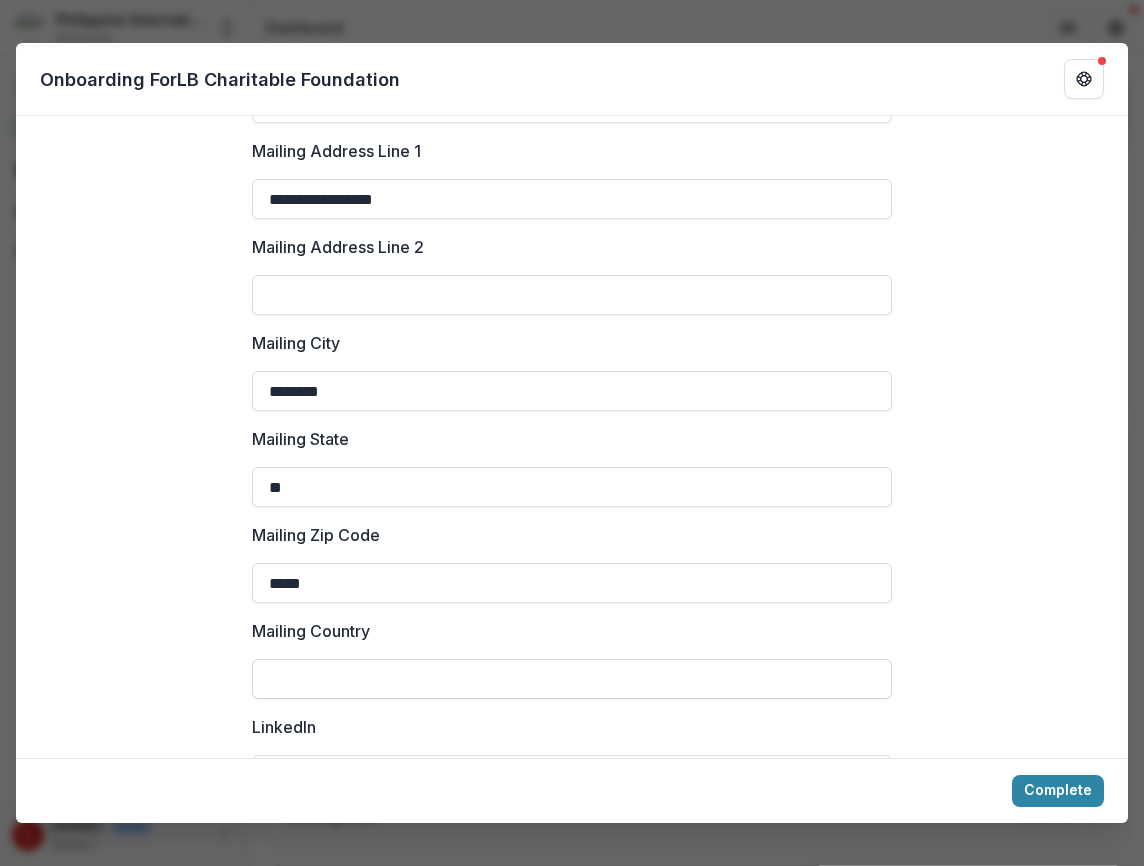 type on "*****" 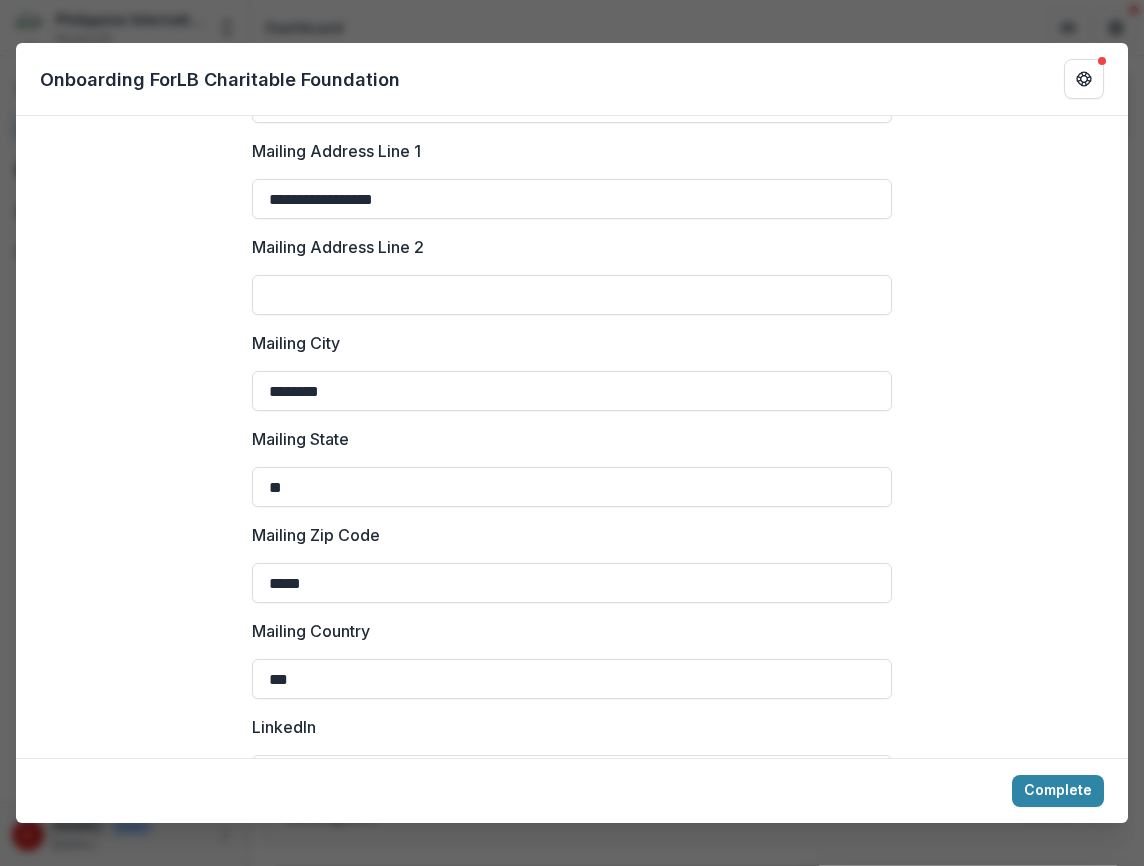 type on "***" 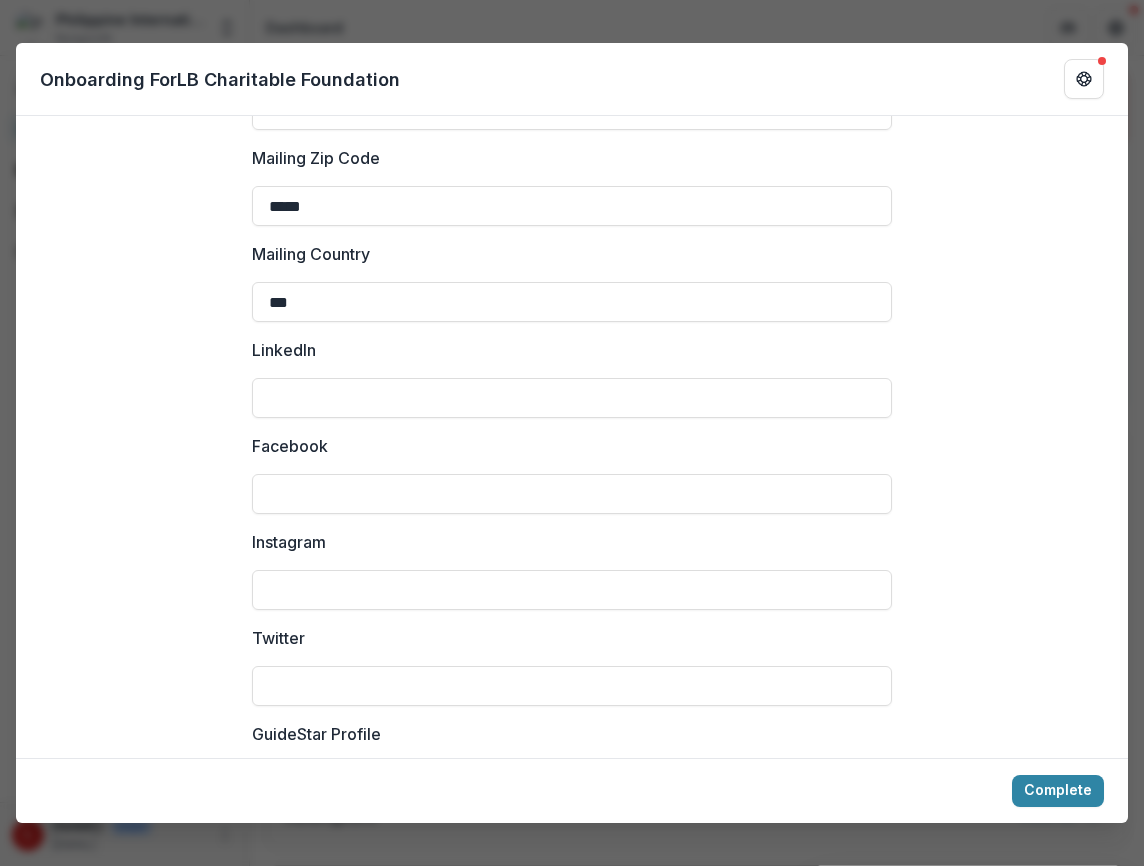scroll, scrollTop: 2768, scrollLeft: 0, axis: vertical 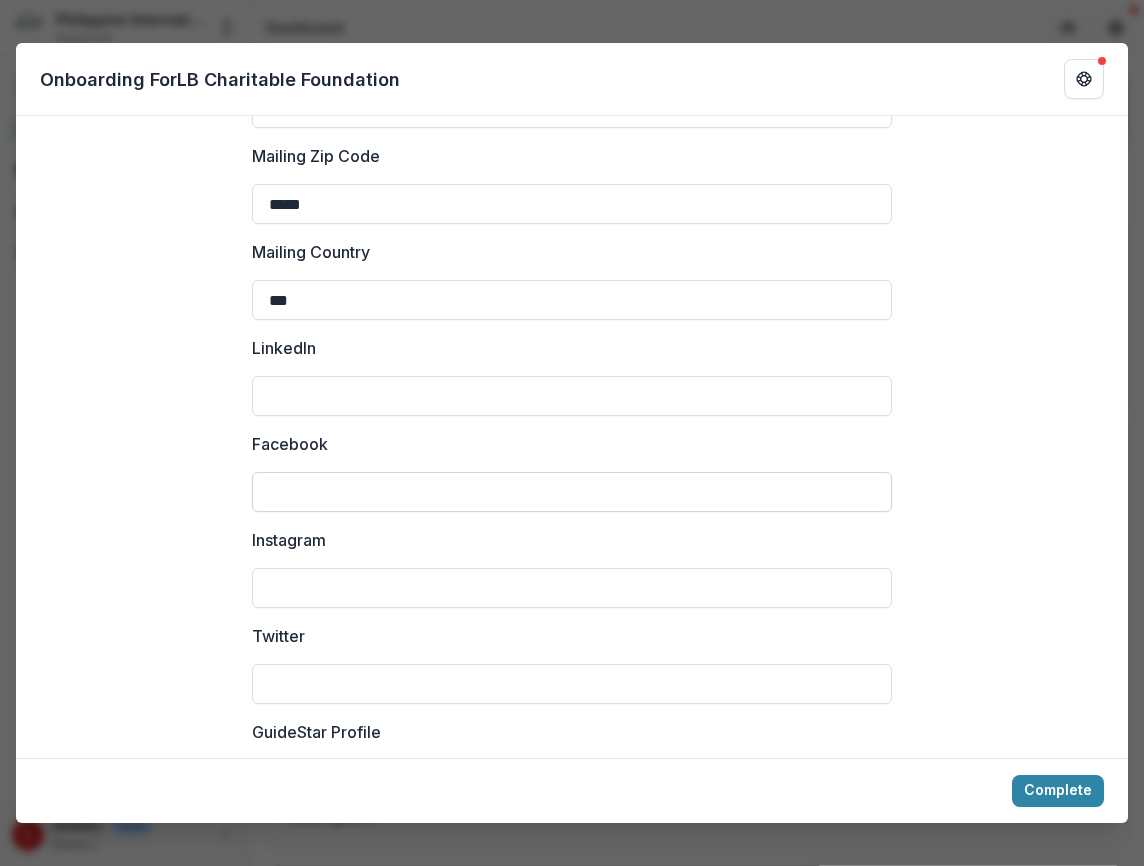 click on "Facebook" at bounding box center (572, 492) 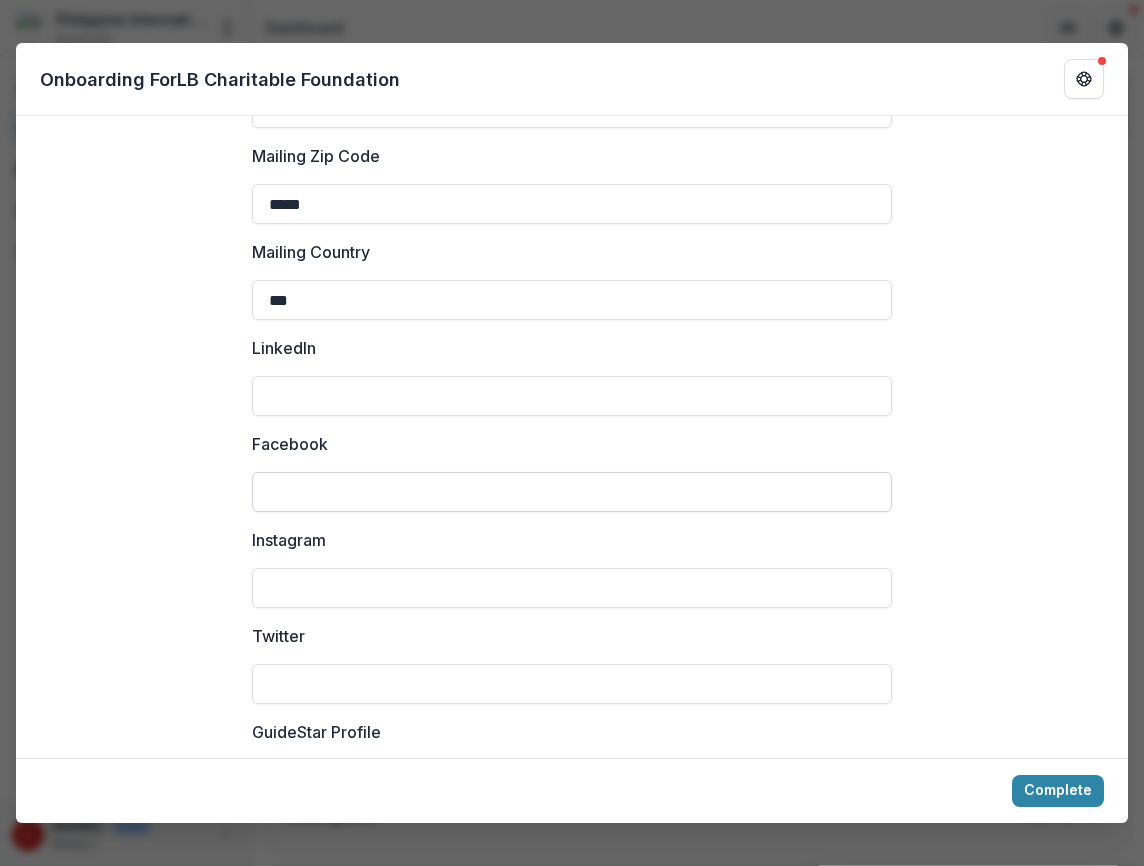 type on "*" 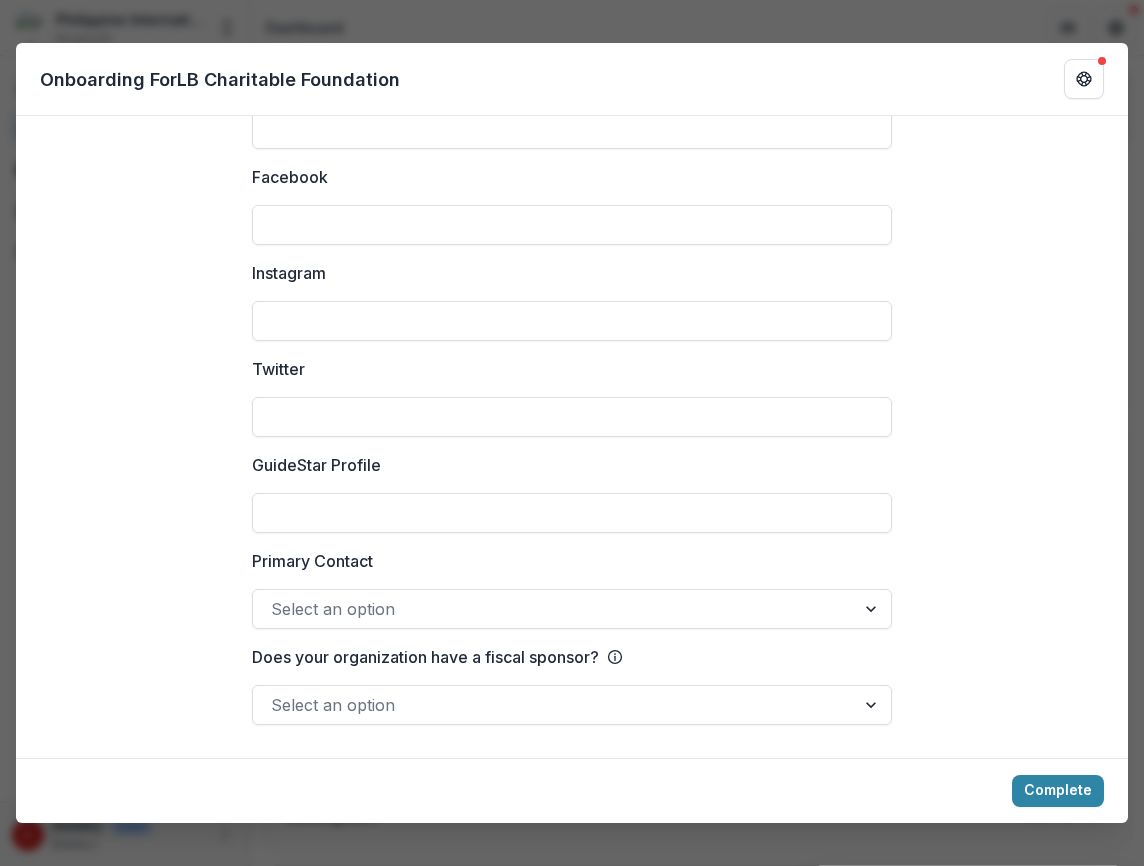 scroll, scrollTop: 3035, scrollLeft: 0, axis: vertical 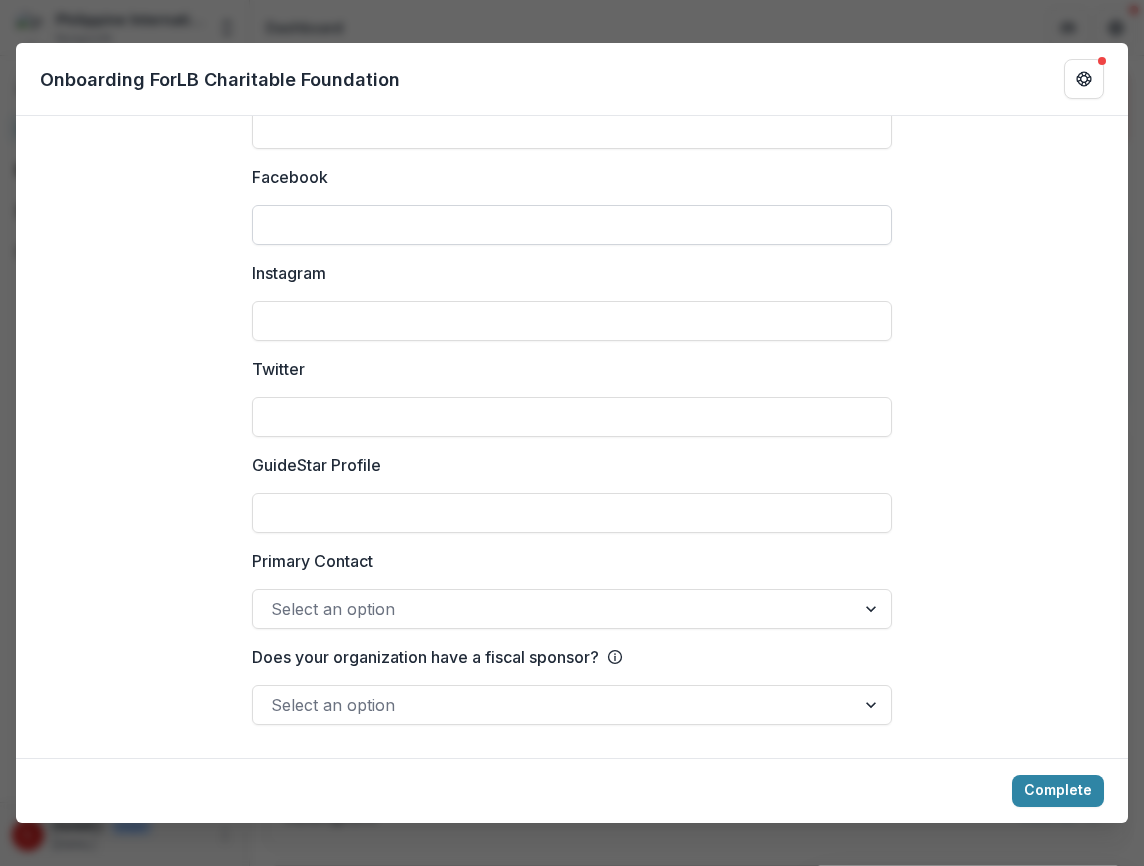 click on "Facebook" at bounding box center (572, 225) 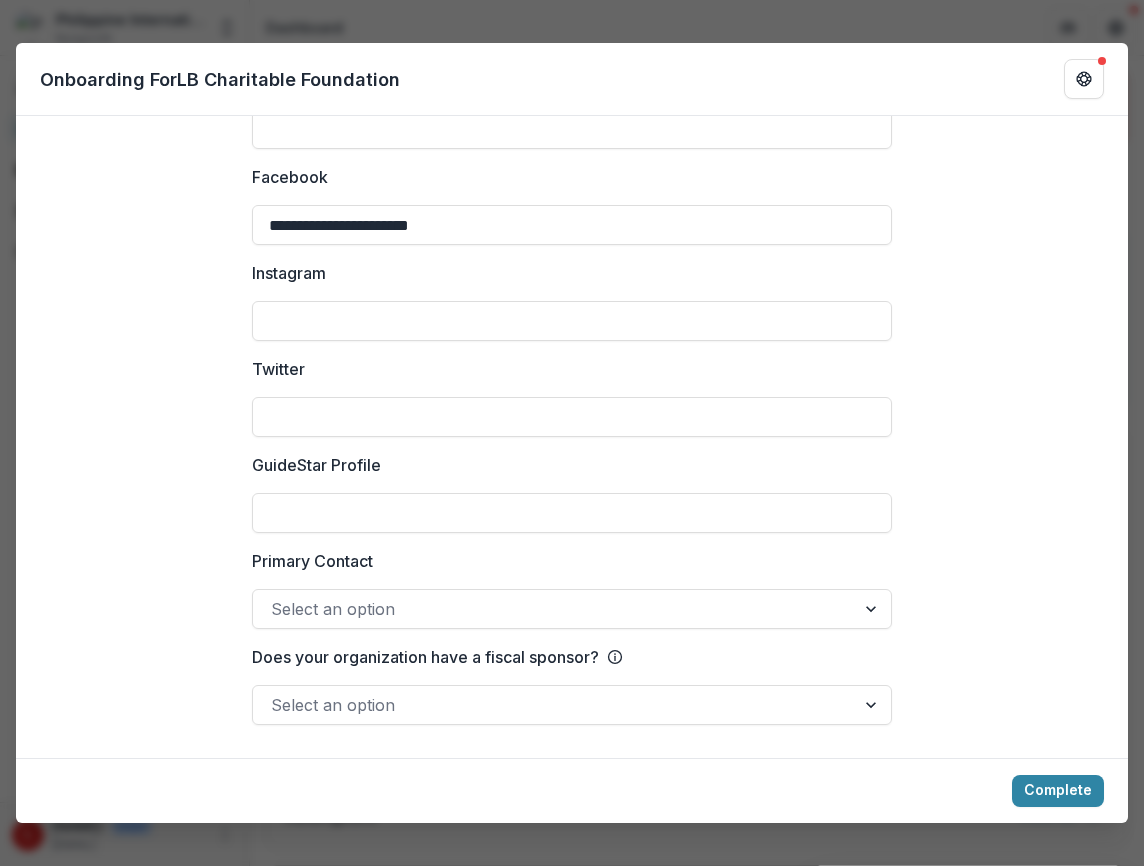 type on "**********" 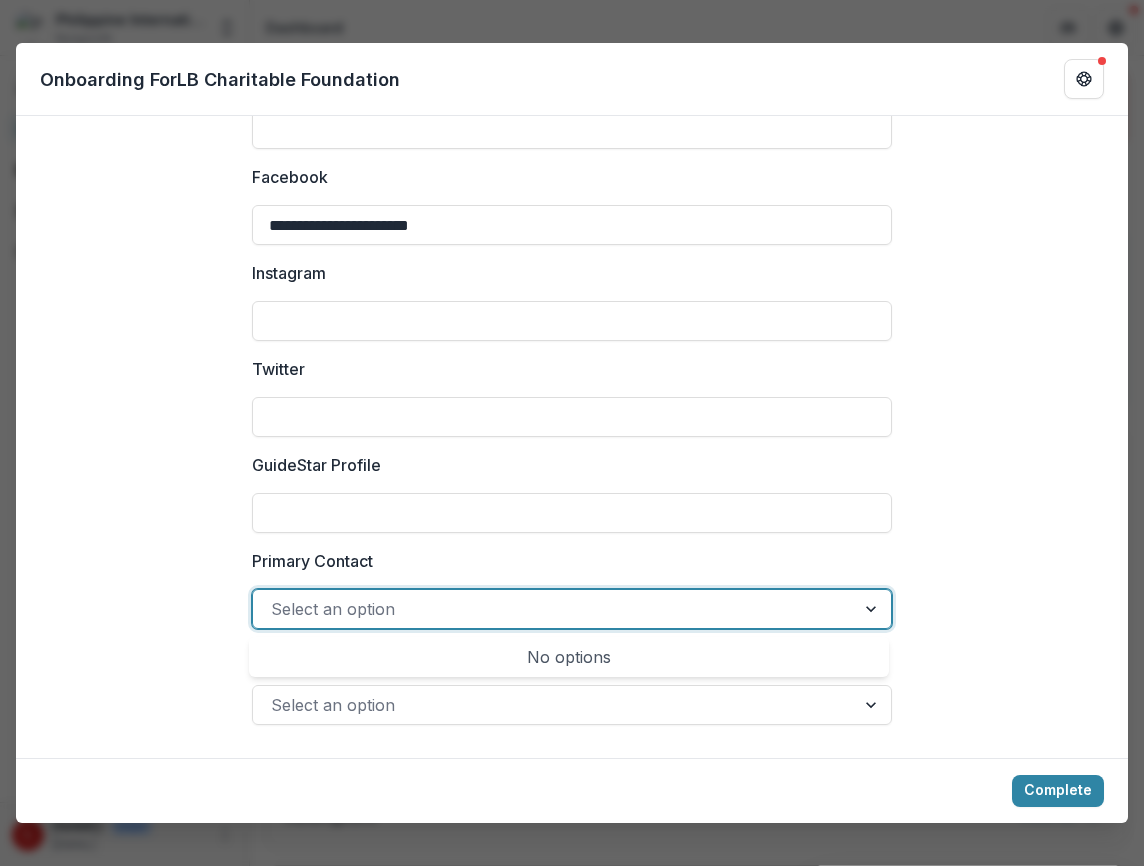 click at bounding box center [873, 609] 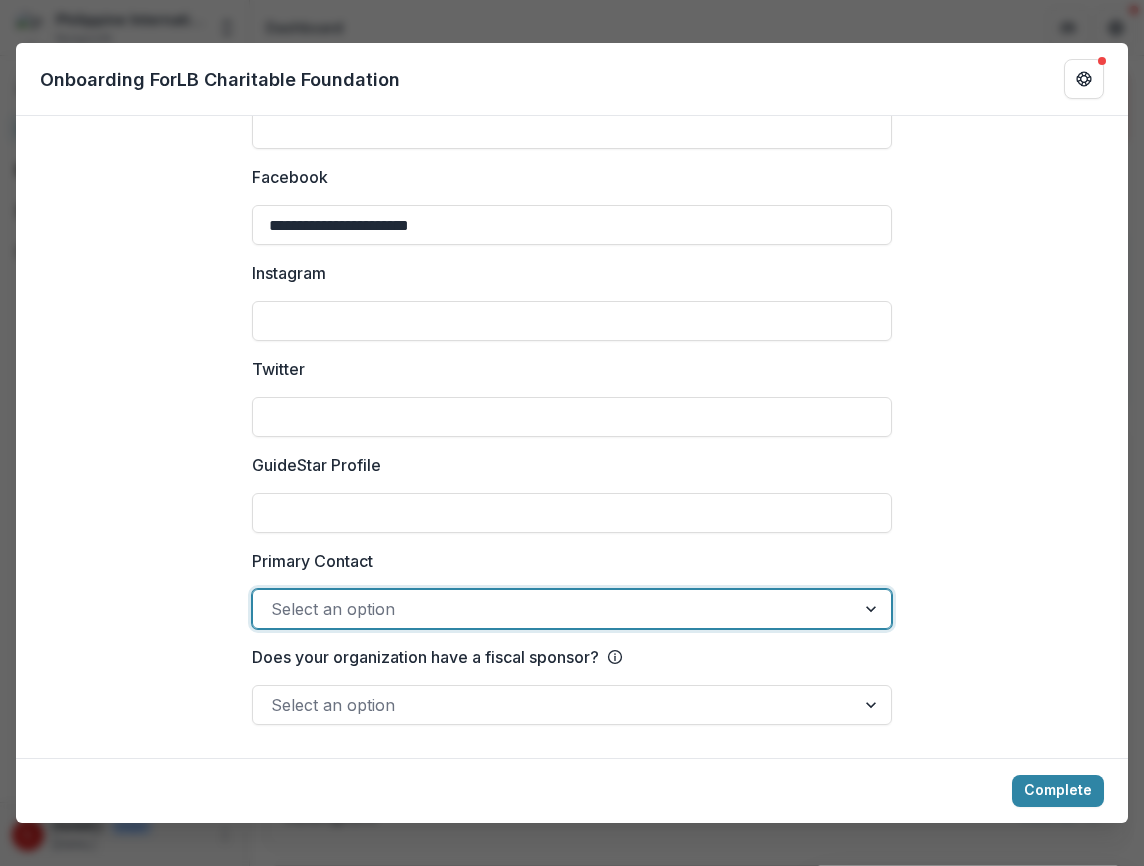 scroll, scrollTop: 3033, scrollLeft: 0, axis: vertical 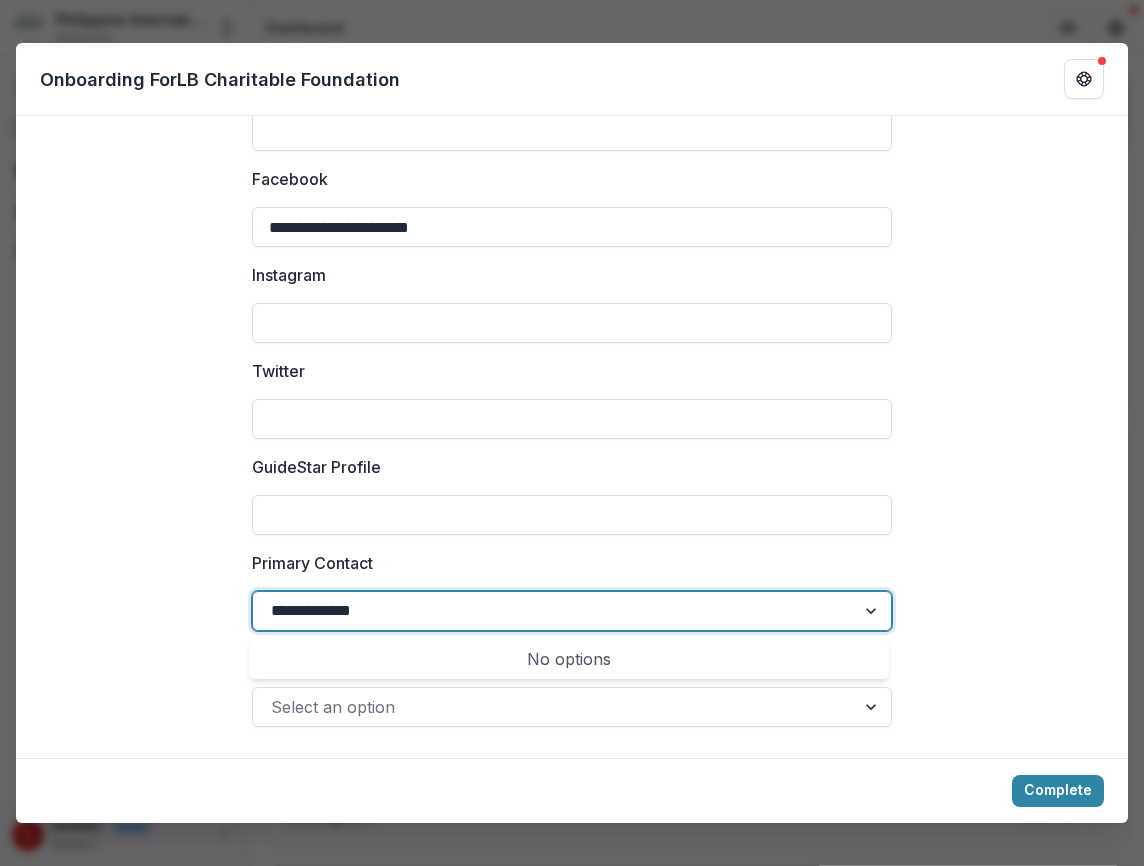 type on "**********" 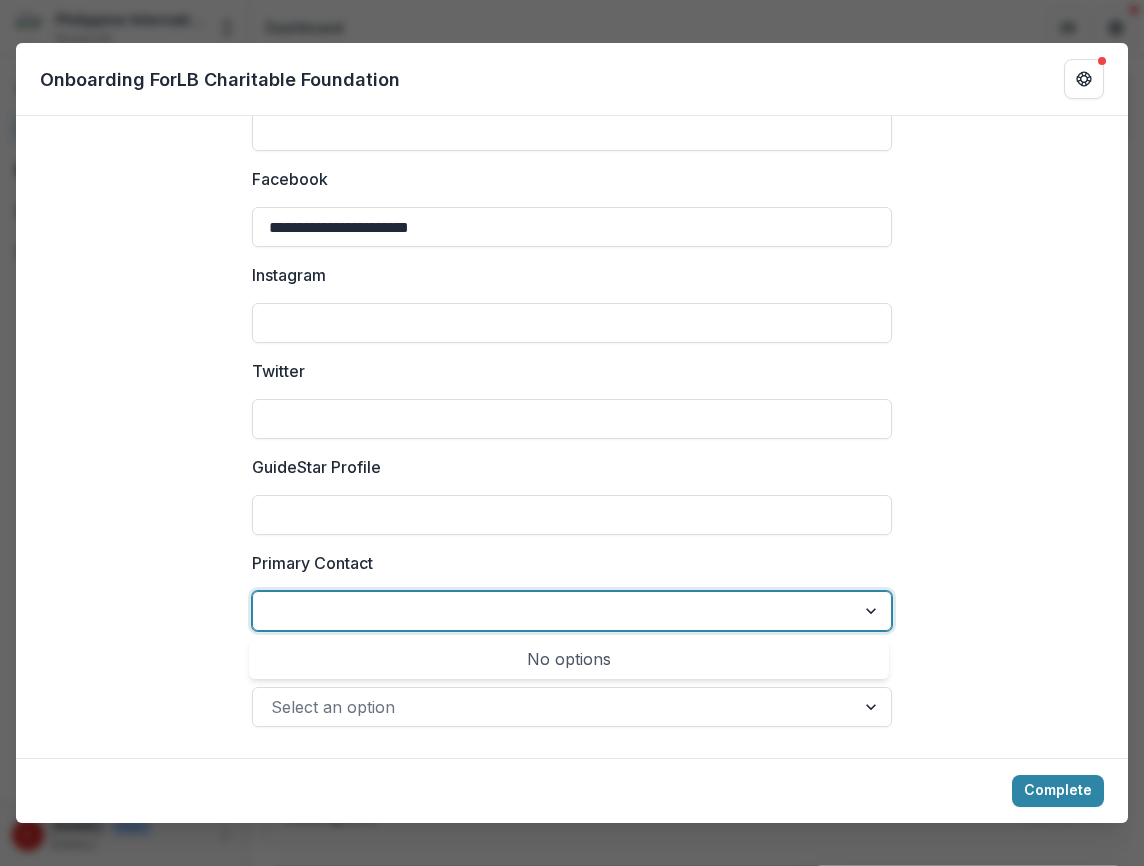 click on "**********" at bounding box center (572, -1038) 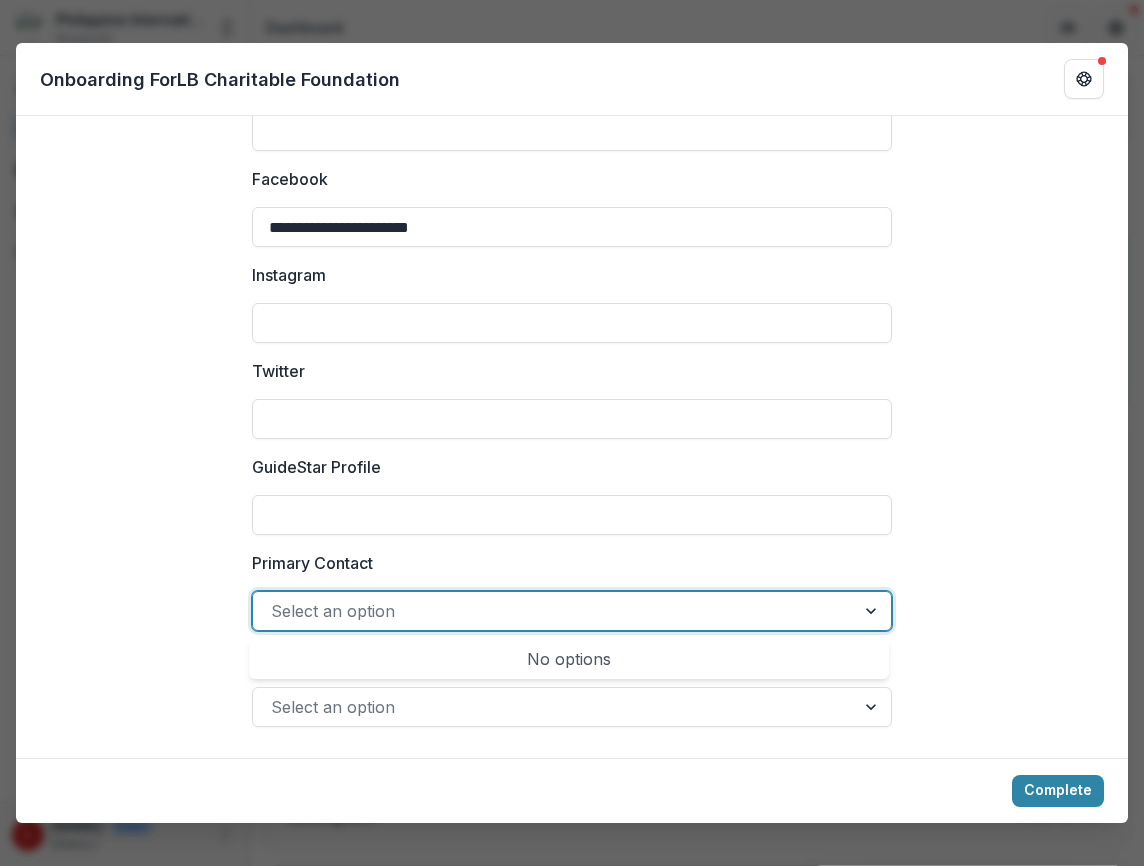 click on "Select an option" at bounding box center (554, 611) 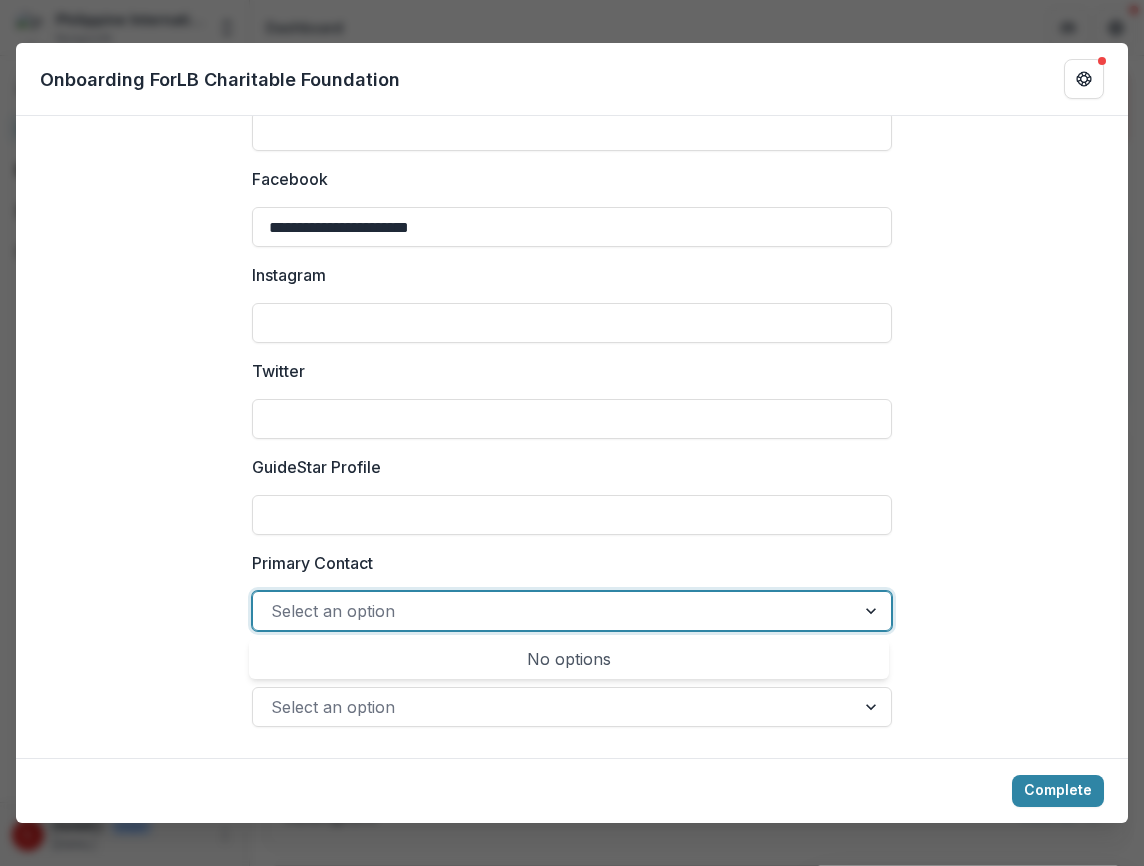 click on "No options" at bounding box center [569, 659] 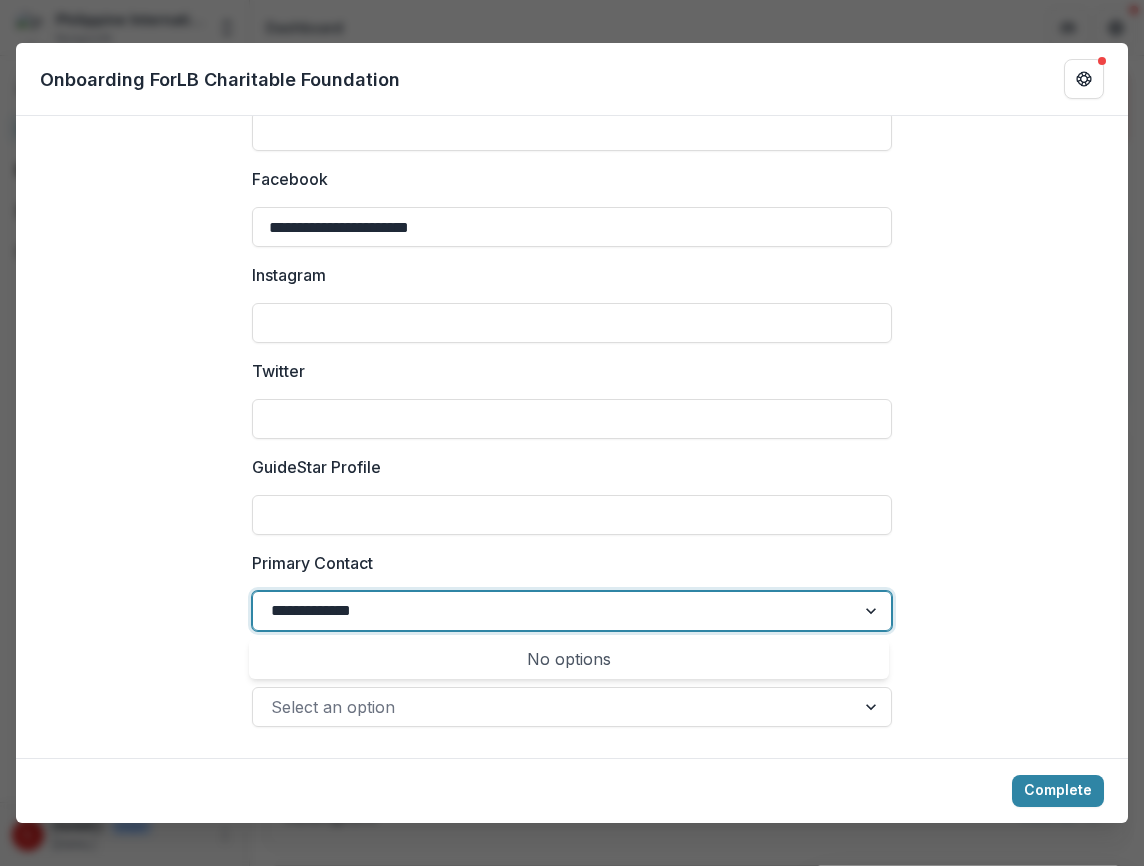 type on "**********" 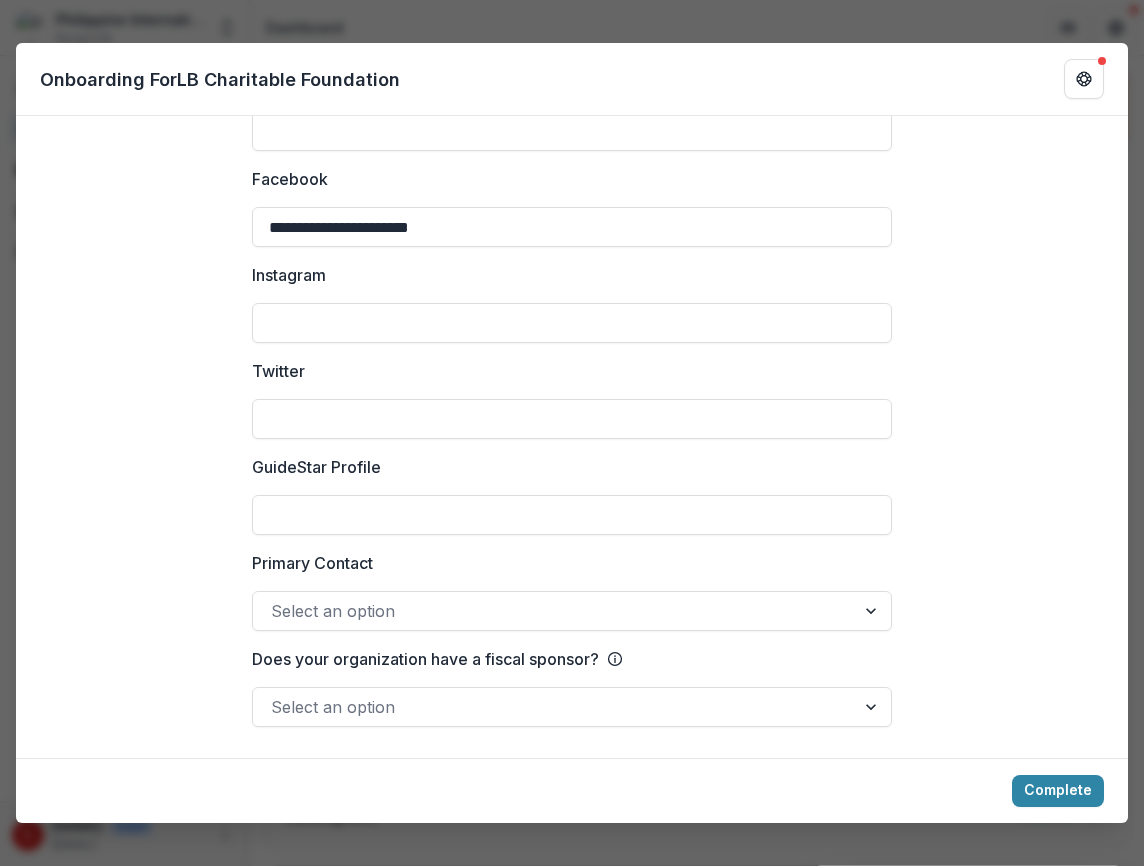 click on "**********" at bounding box center [572, -1038] 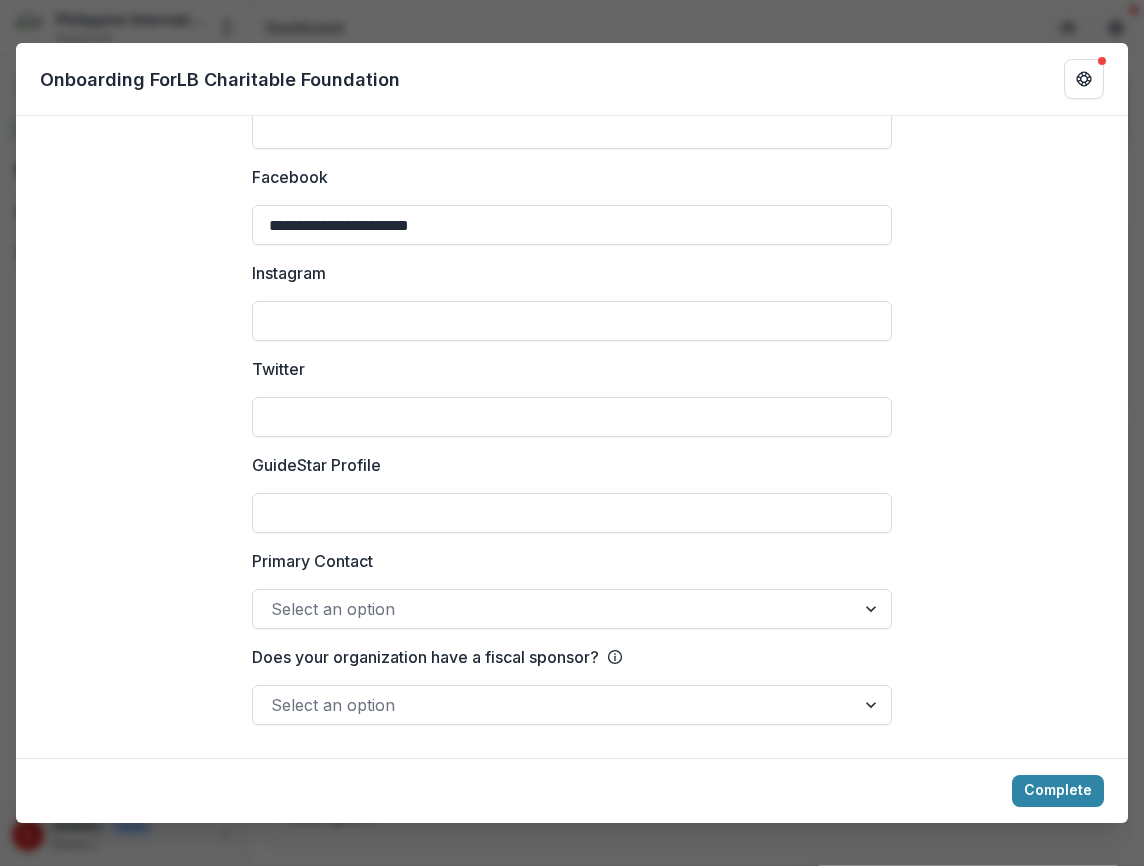 scroll, scrollTop: 3035, scrollLeft: 0, axis: vertical 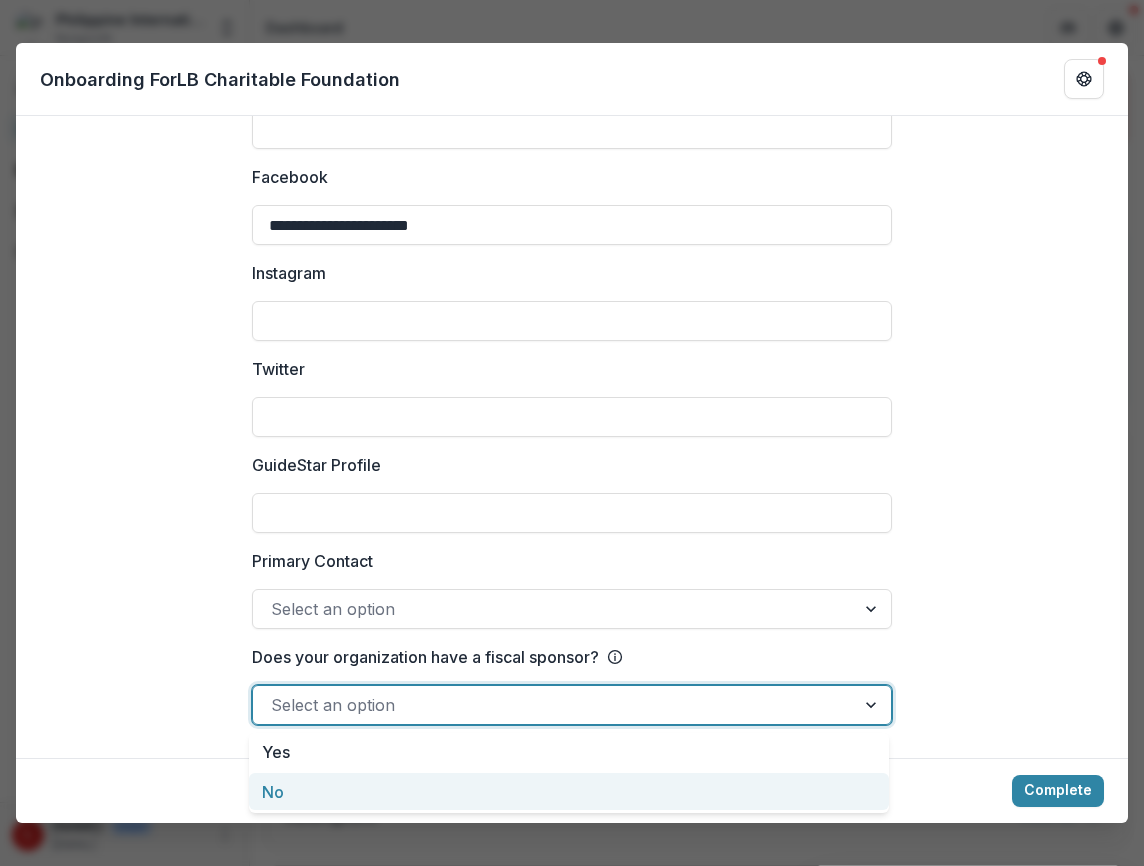 click on "No" at bounding box center (569, 791) 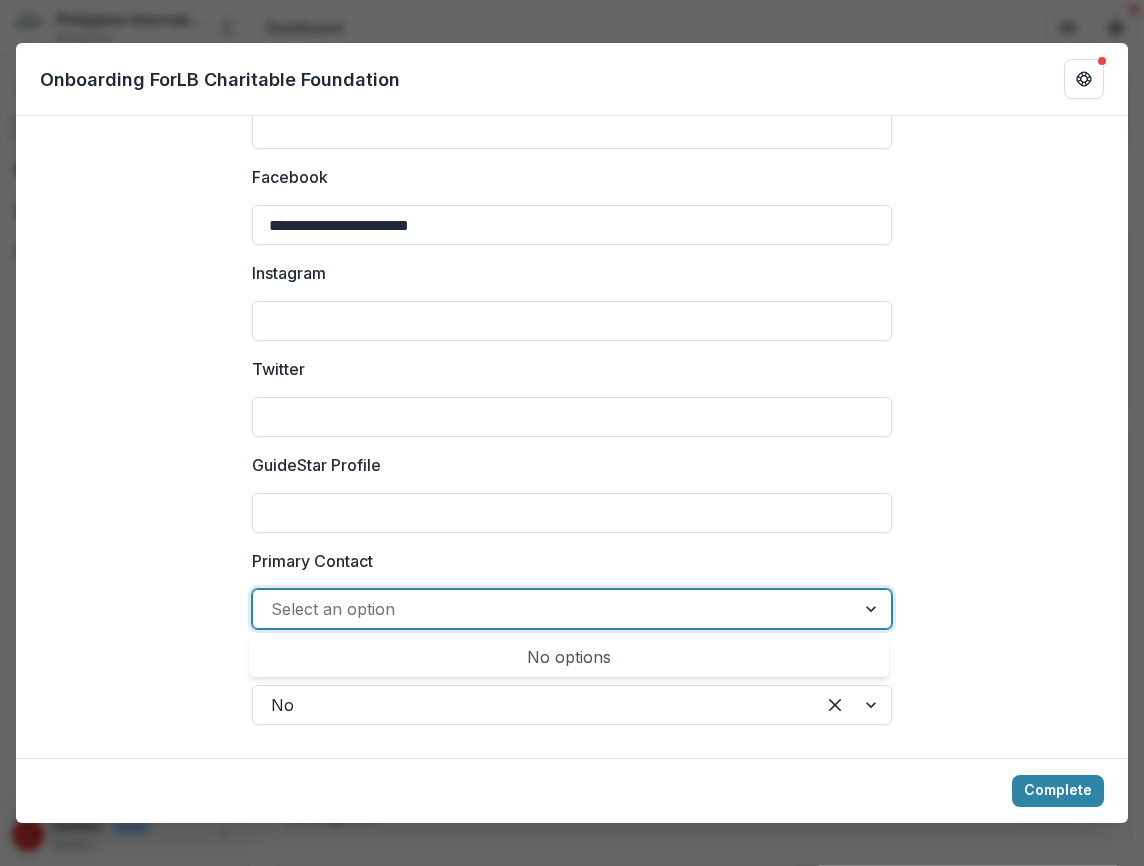 click at bounding box center [873, 609] 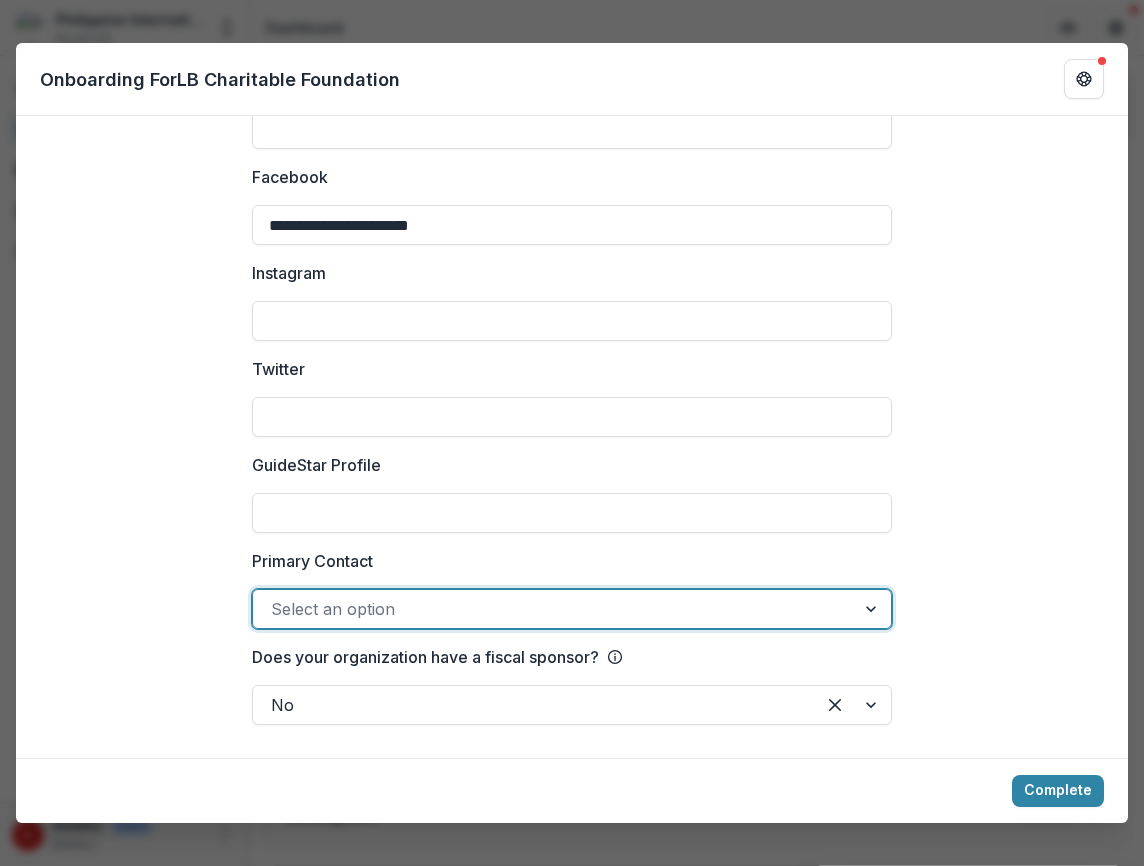 click at bounding box center [554, 609] 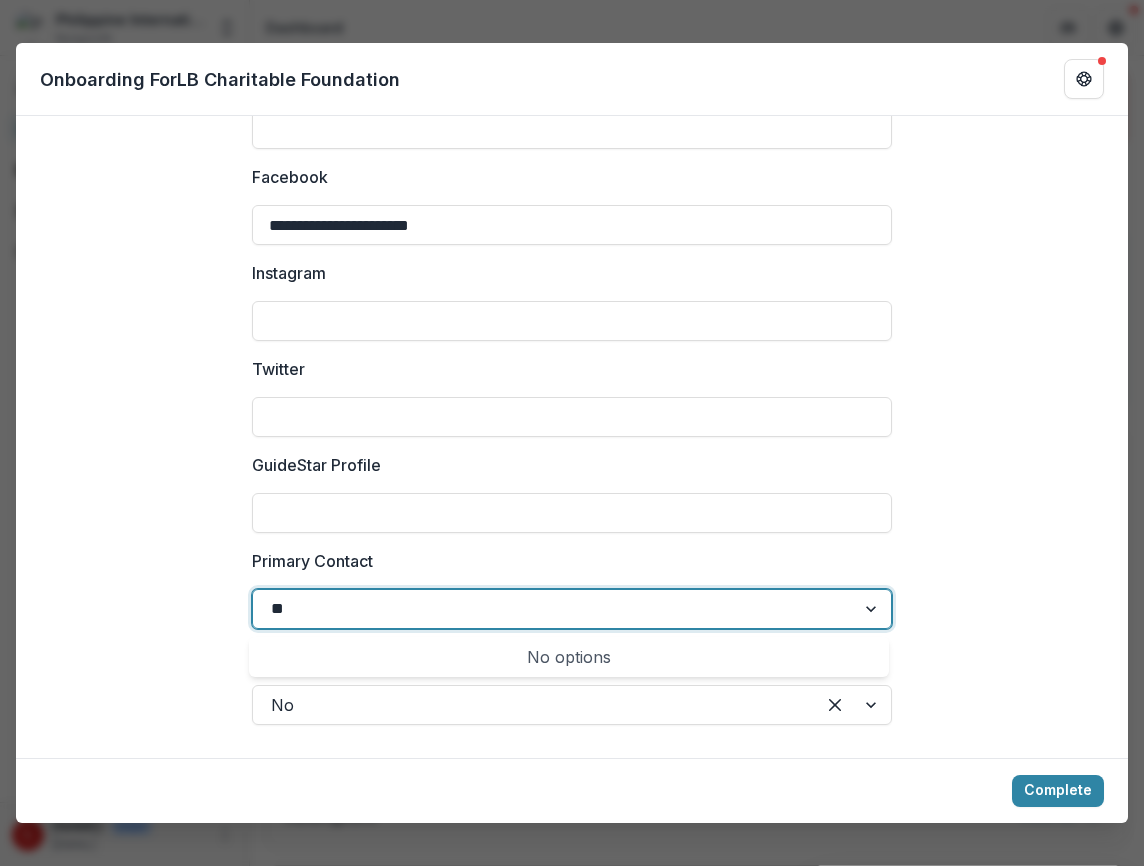 type on "*" 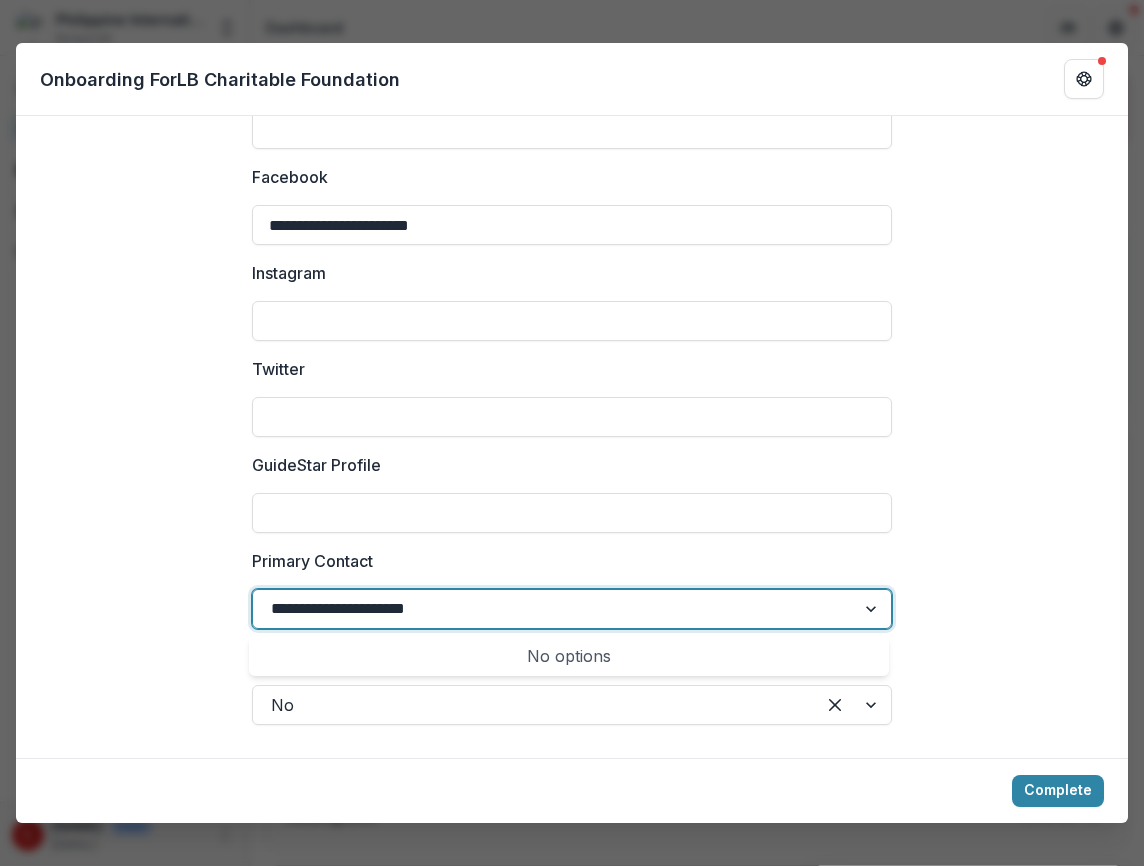 scroll, scrollTop: 3035, scrollLeft: 0, axis: vertical 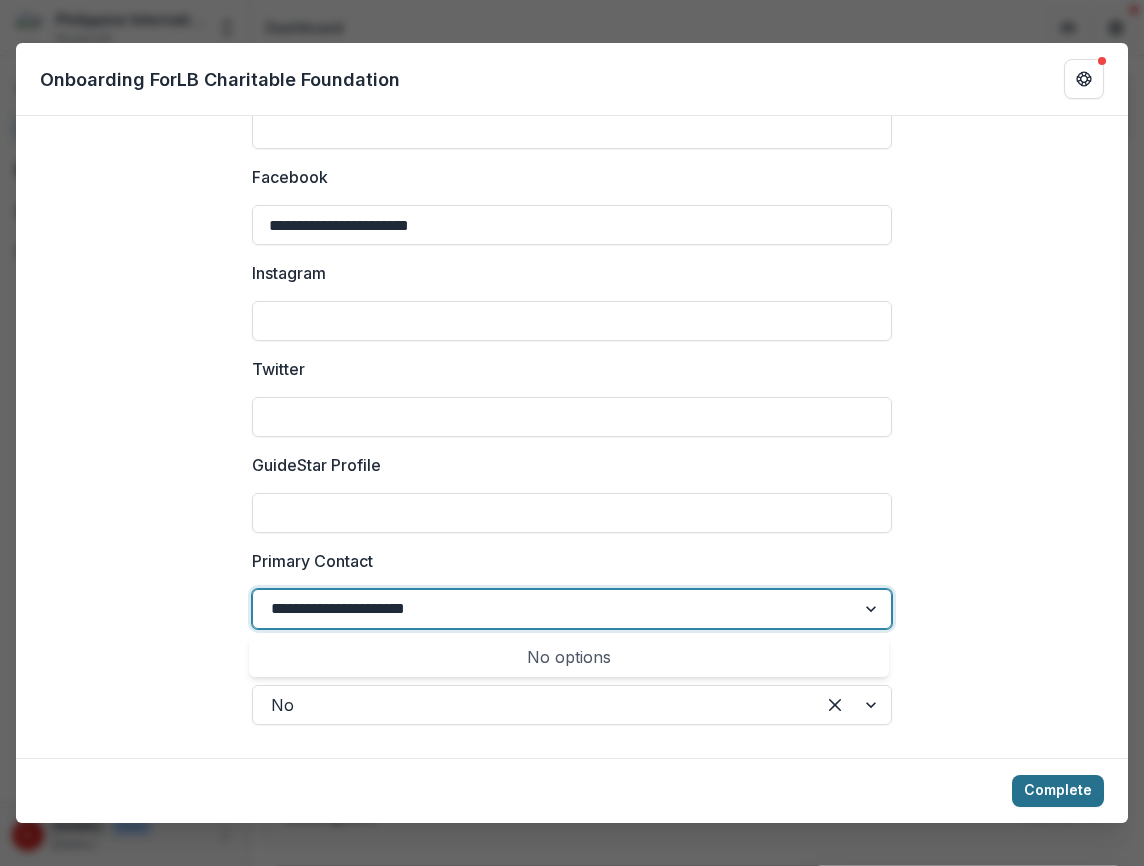 type on "**********" 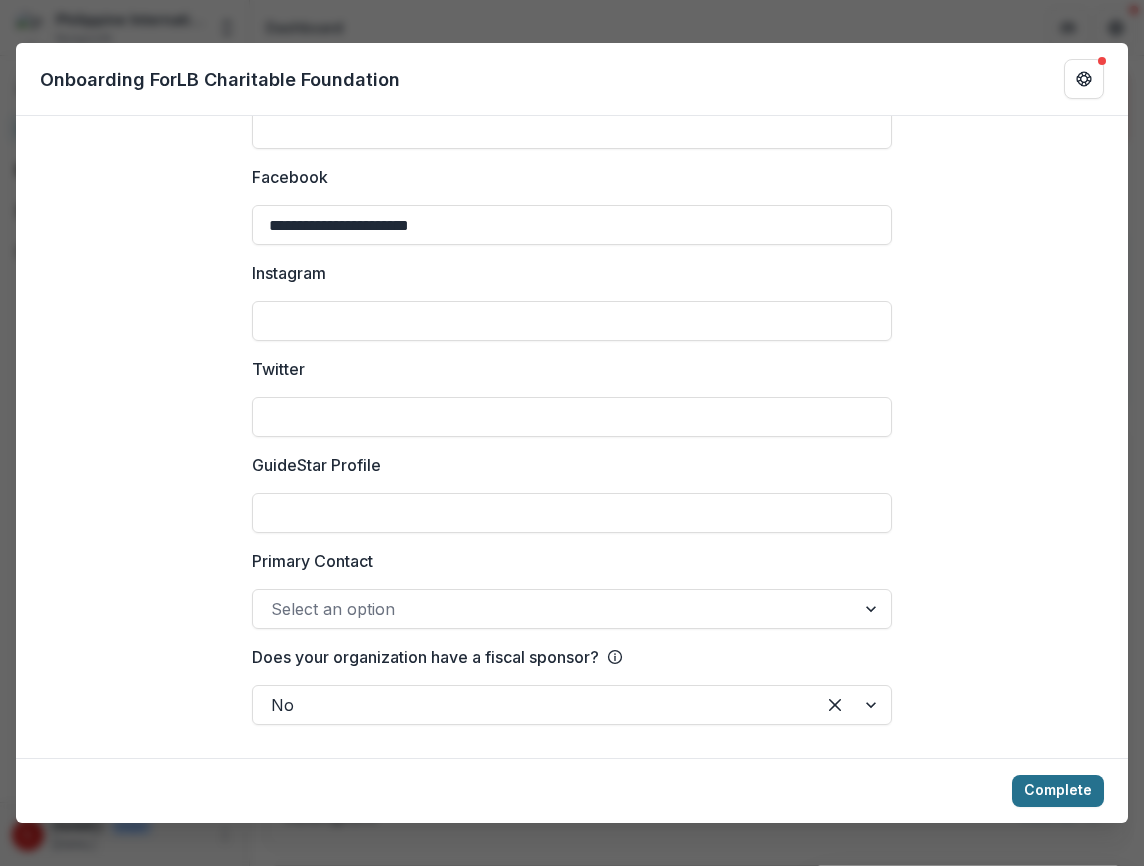 click on "Complete" at bounding box center (1058, 791) 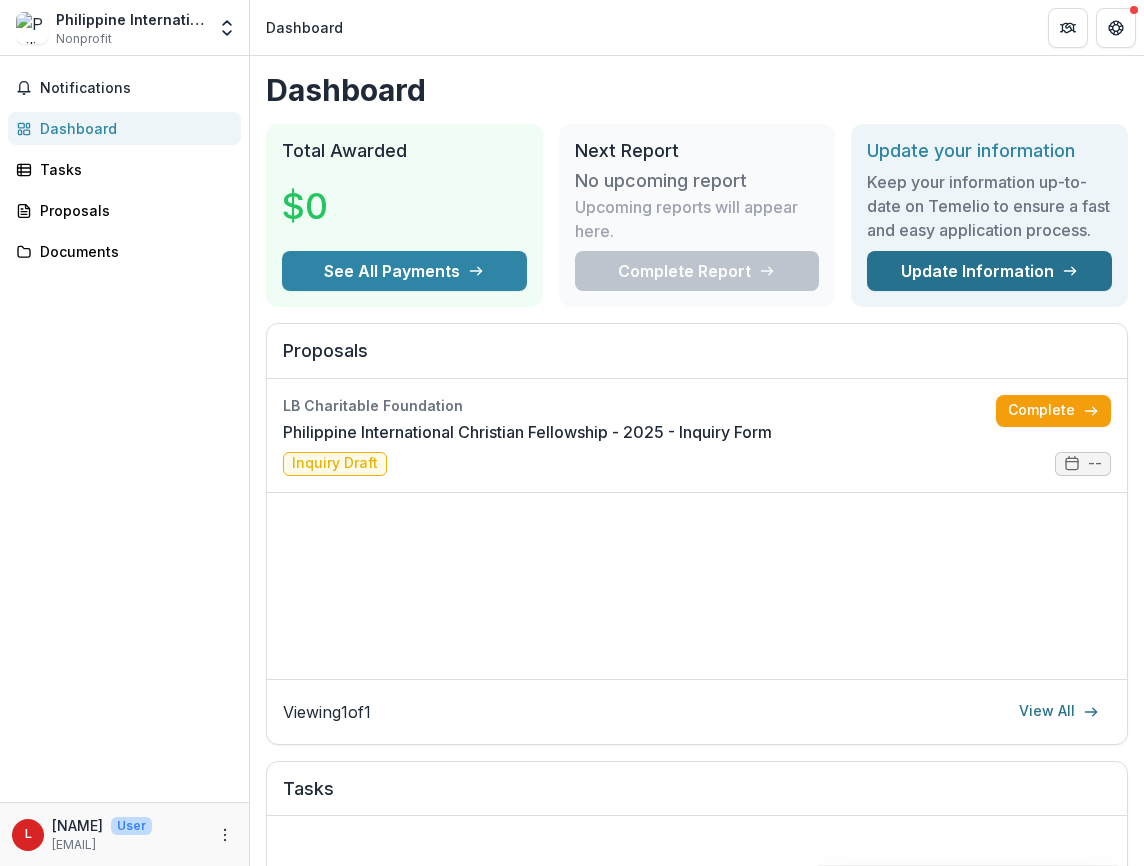 click on "Update Information" at bounding box center [989, 271] 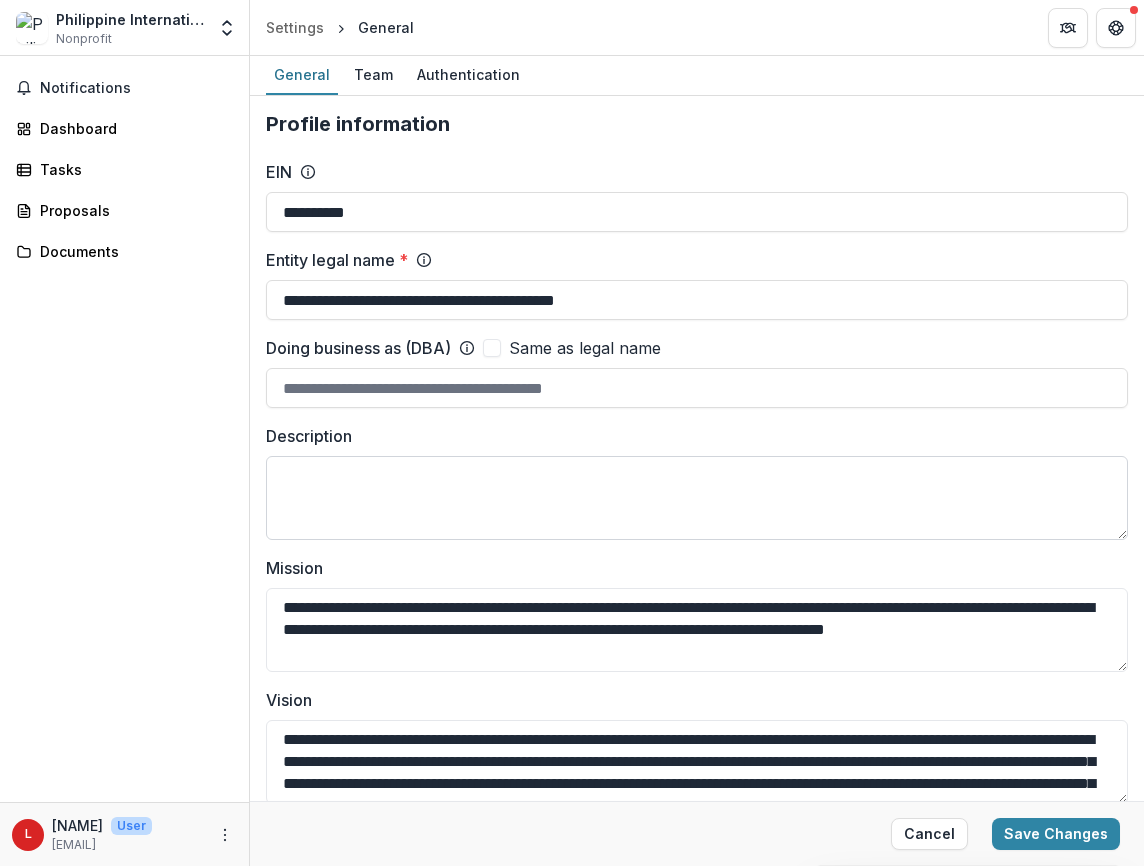 scroll, scrollTop: 0, scrollLeft: 0, axis: both 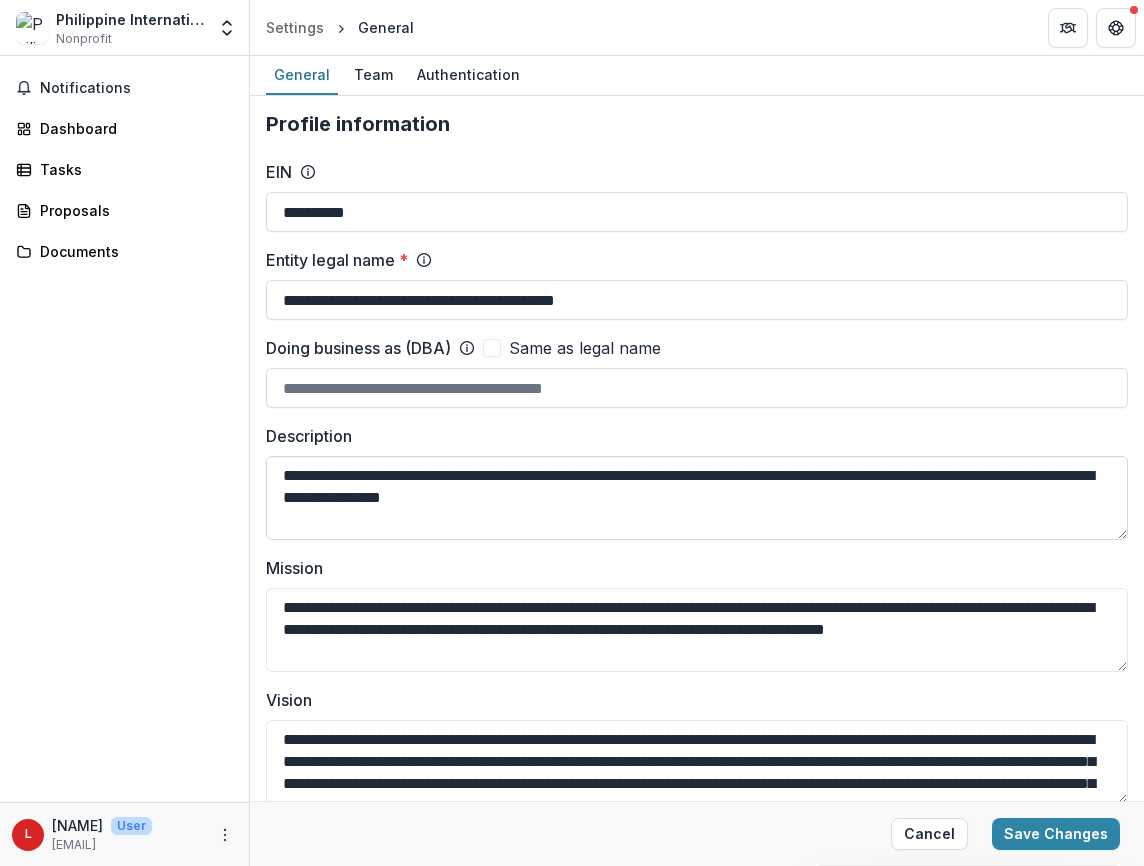 click on "**********" at bounding box center (697, 498) 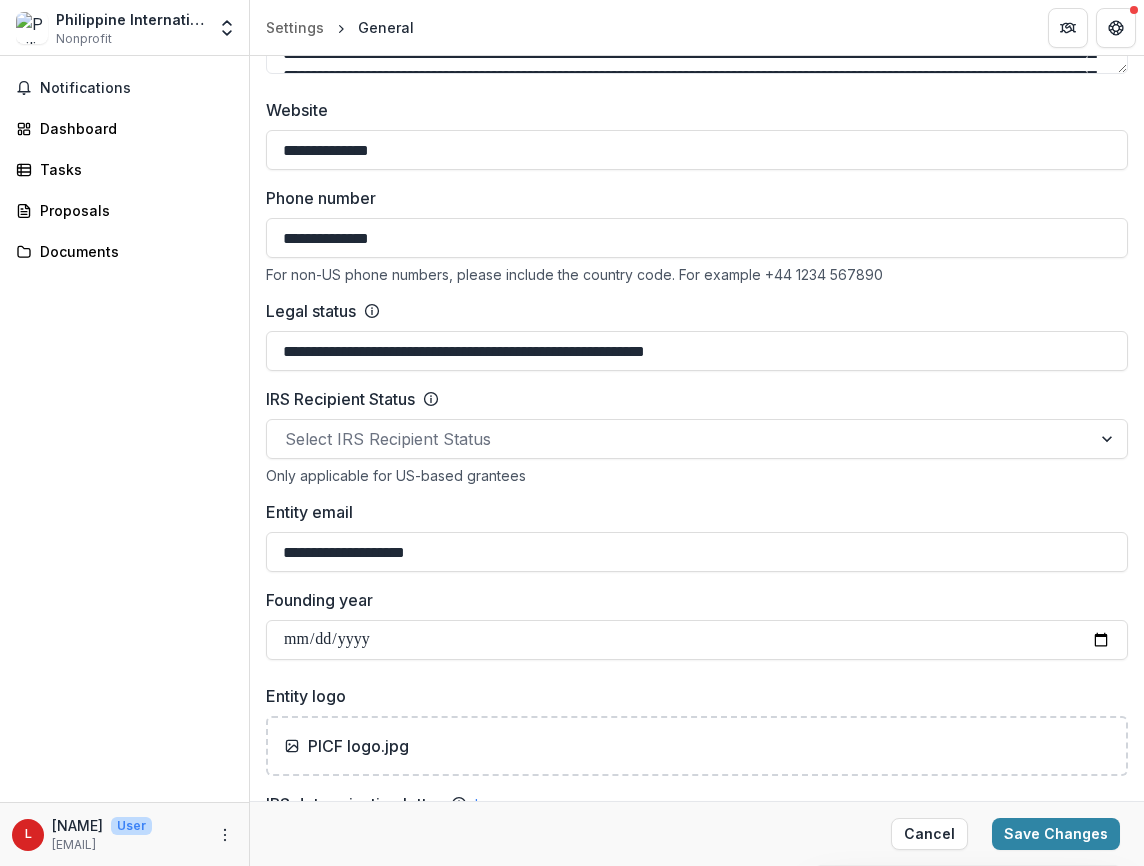 scroll, scrollTop: 734, scrollLeft: 0, axis: vertical 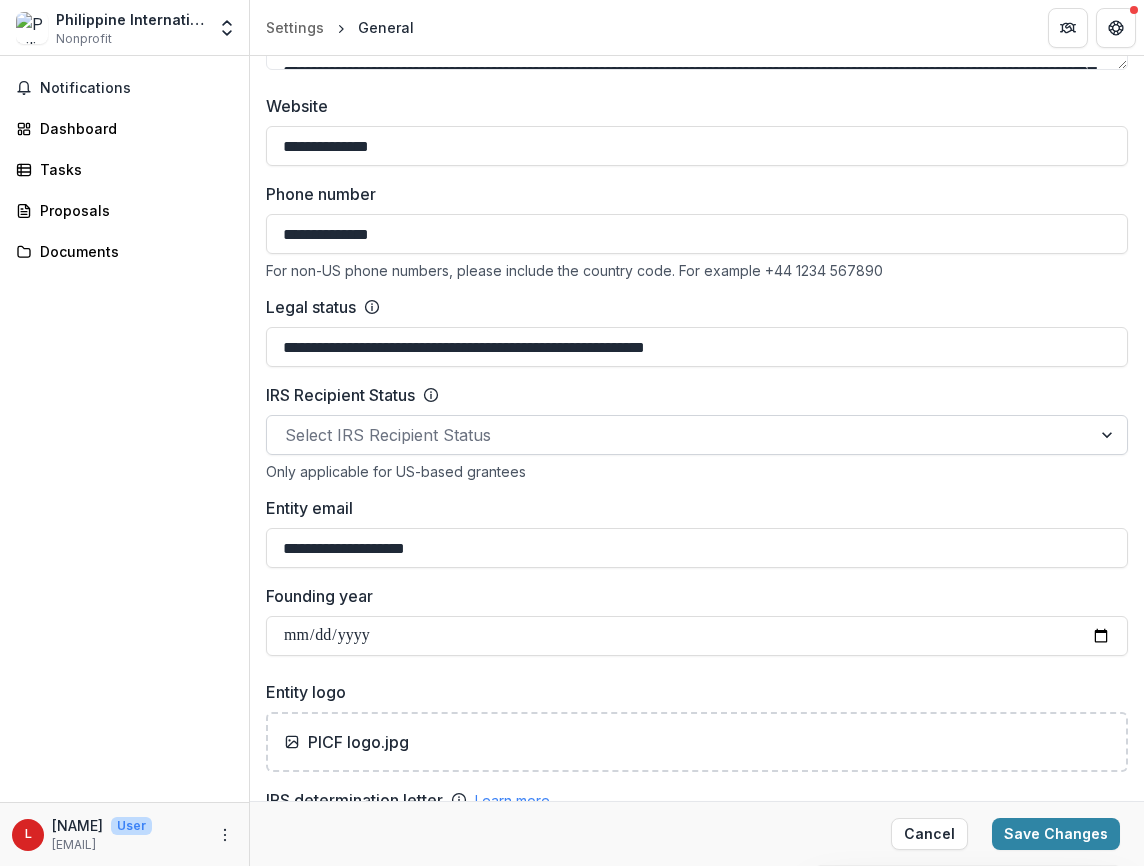 type on "**********" 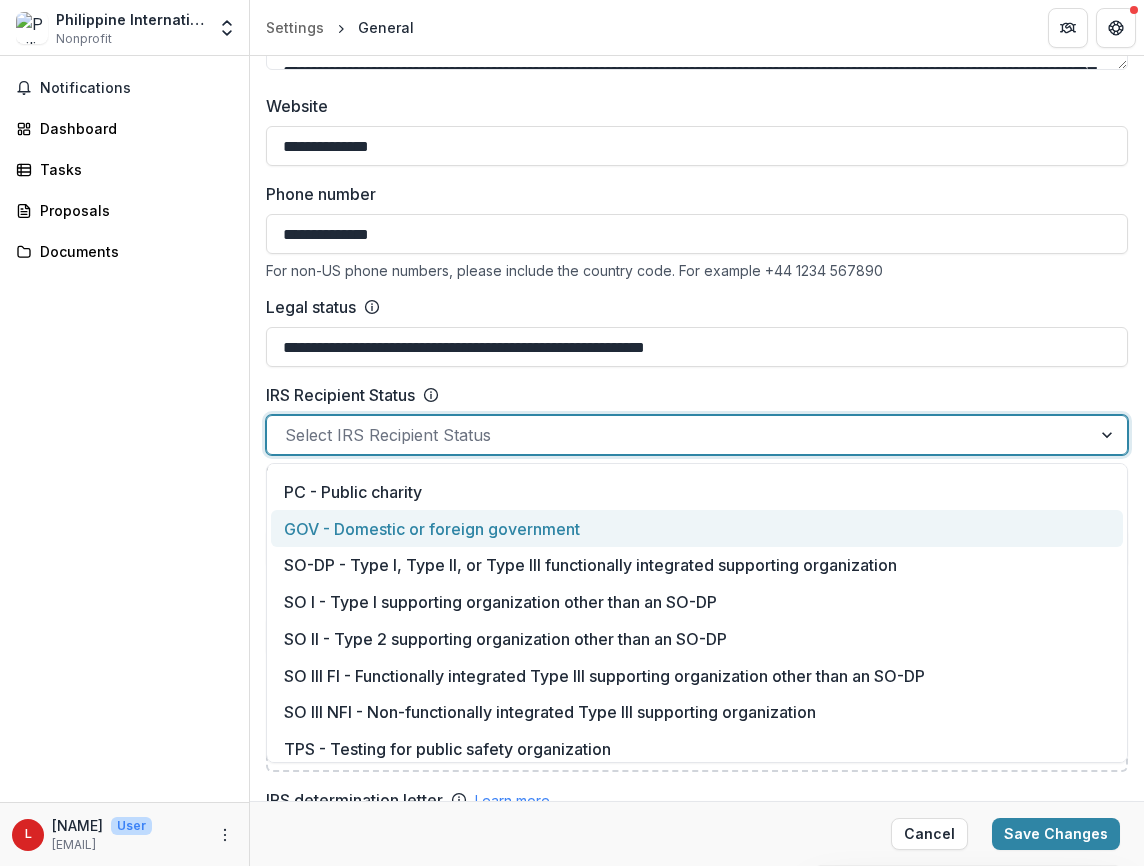 scroll, scrollTop: 188, scrollLeft: 0, axis: vertical 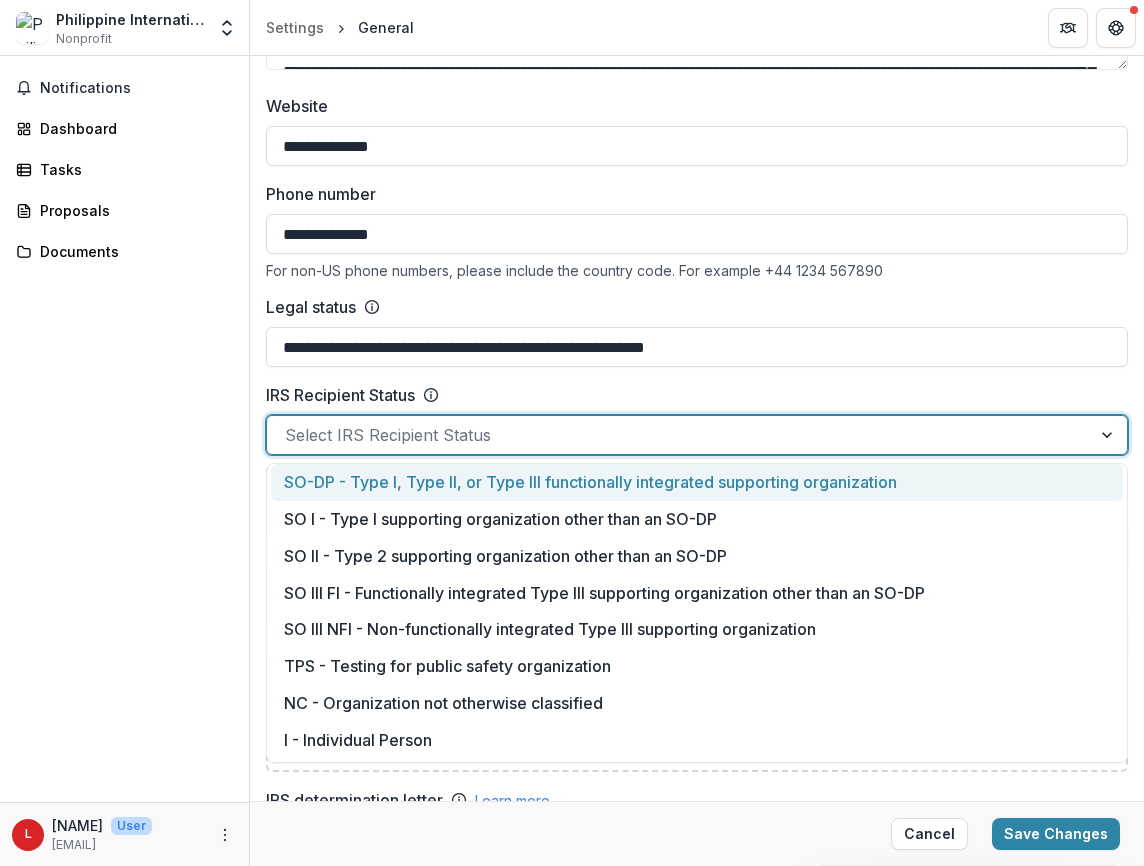 click on "IRS Recipient Status" at bounding box center (697, 395) 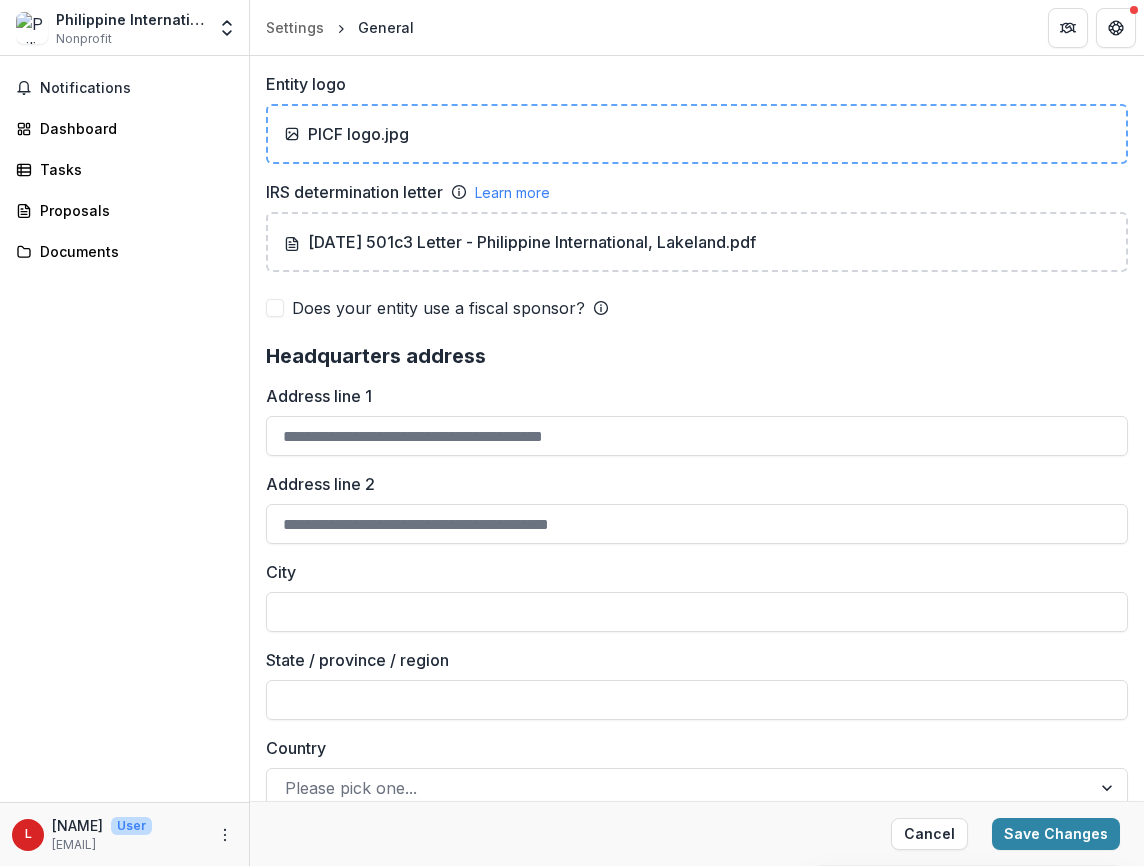 scroll, scrollTop: 1349, scrollLeft: 0, axis: vertical 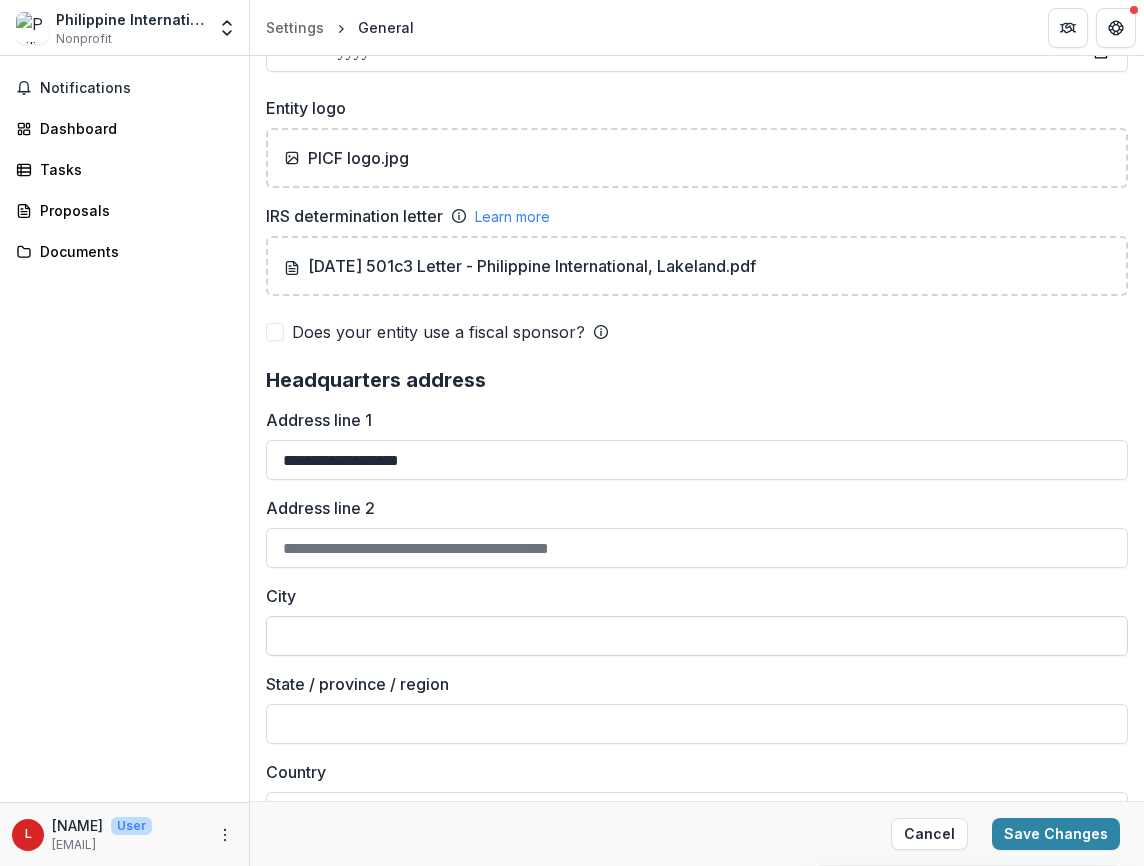 type on "**********" 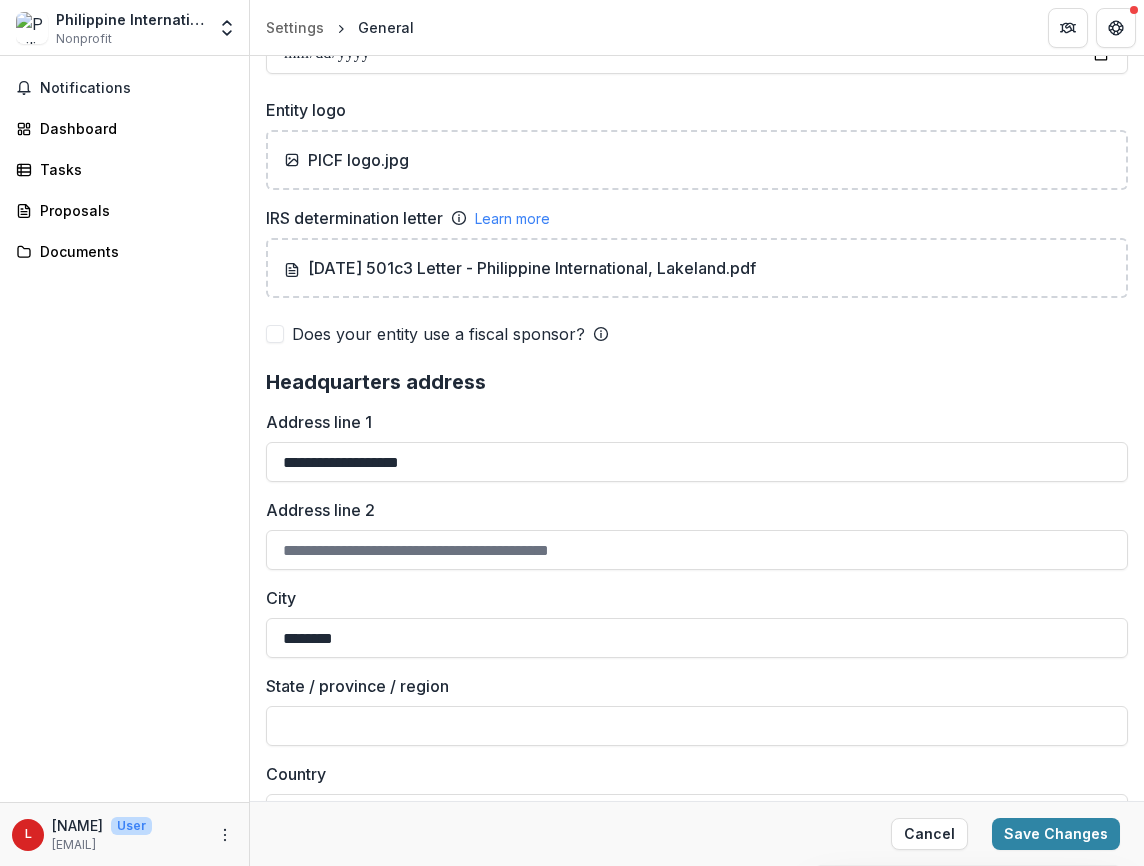 type on "********" 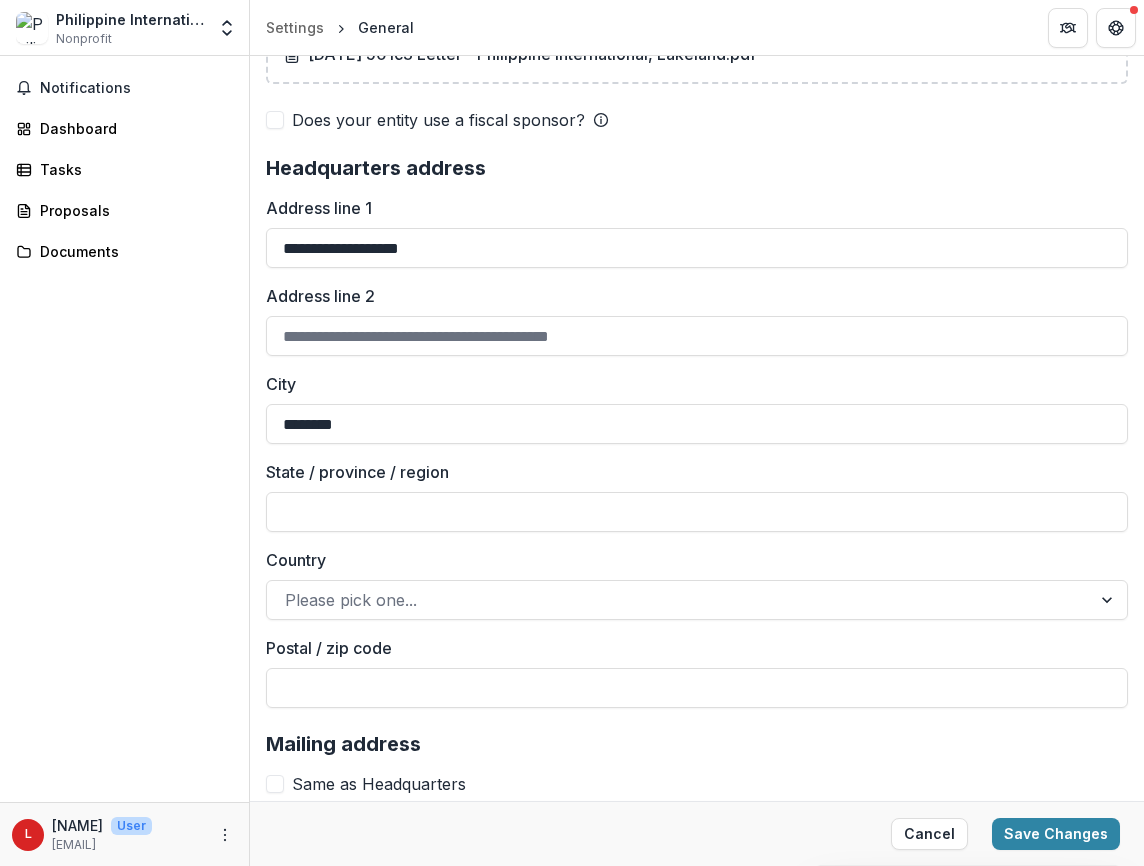 scroll, scrollTop: 1536, scrollLeft: 0, axis: vertical 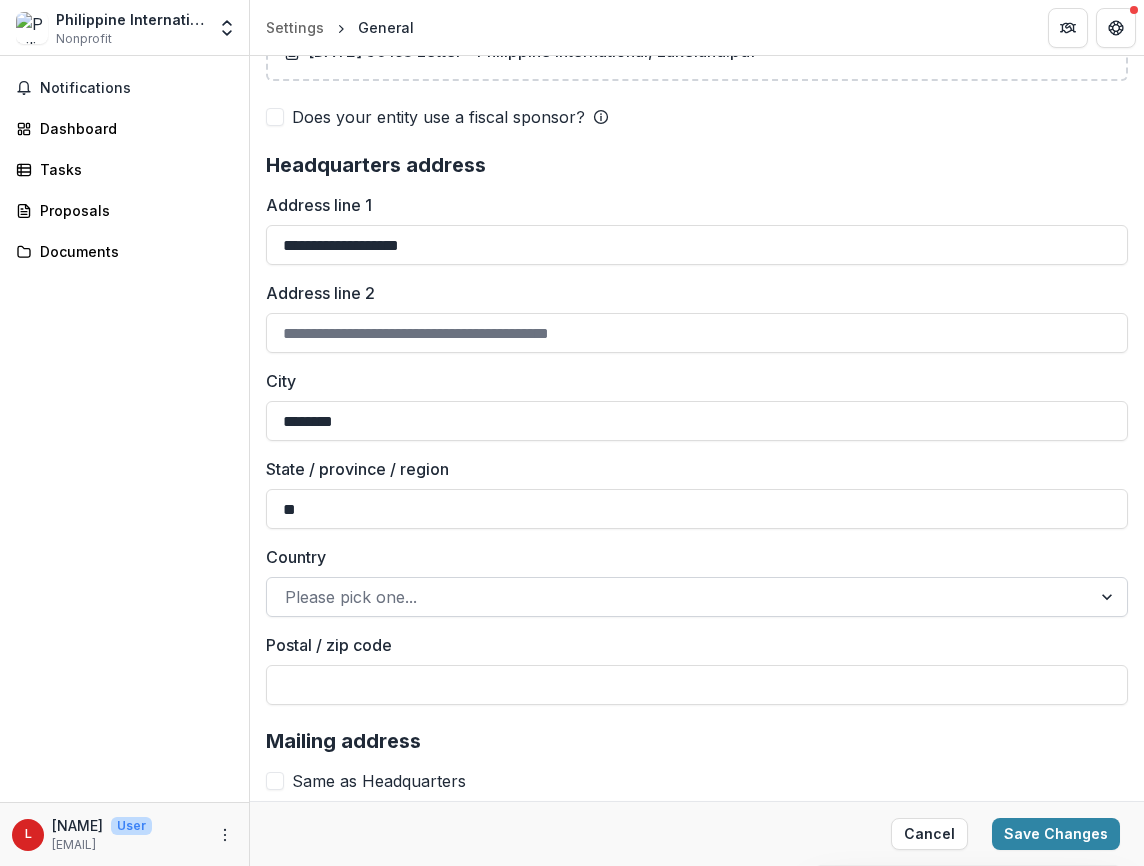 type on "**" 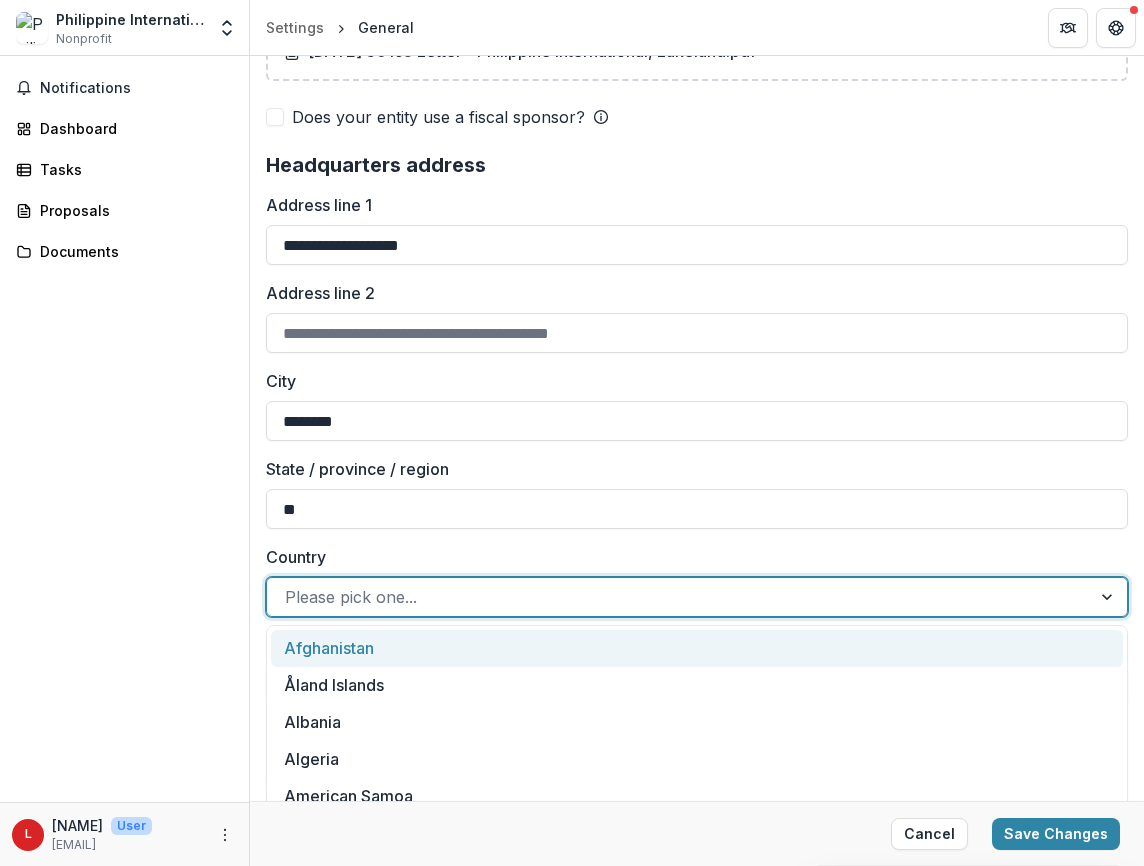 click at bounding box center [1109, 597] 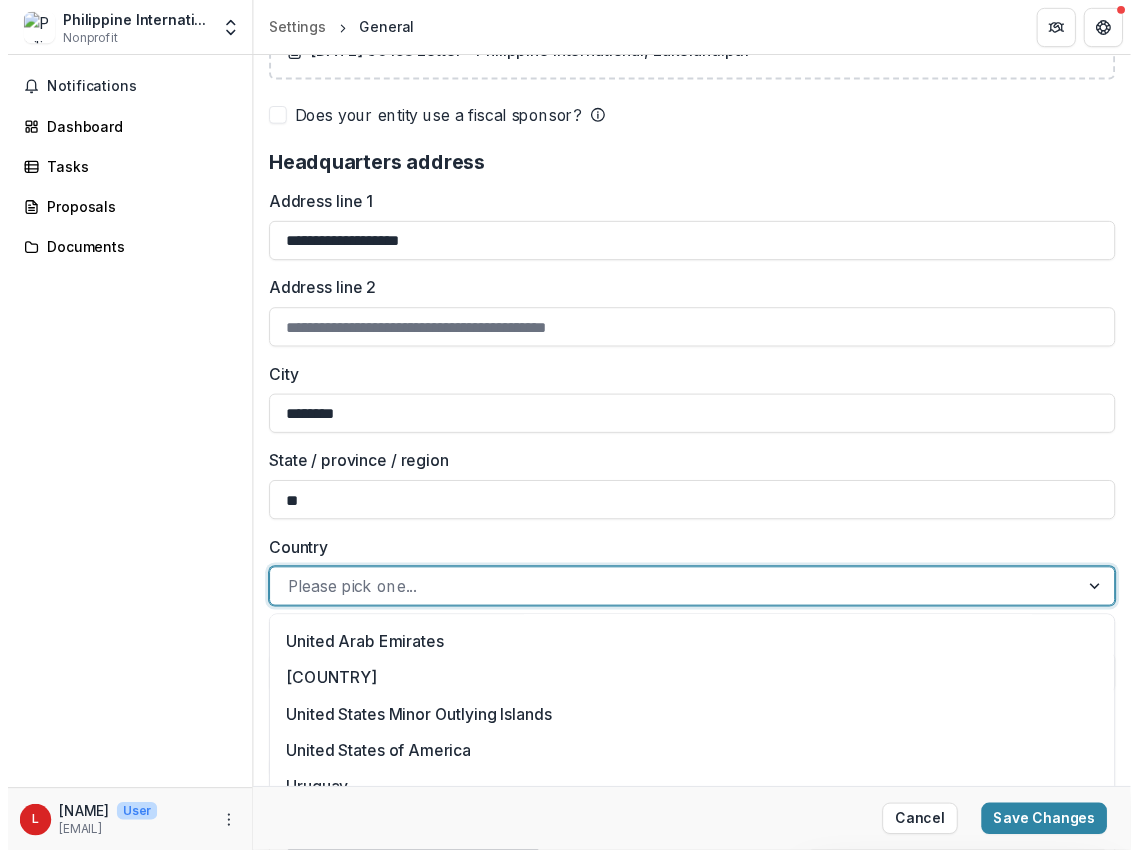 scroll, scrollTop: 8538, scrollLeft: 0, axis: vertical 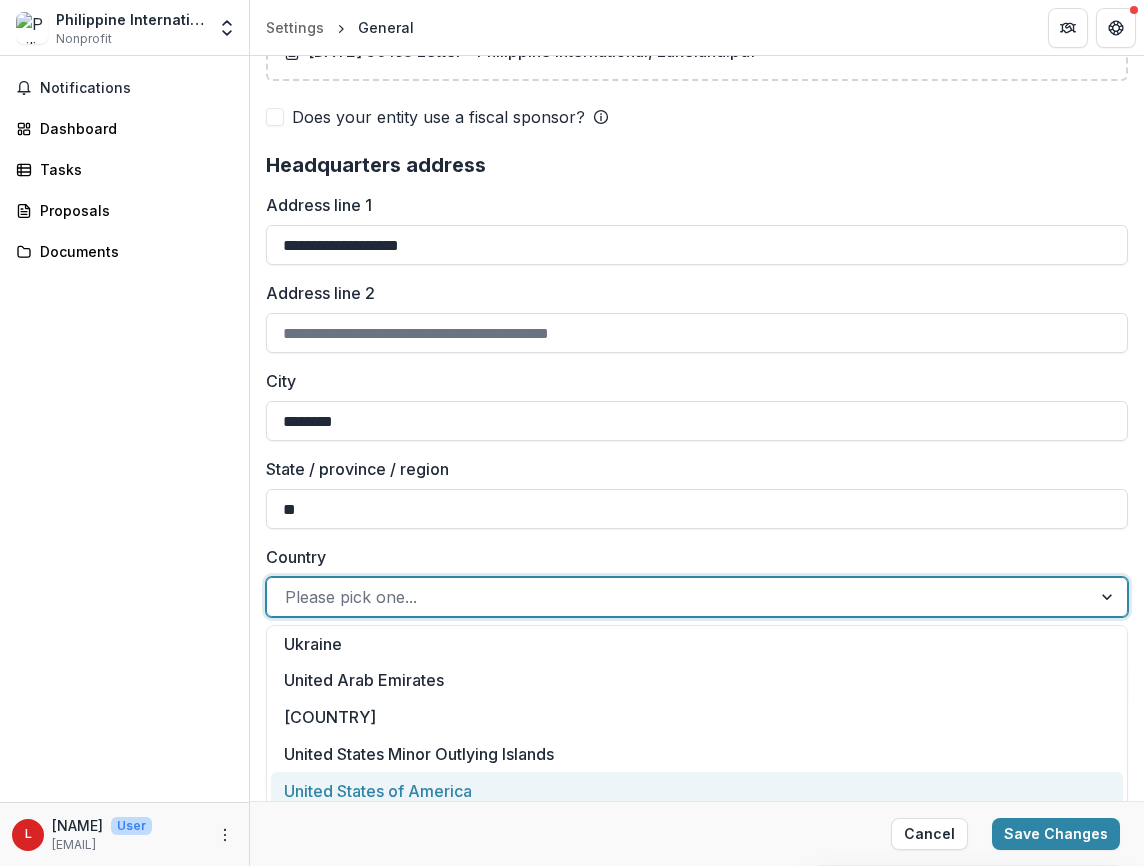 click on "**********" at bounding box center [697, 230] 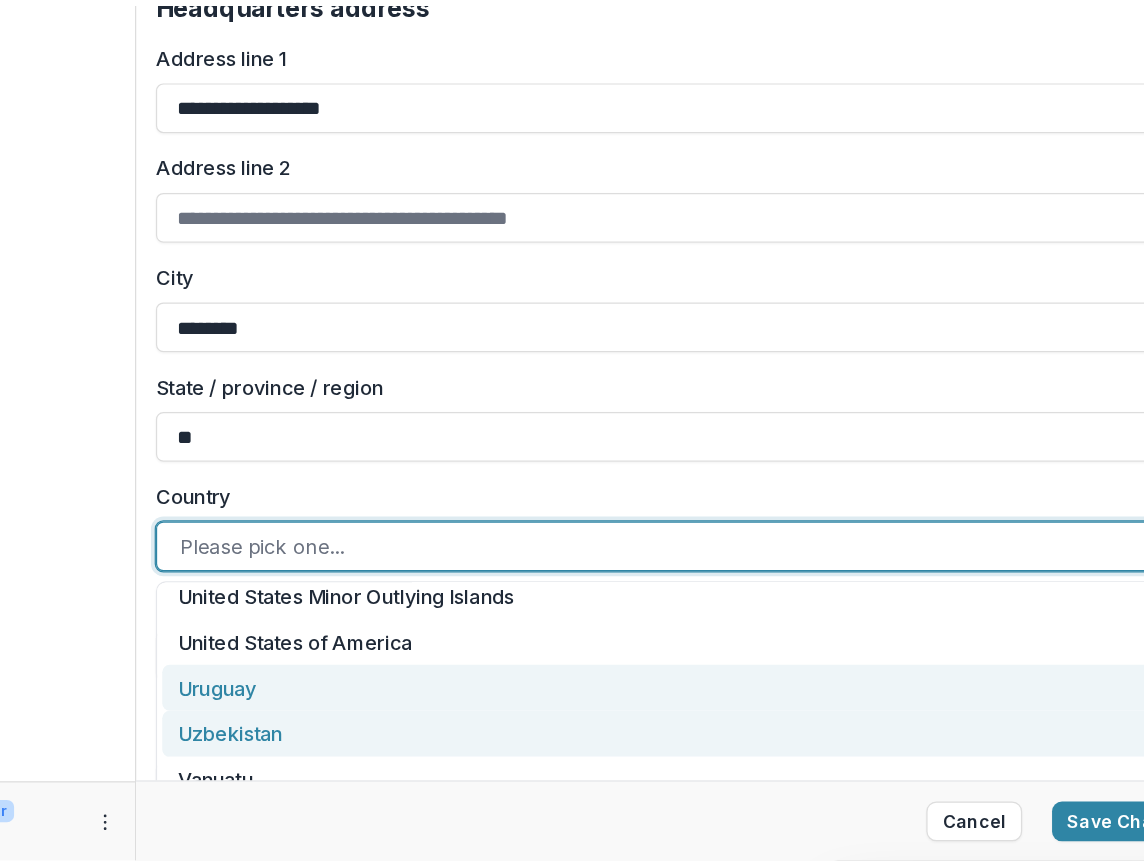 scroll, scrollTop: 8663, scrollLeft: 0, axis: vertical 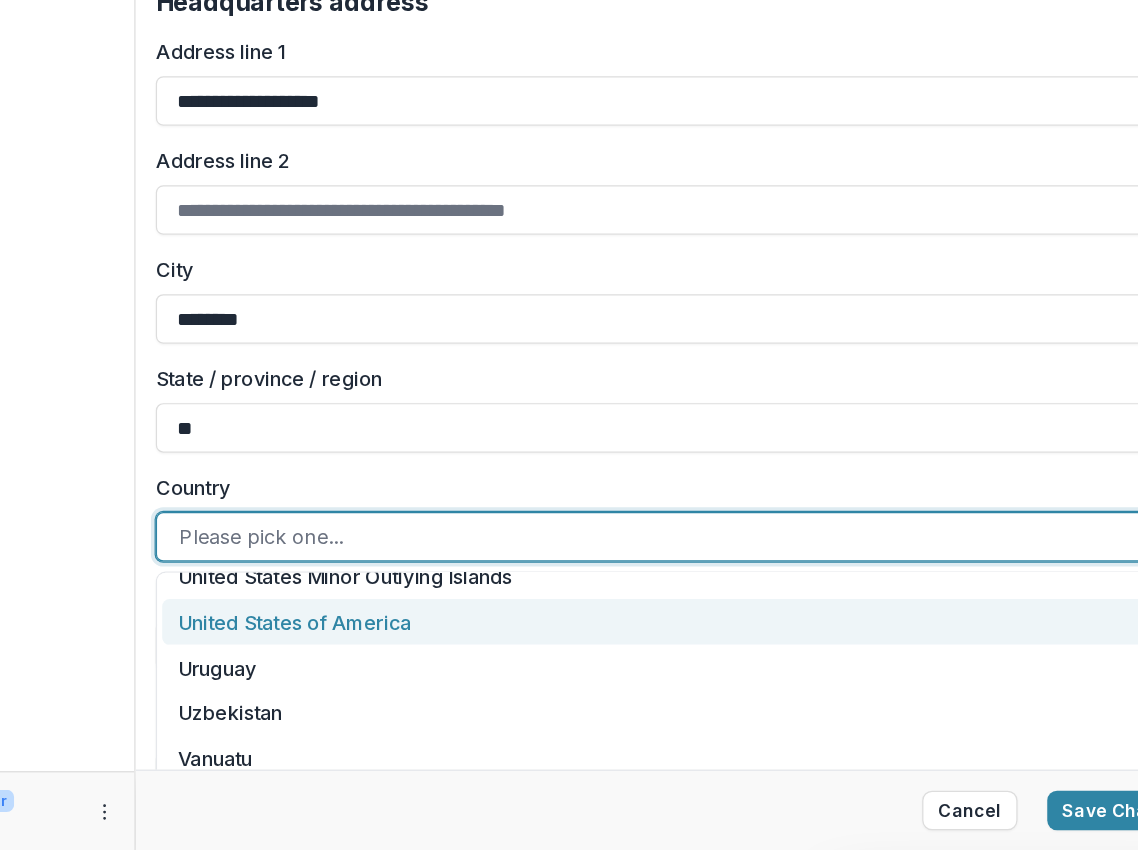 click on "United States of America" at bounding box center [694, 665] 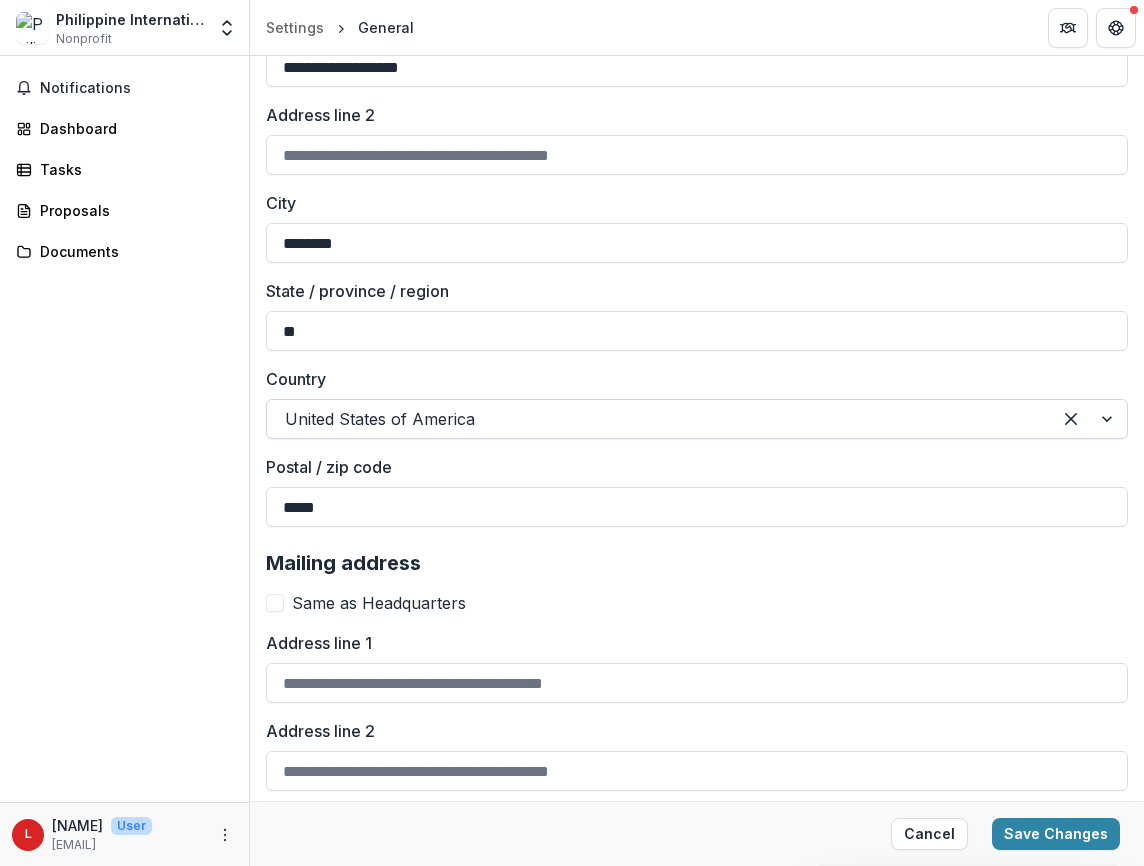 scroll, scrollTop: 1713, scrollLeft: 0, axis: vertical 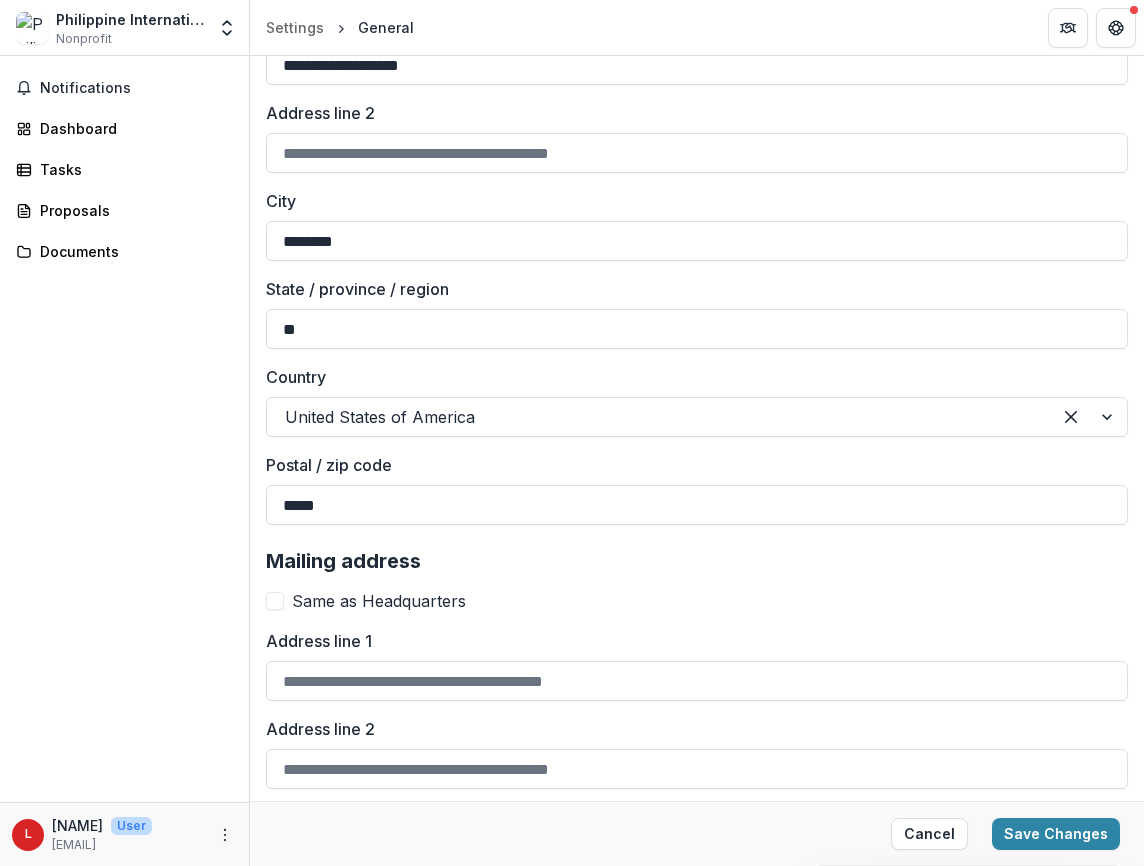 type on "*****" 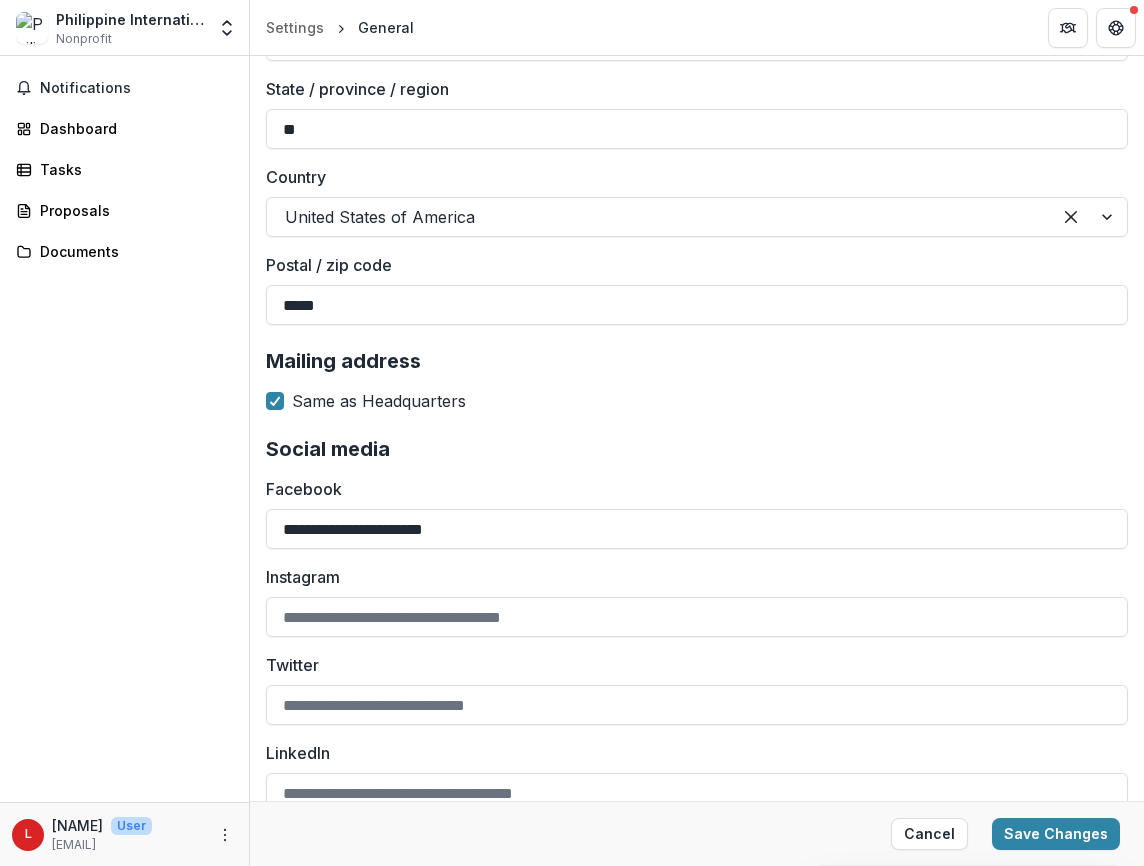 scroll, scrollTop: 1907, scrollLeft: 0, axis: vertical 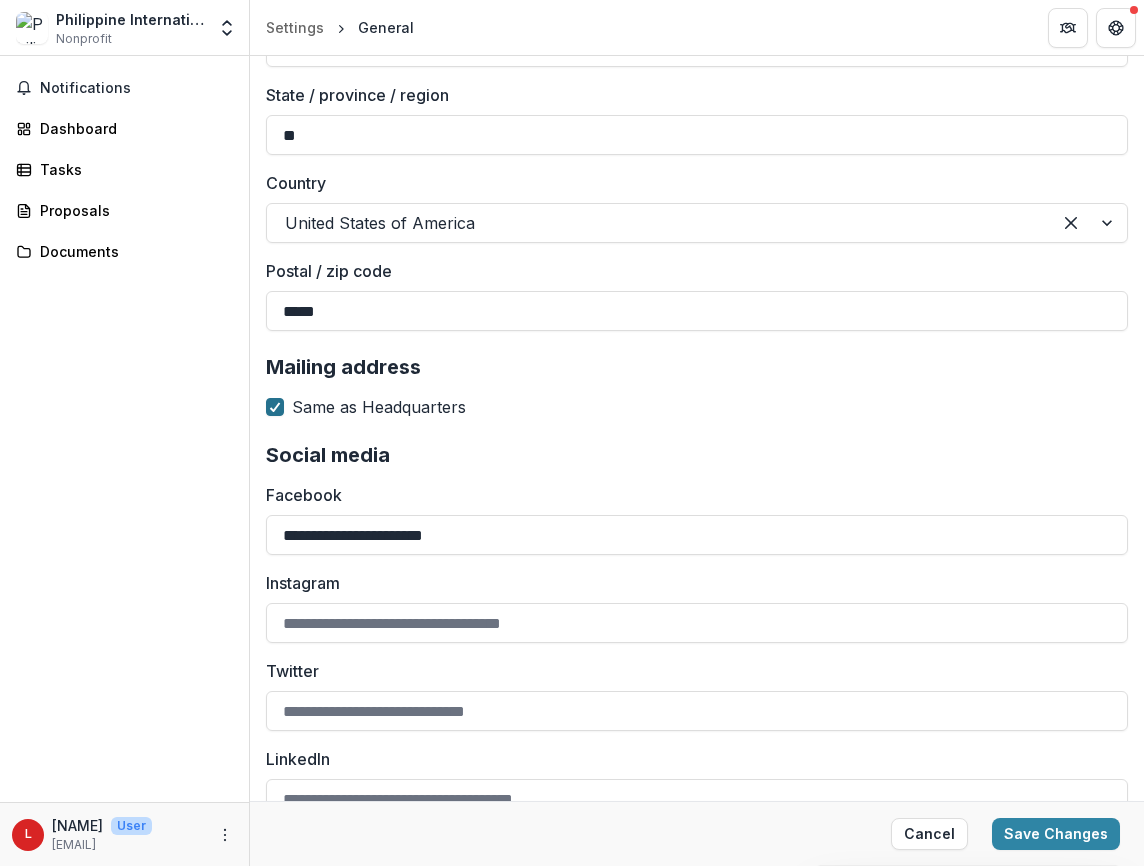 click at bounding box center [275, 407] 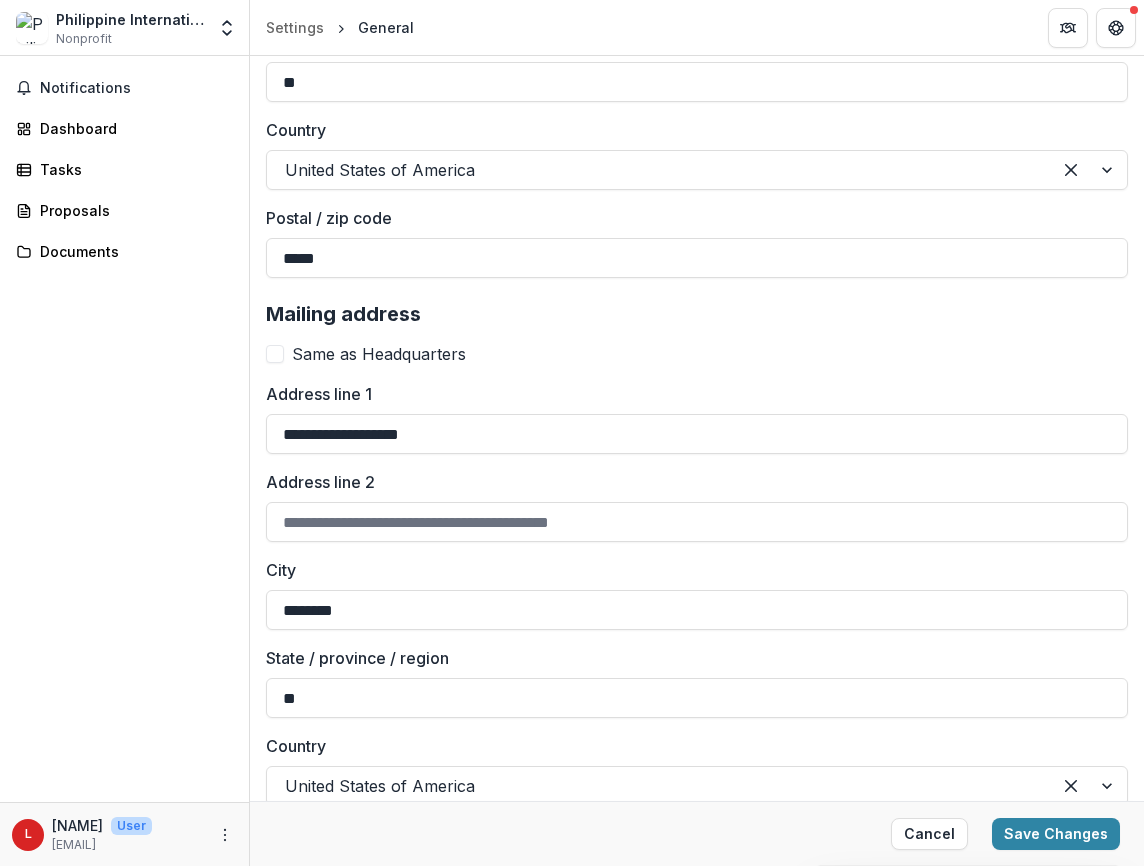 scroll, scrollTop: 1975, scrollLeft: 0, axis: vertical 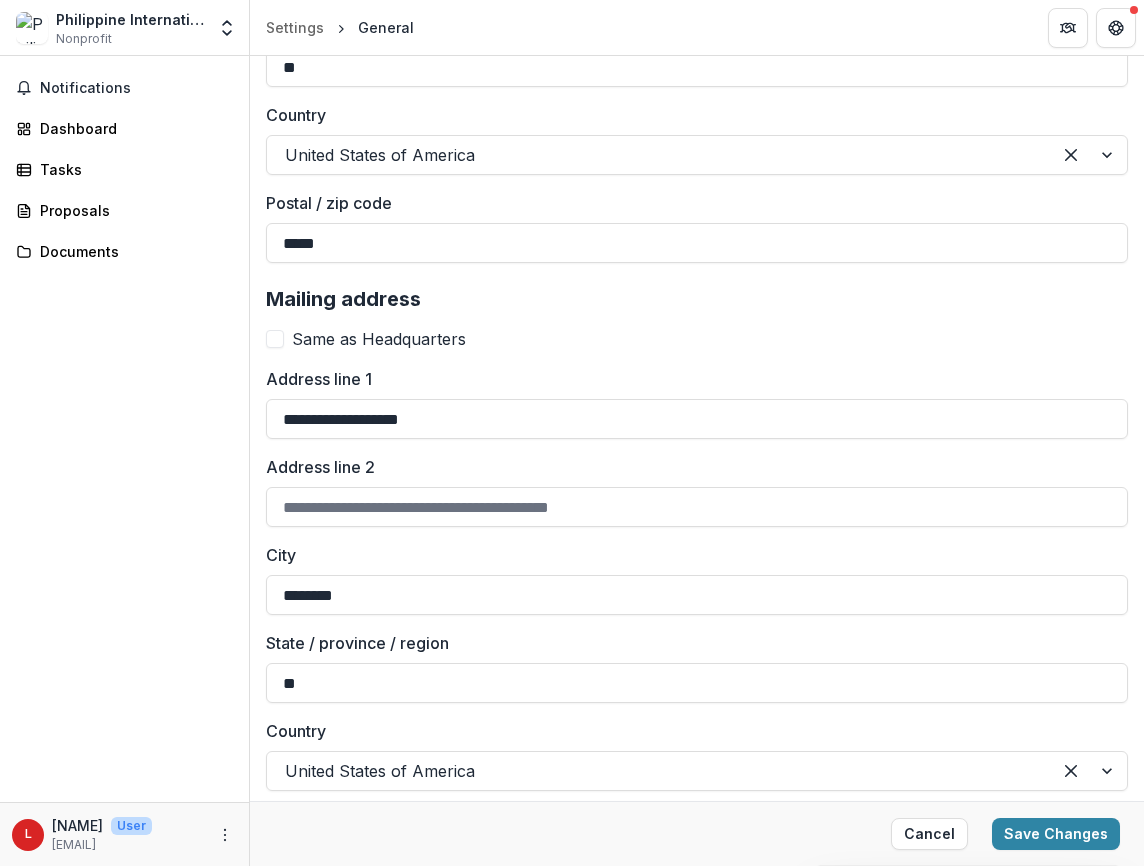 drag, startPoint x: 457, startPoint y: 422, endPoint x: 236, endPoint y: 417, distance: 221.05655 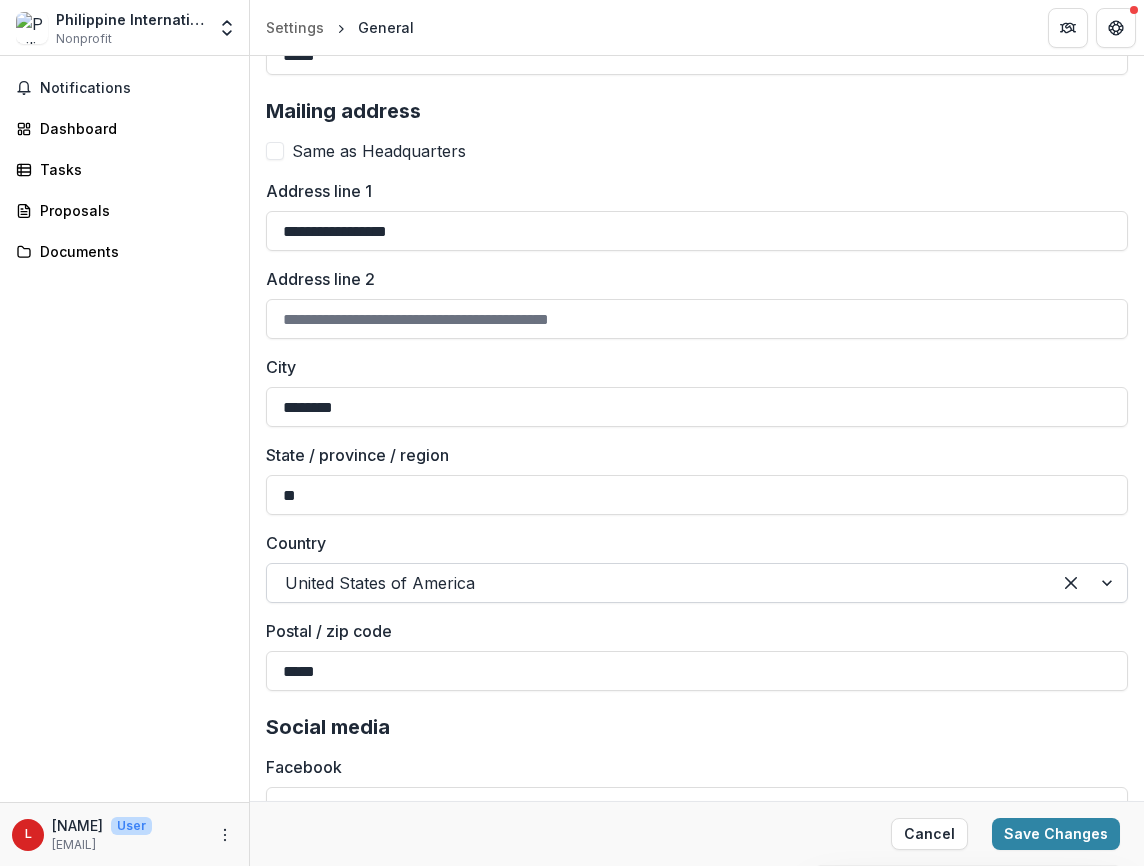 scroll, scrollTop: 2165, scrollLeft: 0, axis: vertical 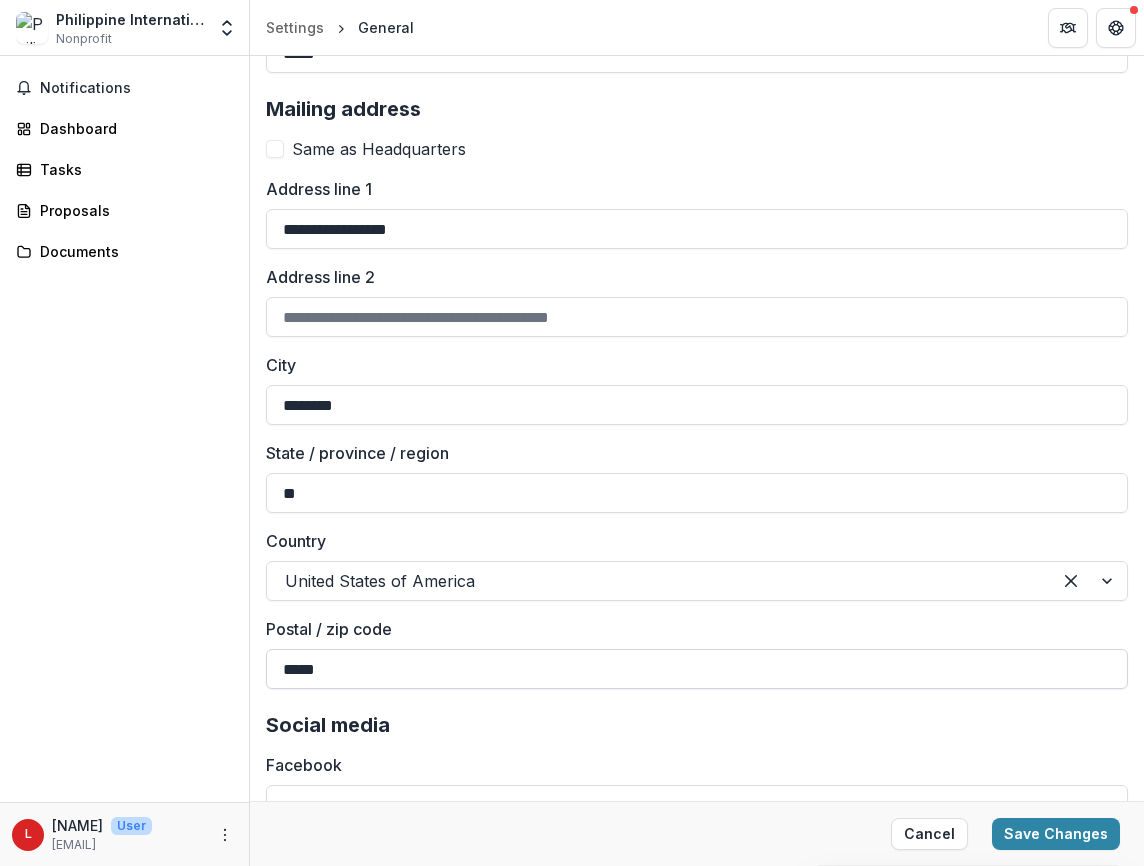 type on "**********" 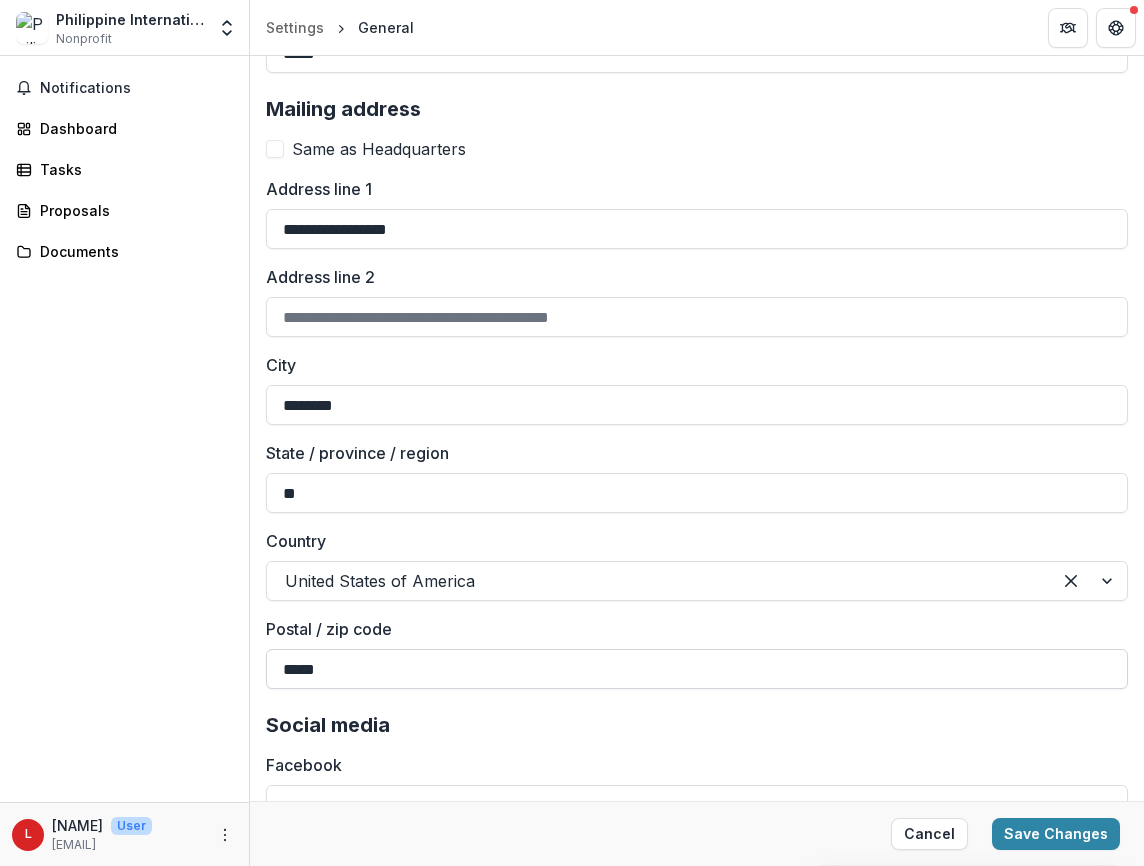 drag, startPoint x: 348, startPoint y: 672, endPoint x: 315, endPoint y: 676, distance: 33.24154 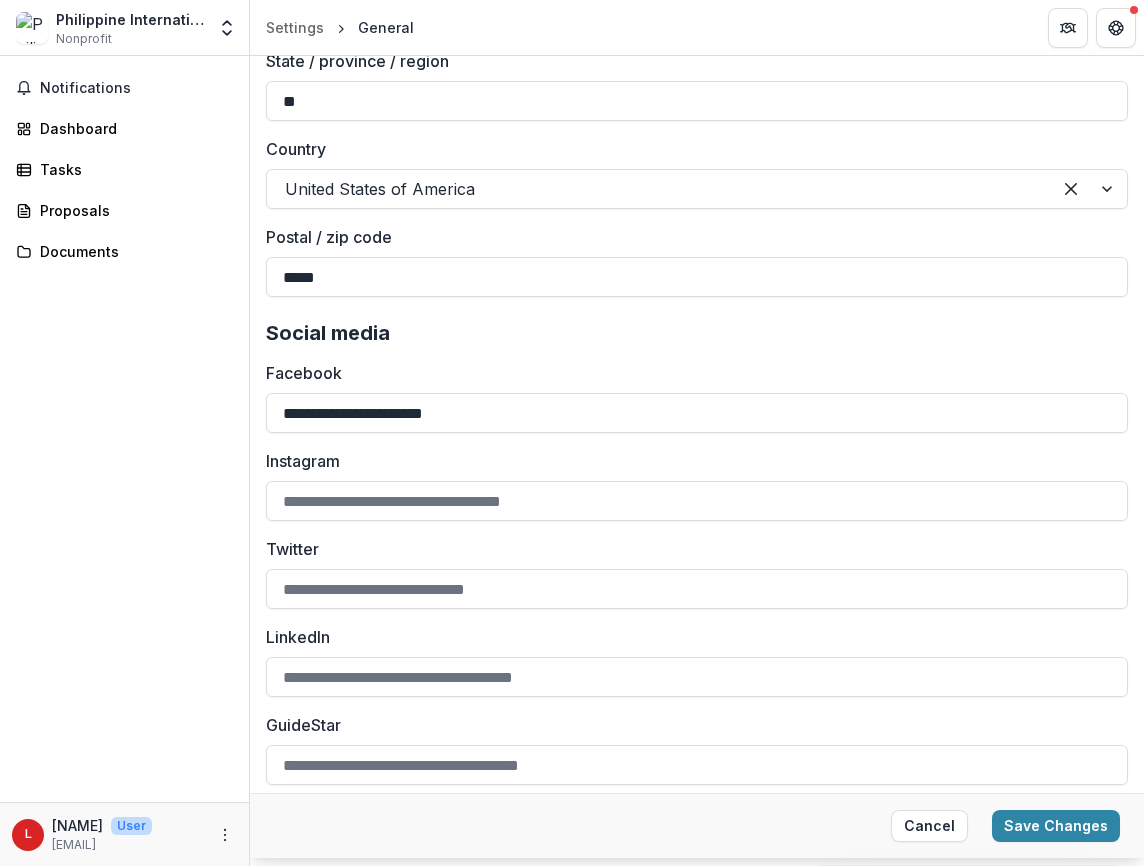 scroll, scrollTop: 2557, scrollLeft: 0, axis: vertical 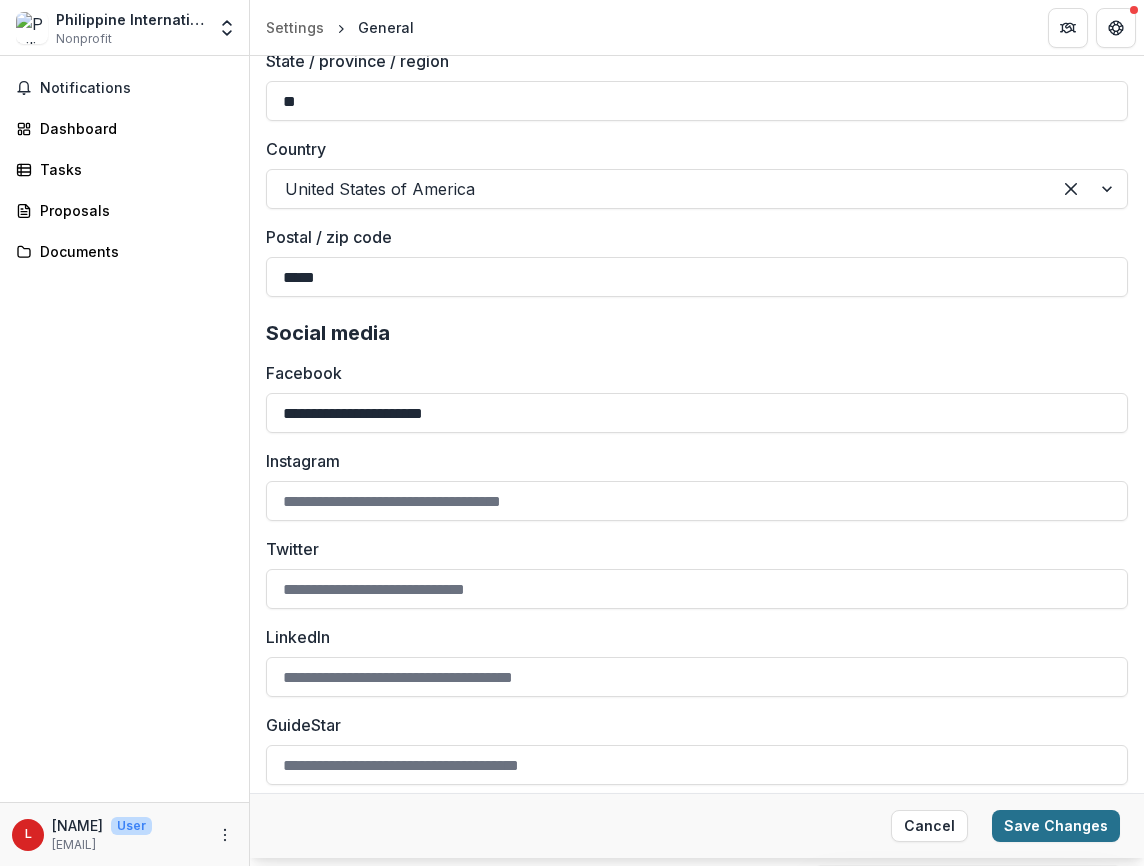 type on "*****" 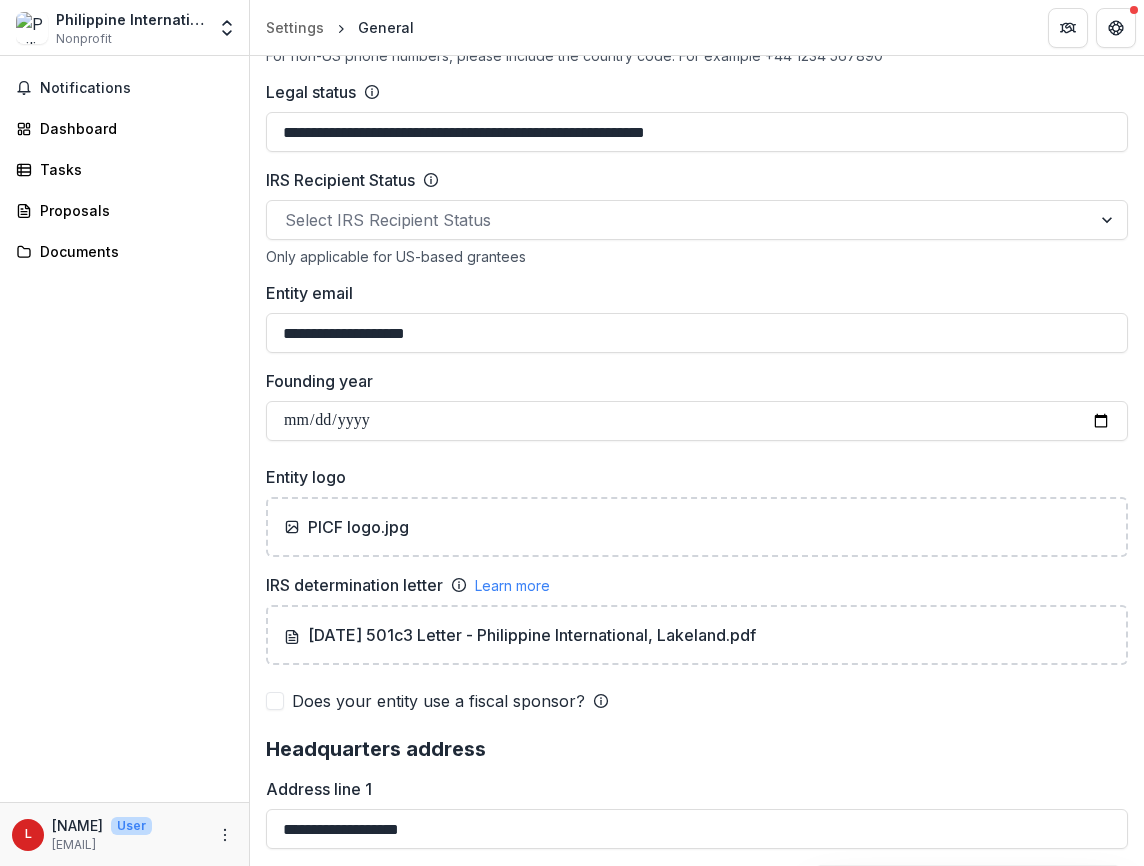 scroll, scrollTop: 955, scrollLeft: 0, axis: vertical 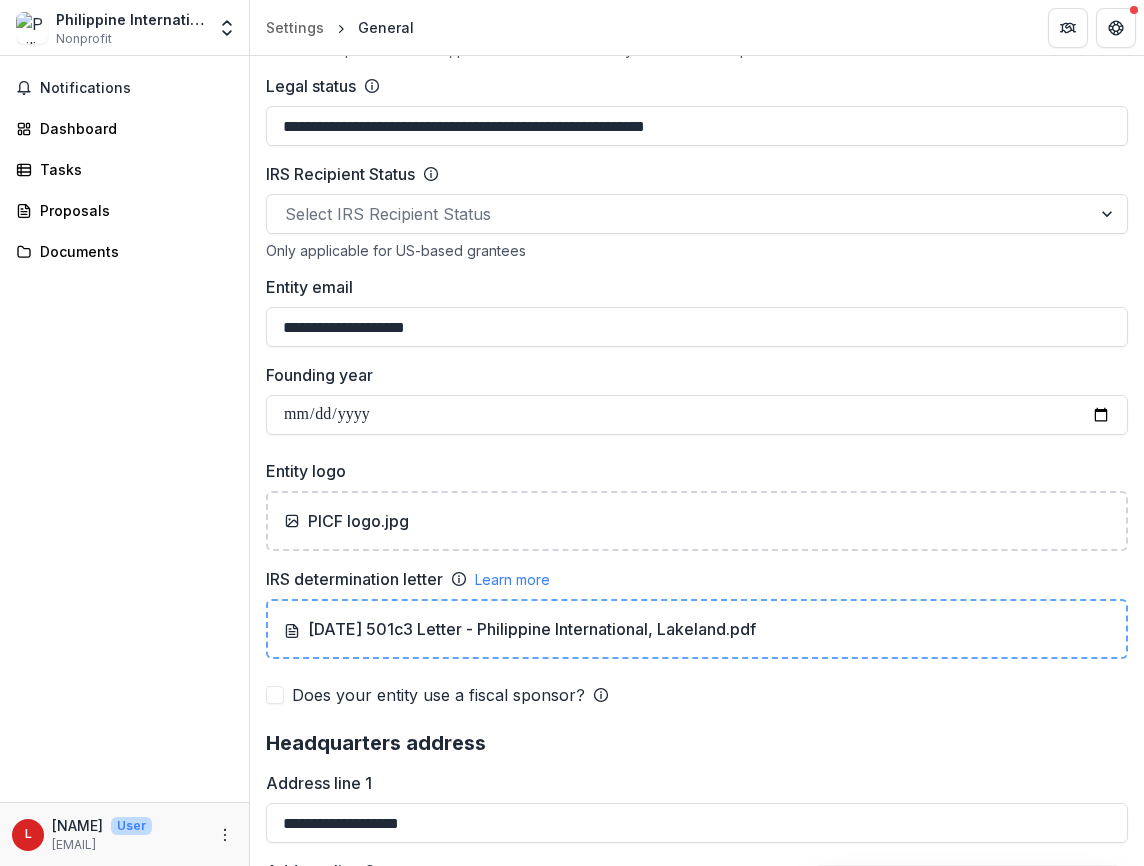 click on "[DATE] 501c3 Letter - Philippine International, Lakeland.pdf" at bounding box center [697, 629] 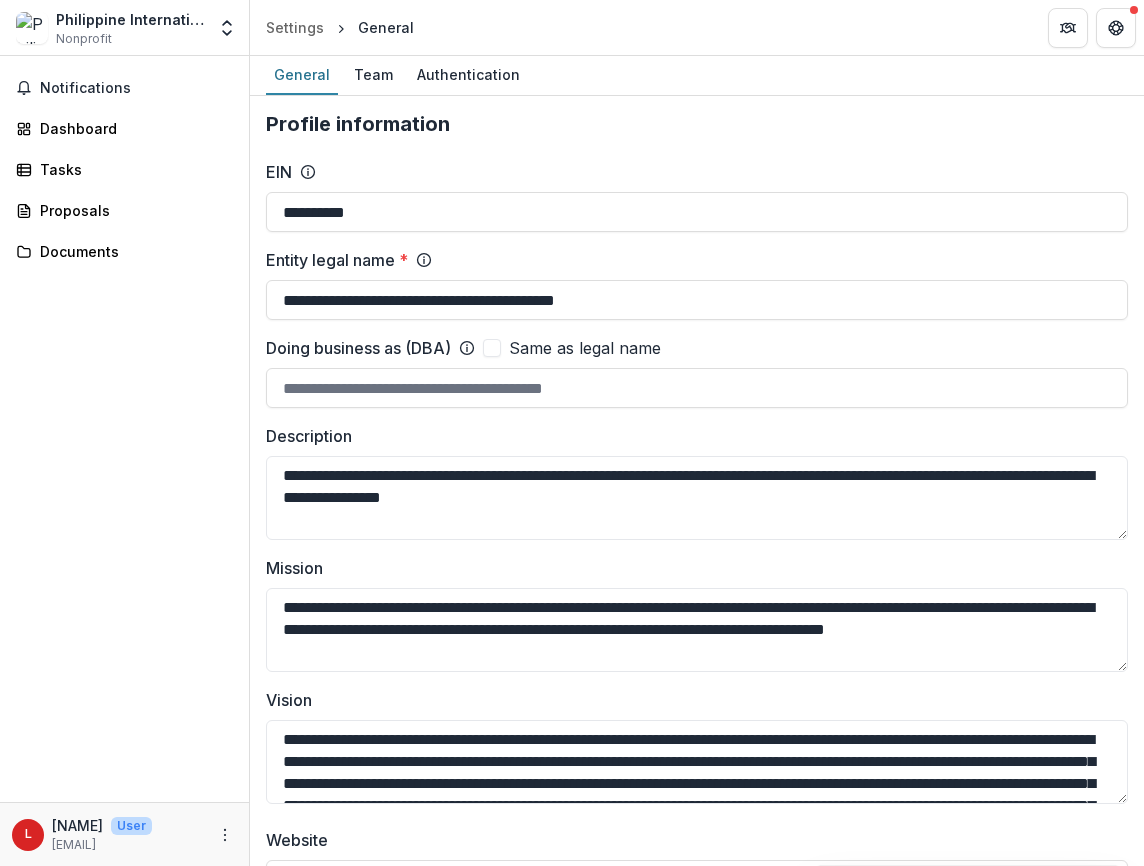 scroll, scrollTop: 0, scrollLeft: 0, axis: both 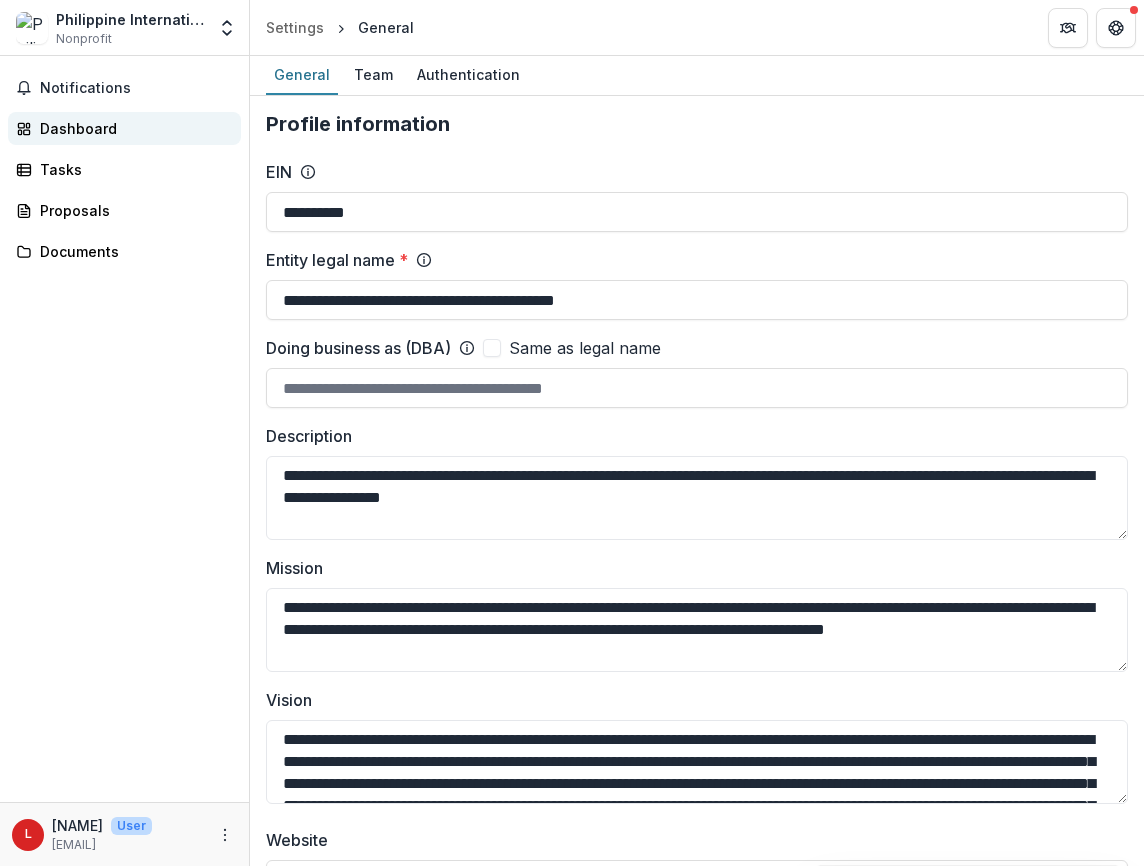 click on "Dashboard" at bounding box center (132, 128) 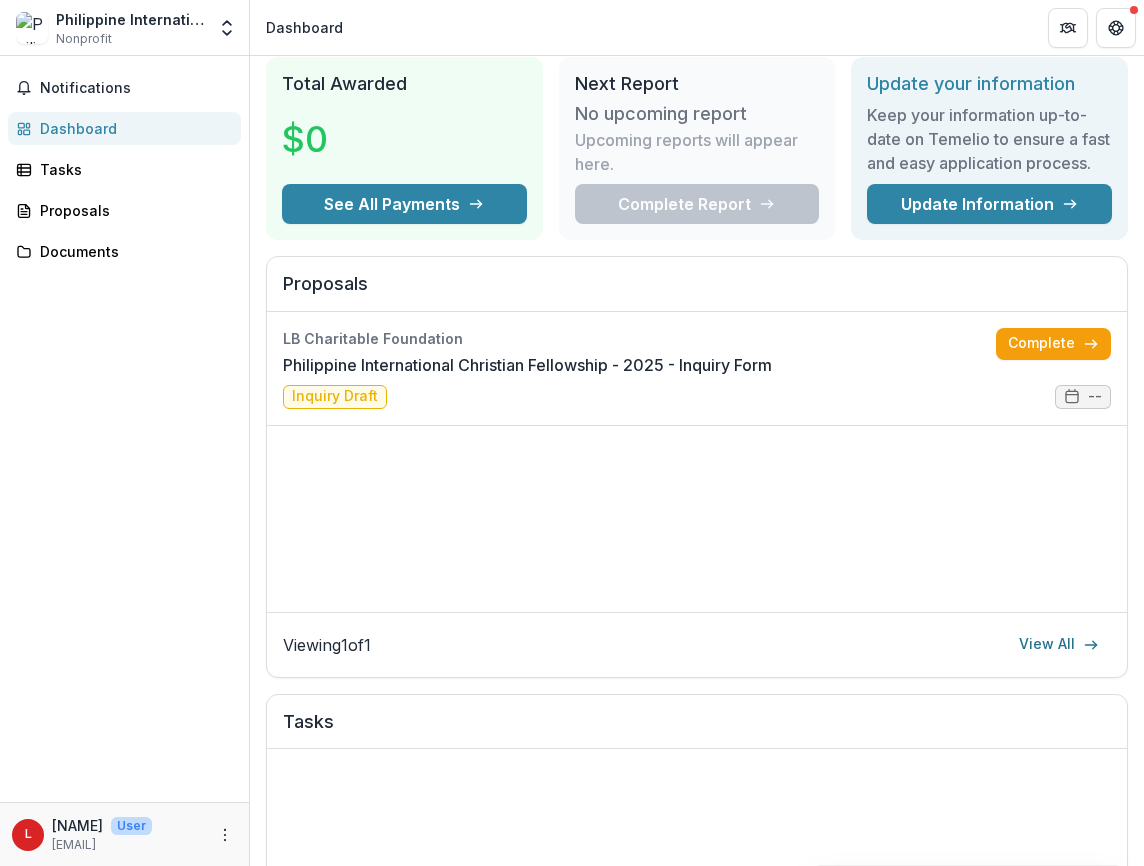 scroll, scrollTop: 65, scrollLeft: 0, axis: vertical 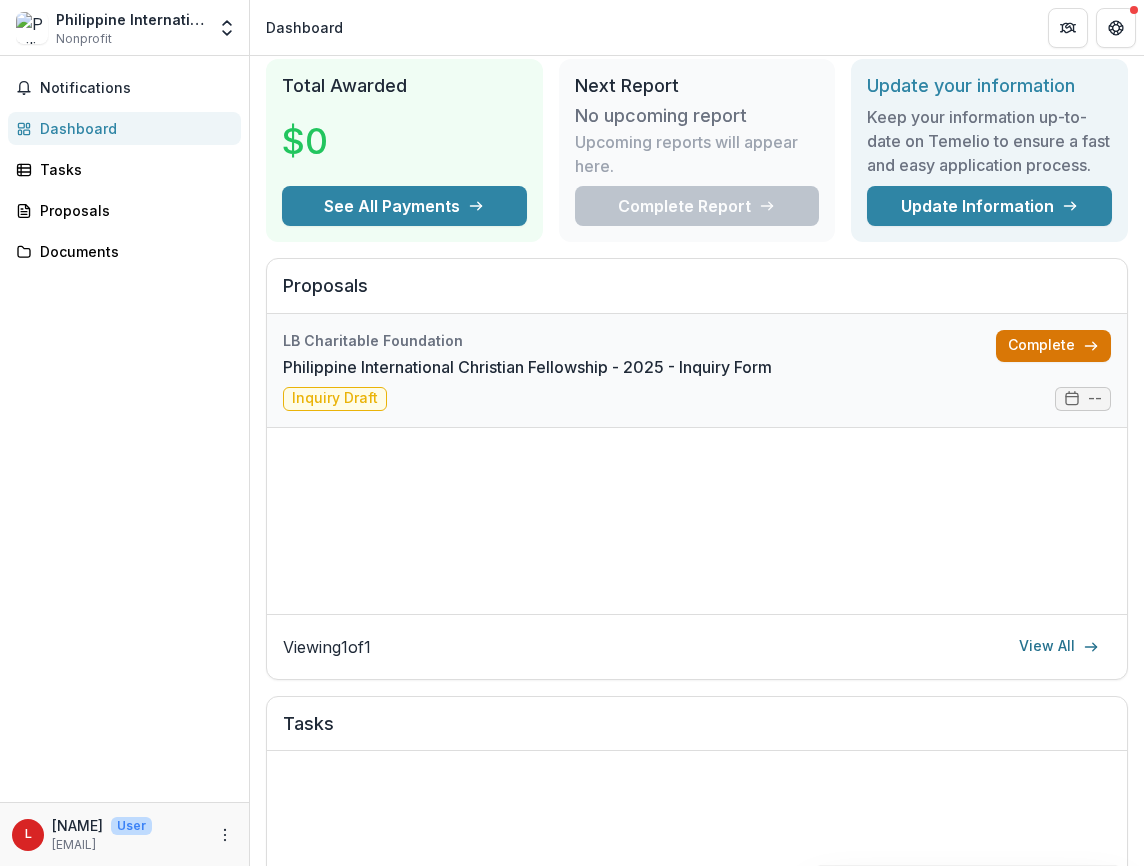 click on "Complete" at bounding box center [1053, 346] 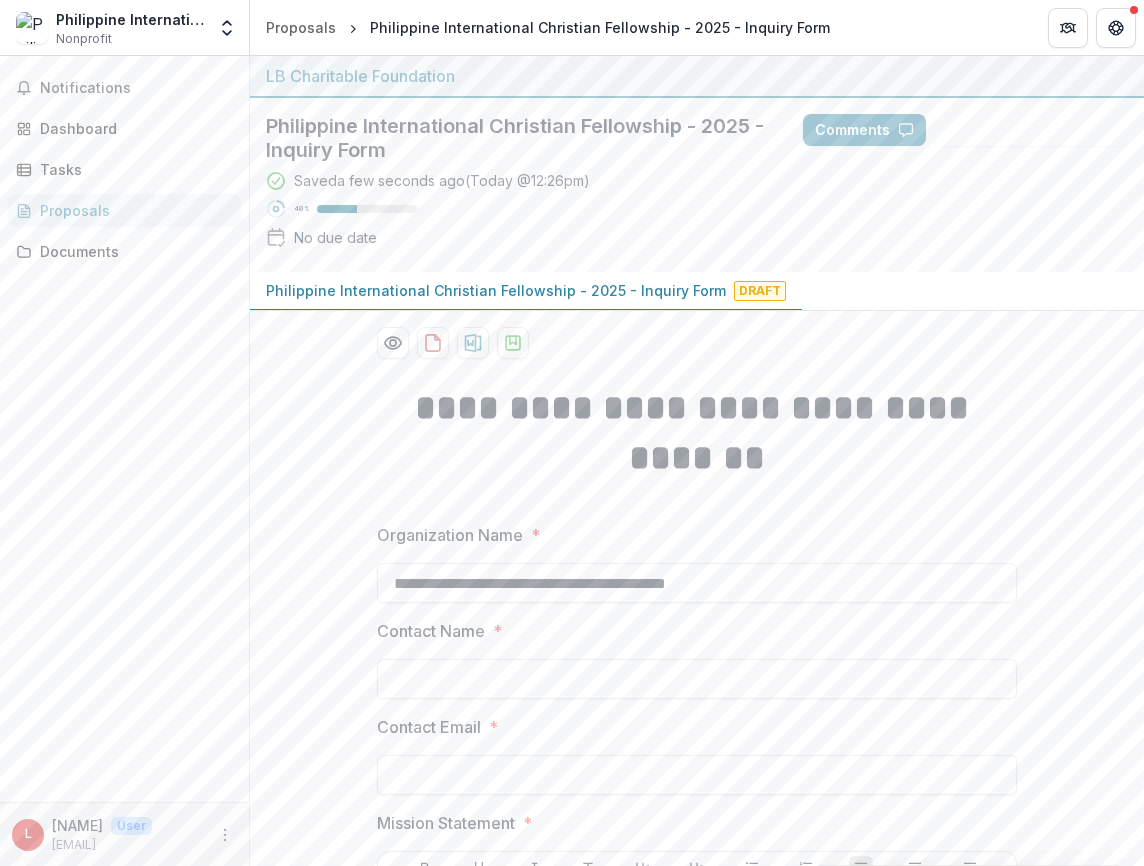scroll, scrollTop: 0, scrollLeft: 0, axis: both 